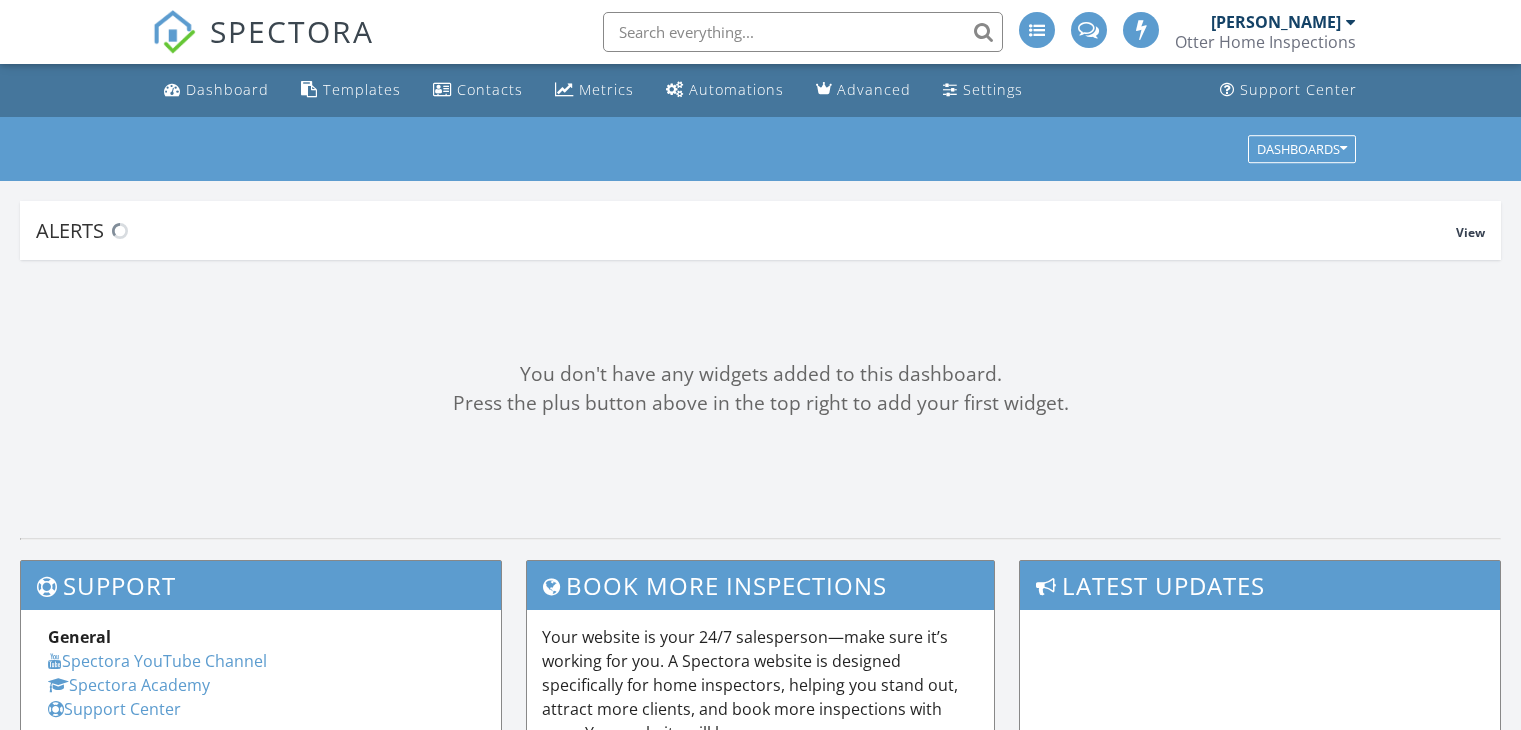 scroll, scrollTop: 0, scrollLeft: 0, axis: both 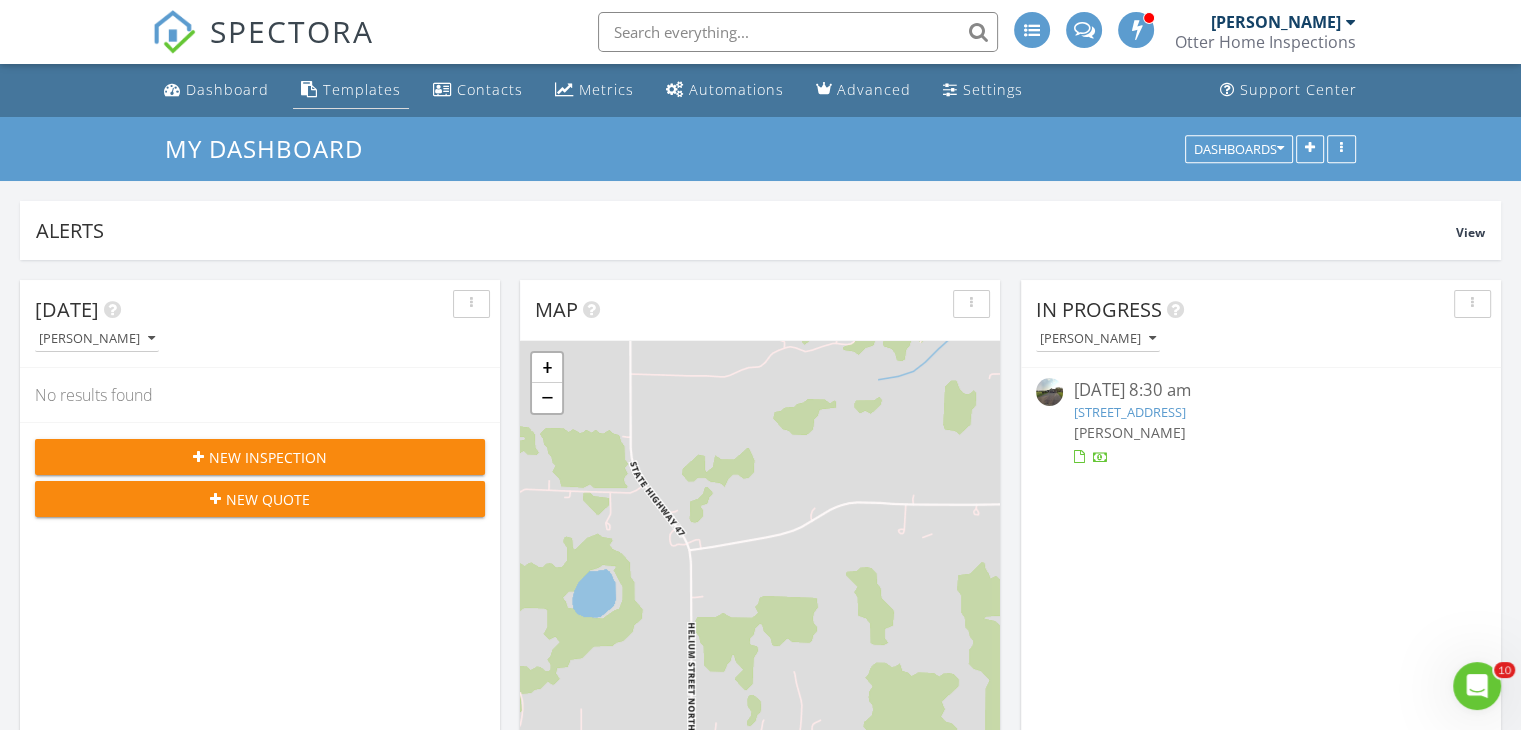 click on "Templates" at bounding box center (362, 89) 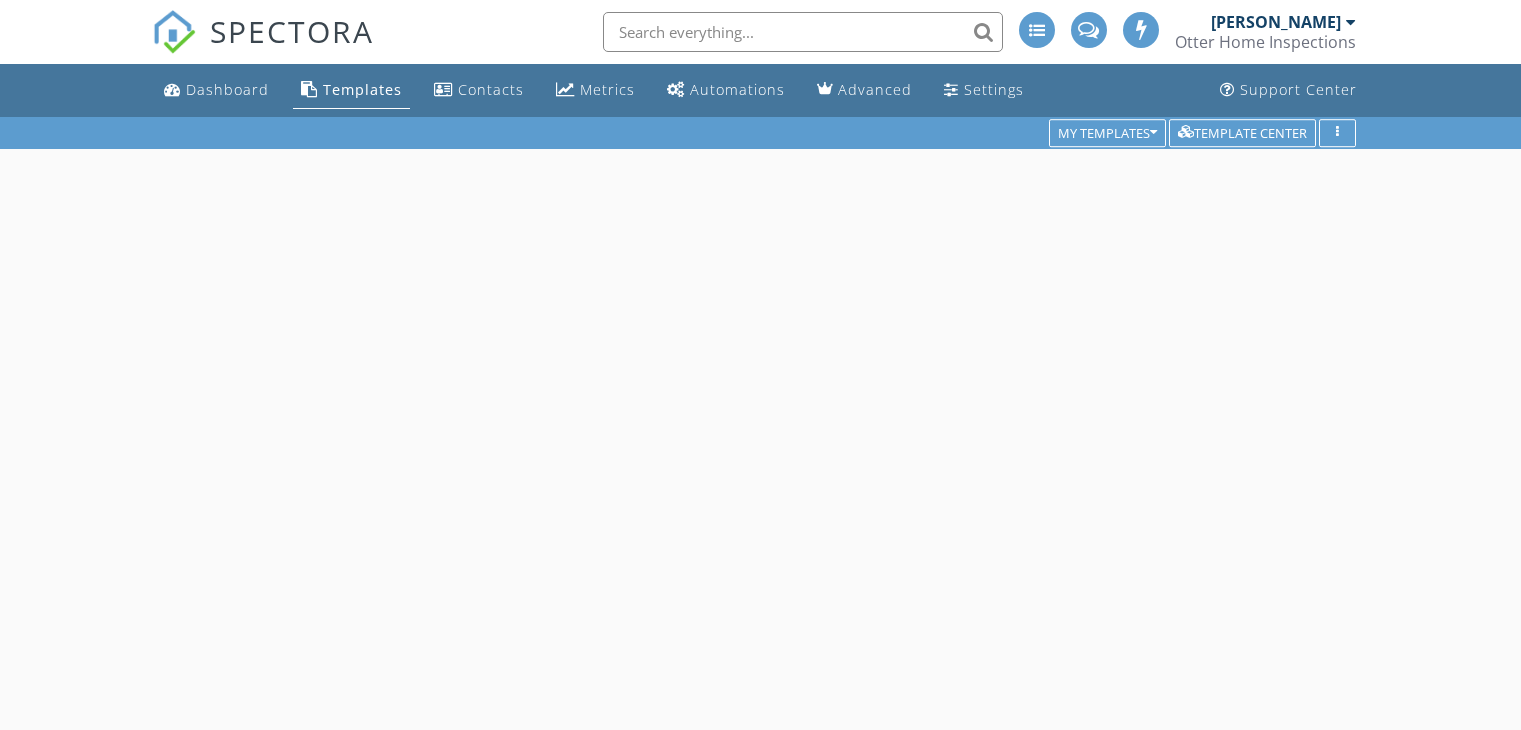 scroll, scrollTop: 0, scrollLeft: 0, axis: both 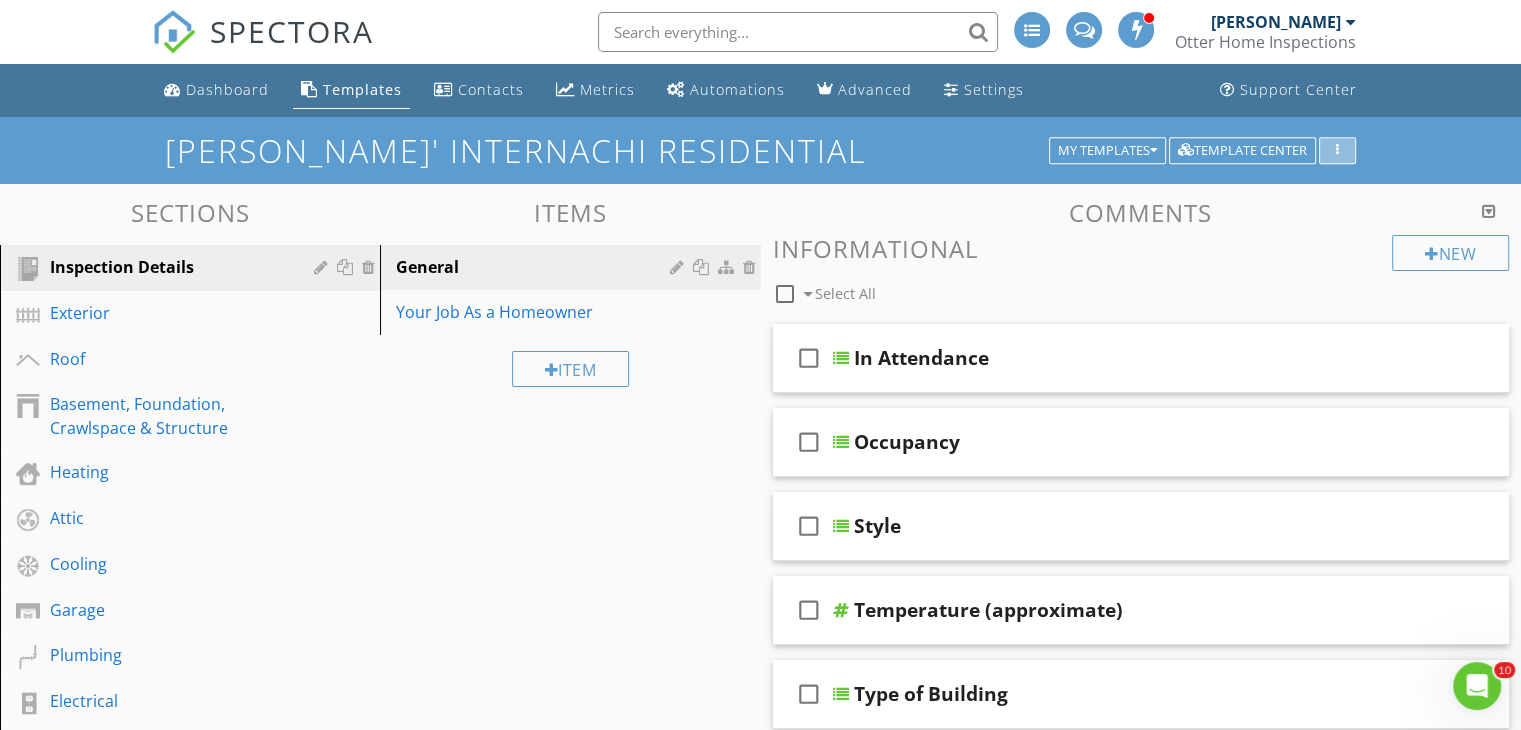 click at bounding box center [1337, 151] 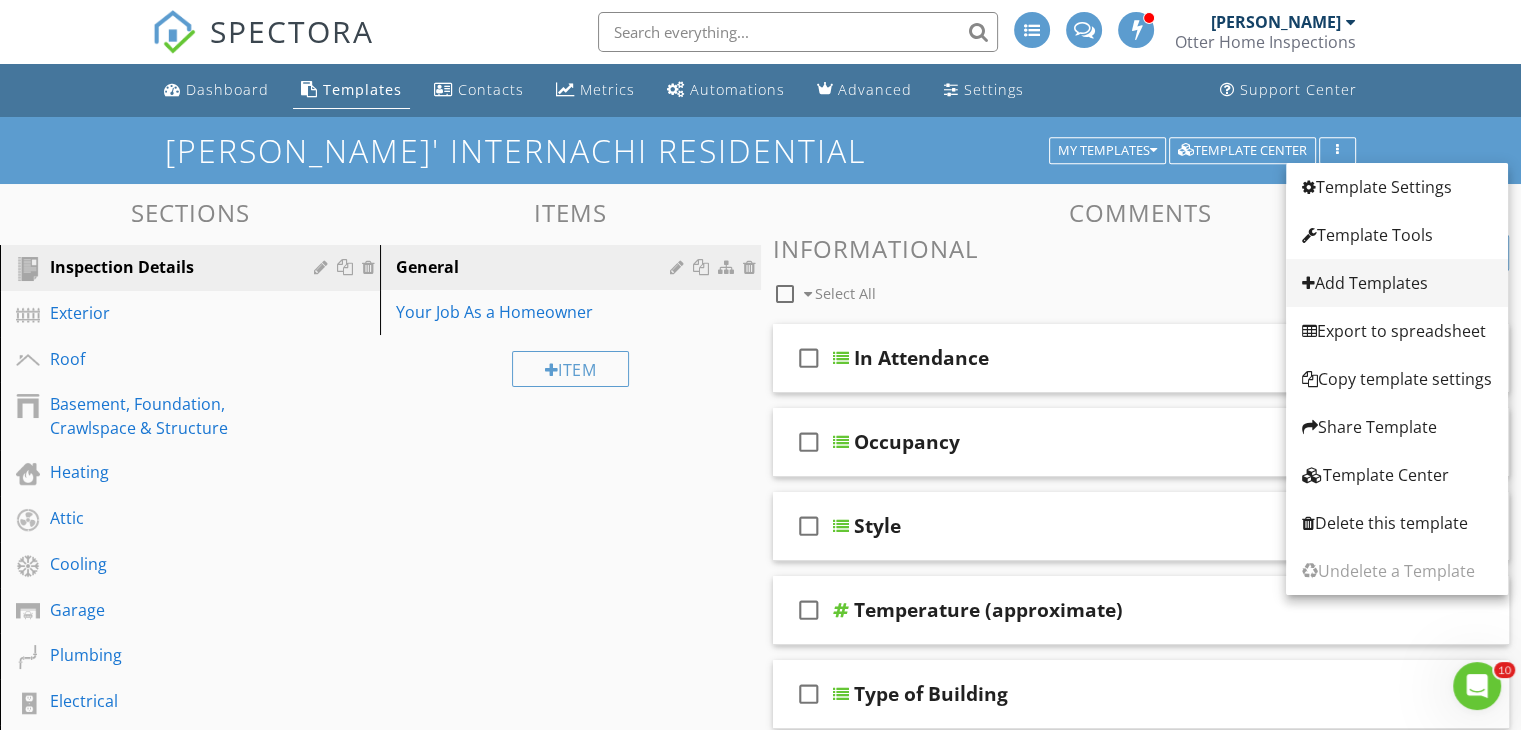 click on "Add Templates" at bounding box center [1397, 283] 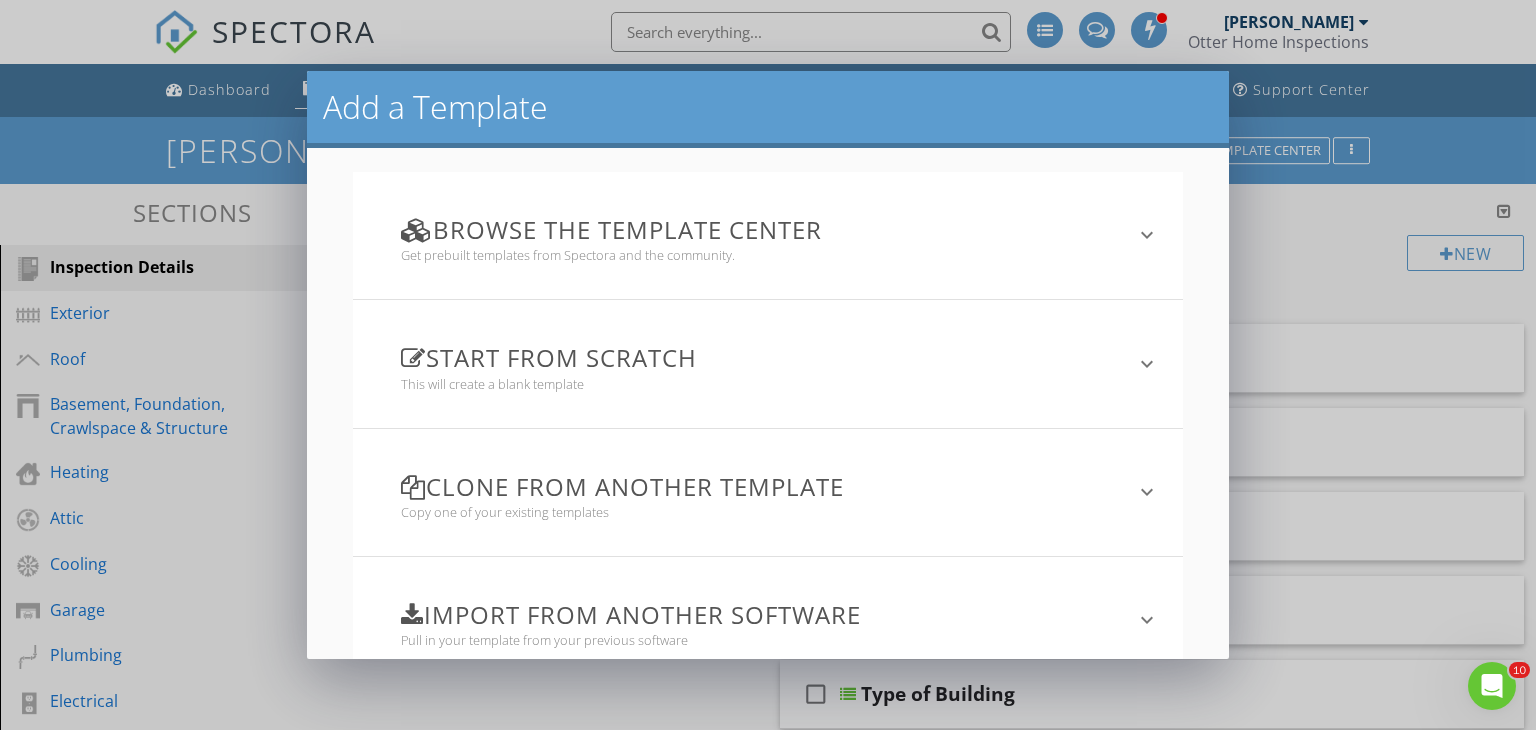 click on "Import from another software" at bounding box center [756, 614] 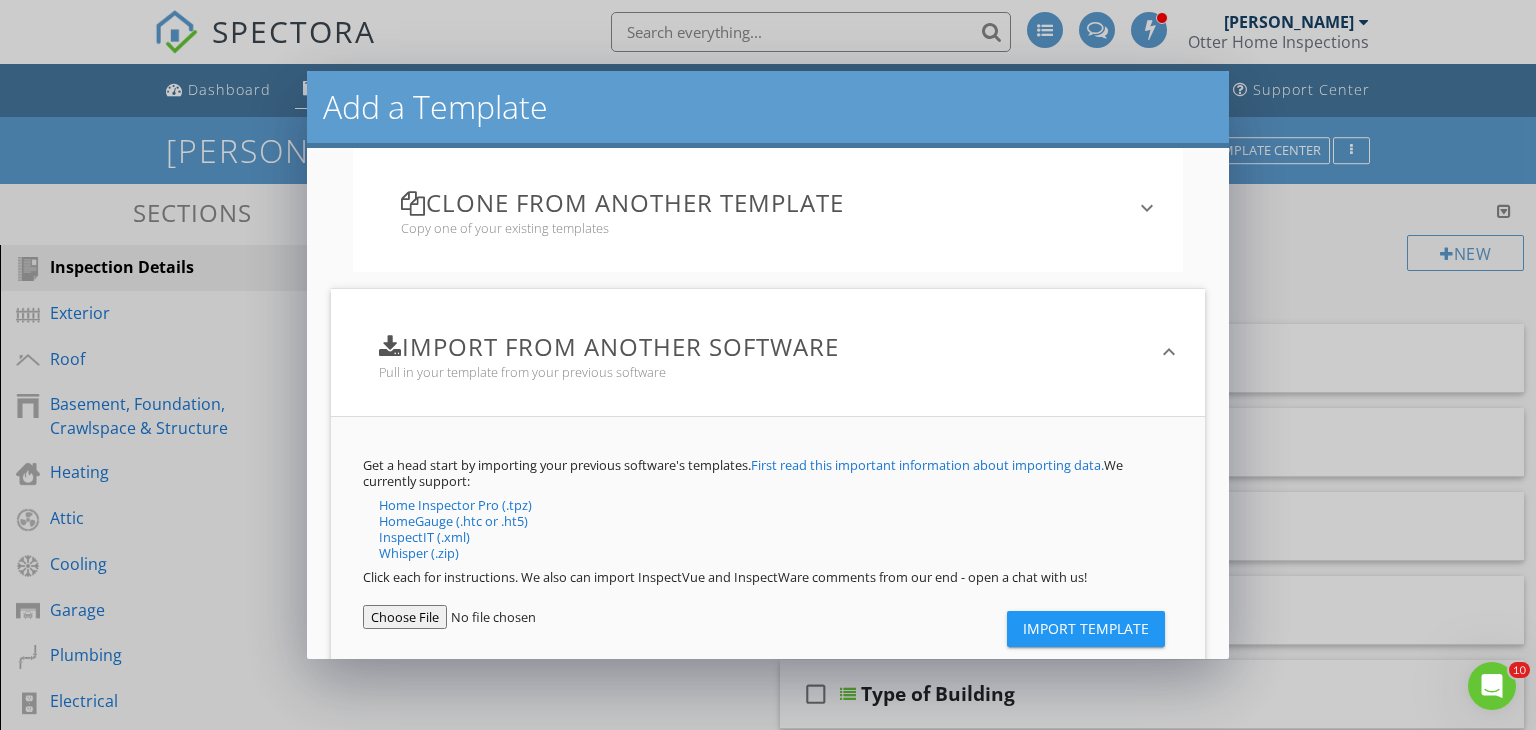 scroll, scrollTop: 284, scrollLeft: 0, axis: vertical 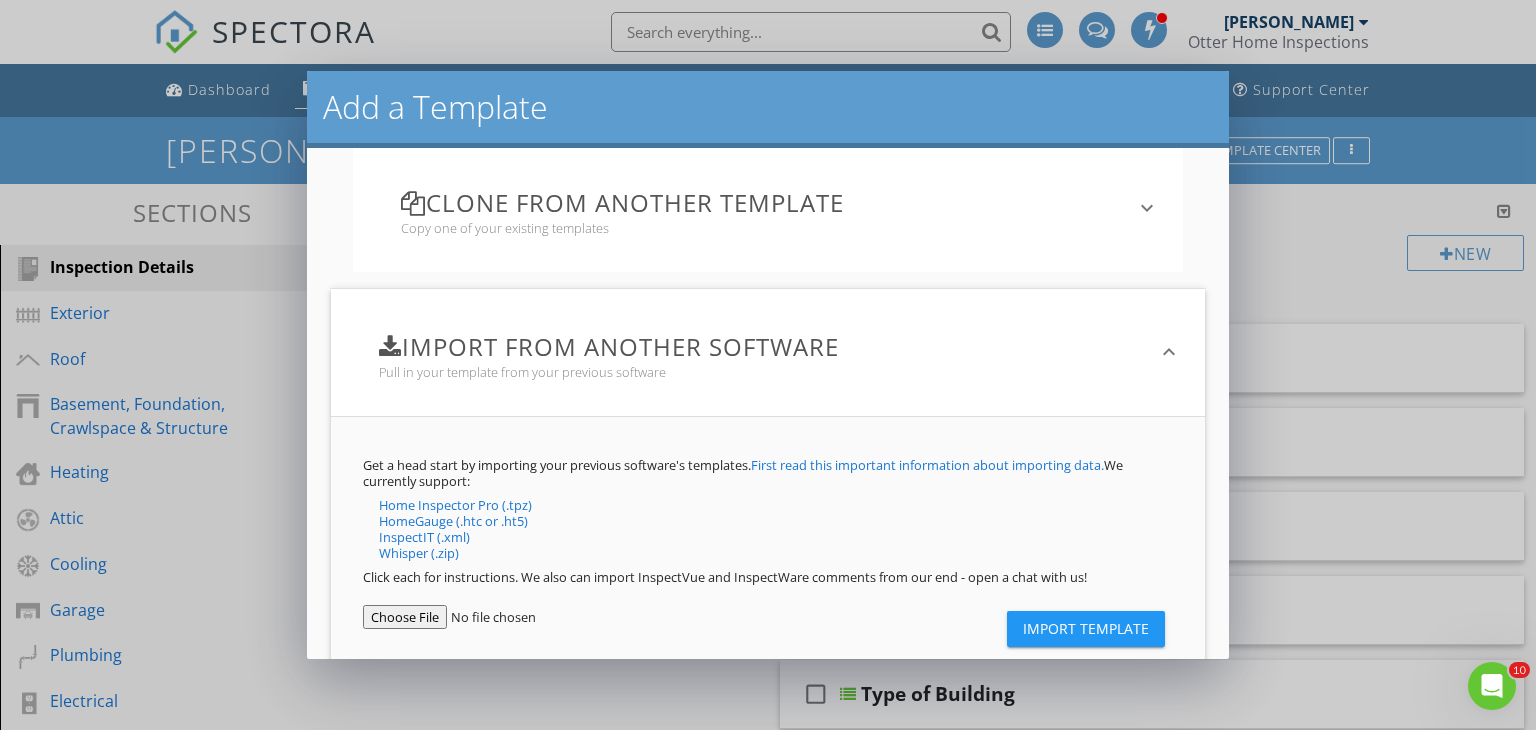 type on "C:\fakepath\radon test report.pdf" 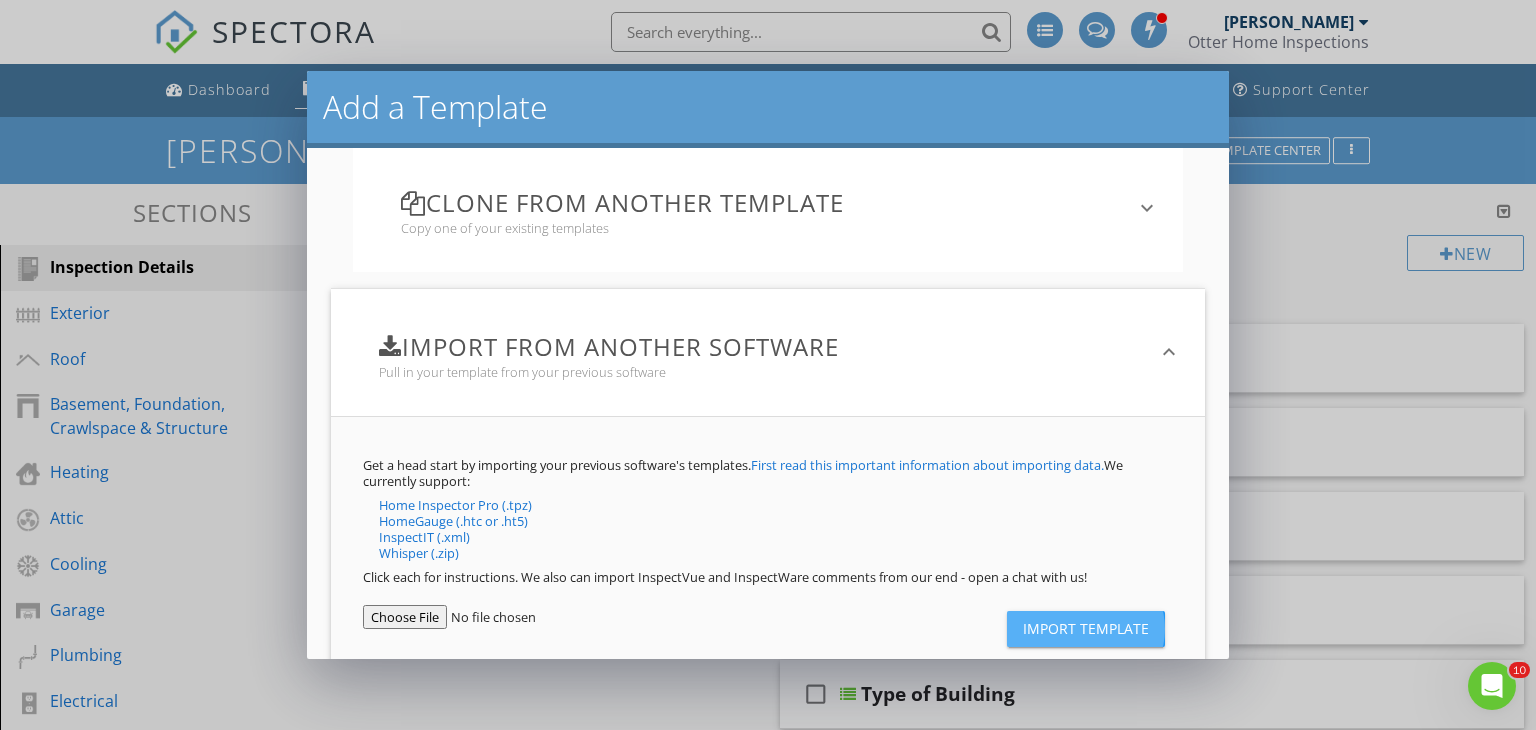 click on "Import Template" at bounding box center (1086, 629) 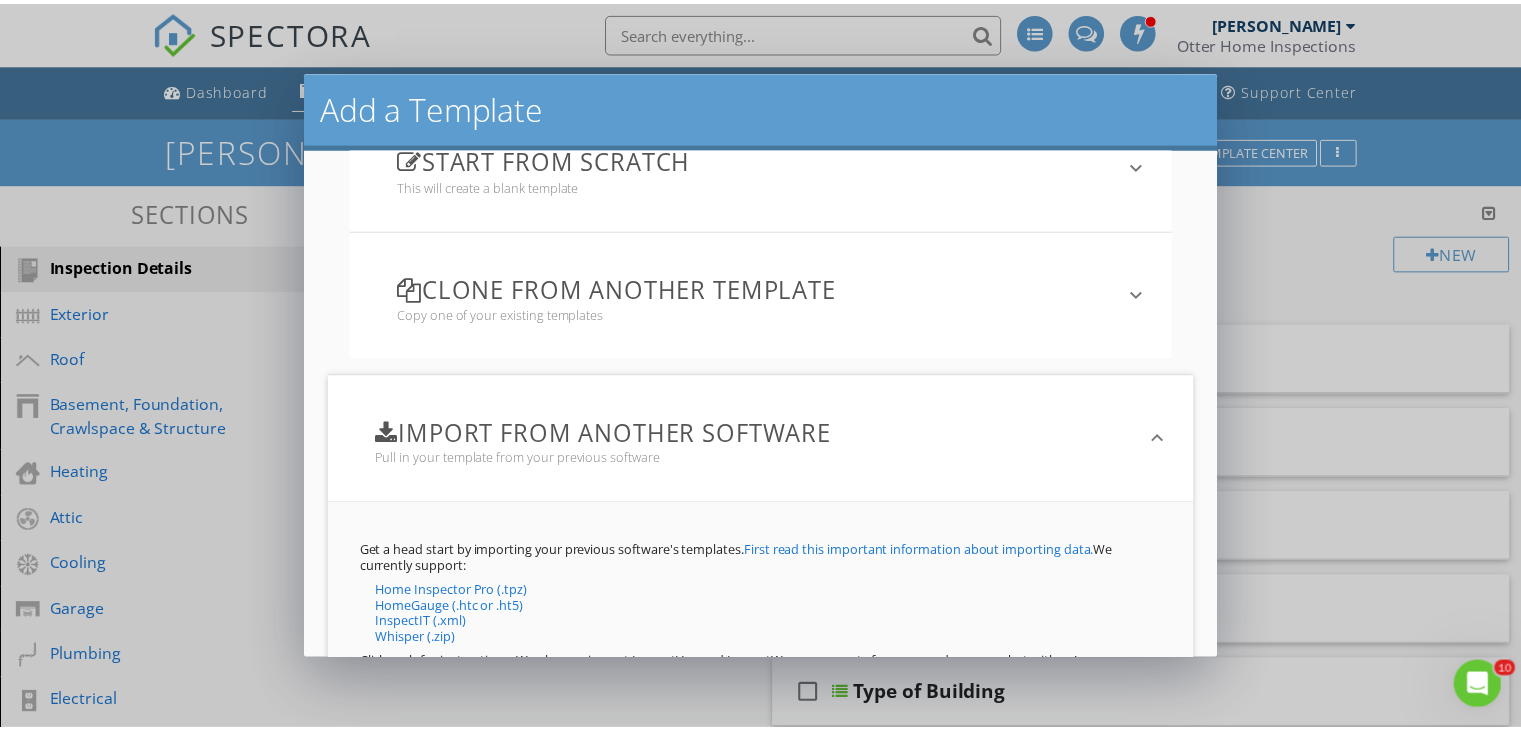 scroll, scrollTop: 0, scrollLeft: 0, axis: both 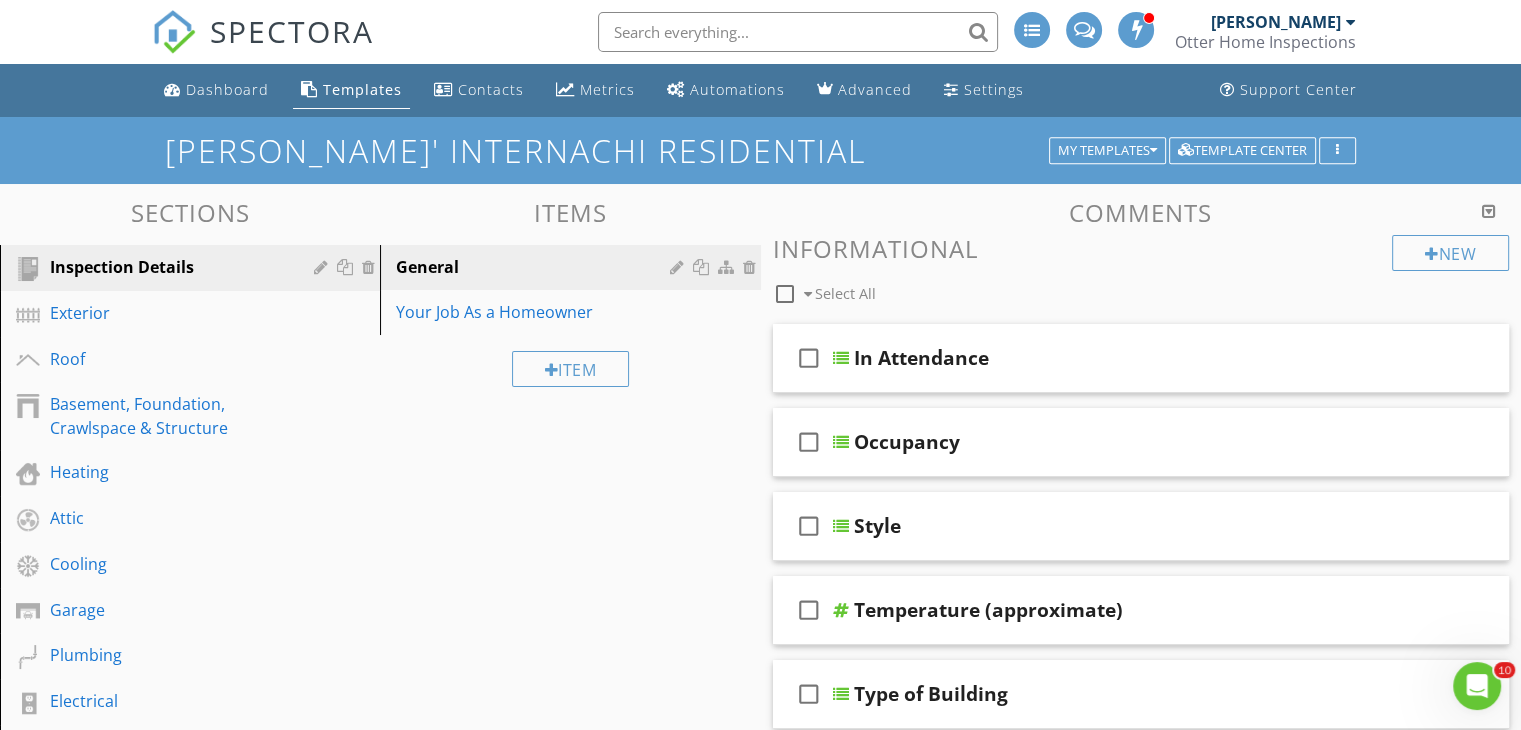 click at bounding box center (760, 365) 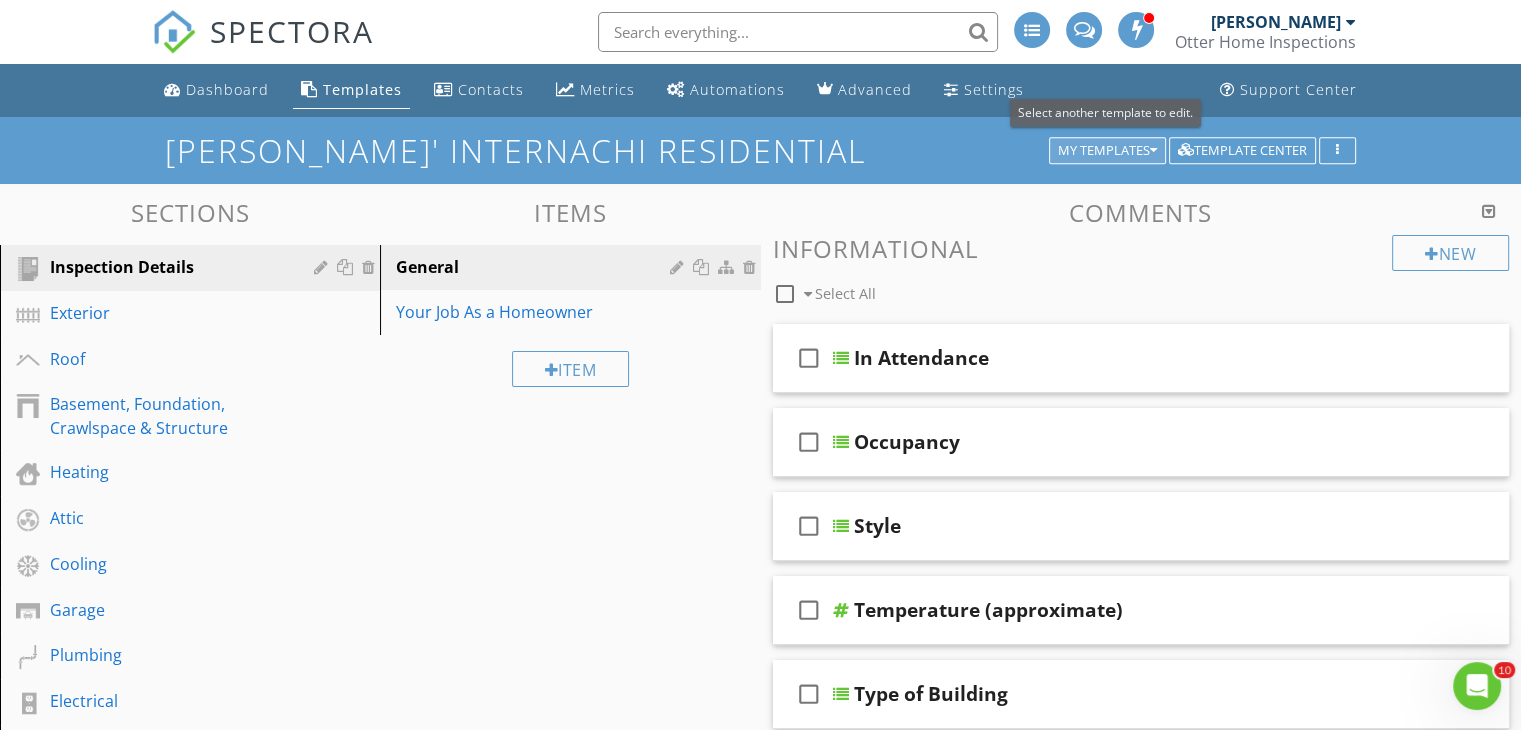 click on "My Templates" at bounding box center [1107, 151] 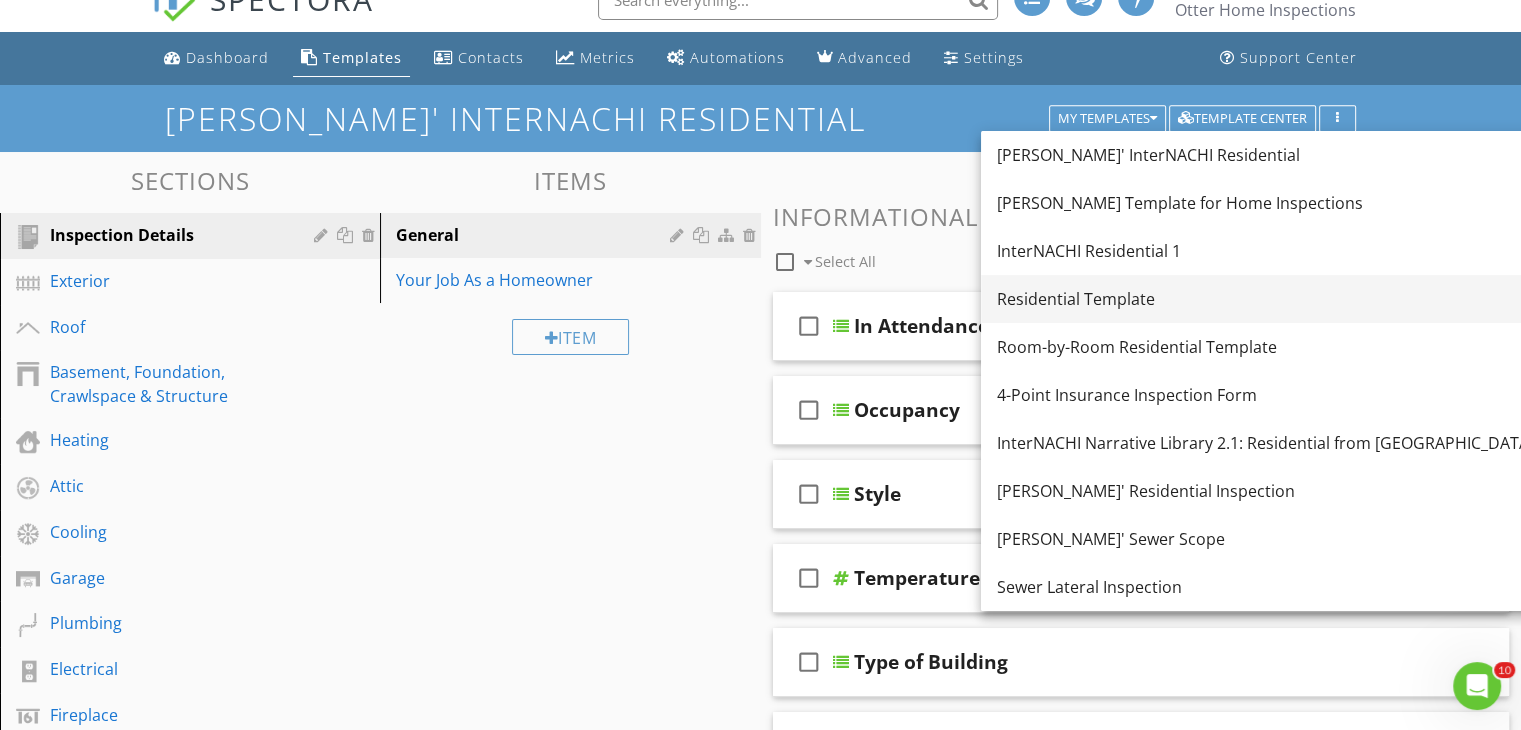 scroll, scrollTop: 32, scrollLeft: 0, axis: vertical 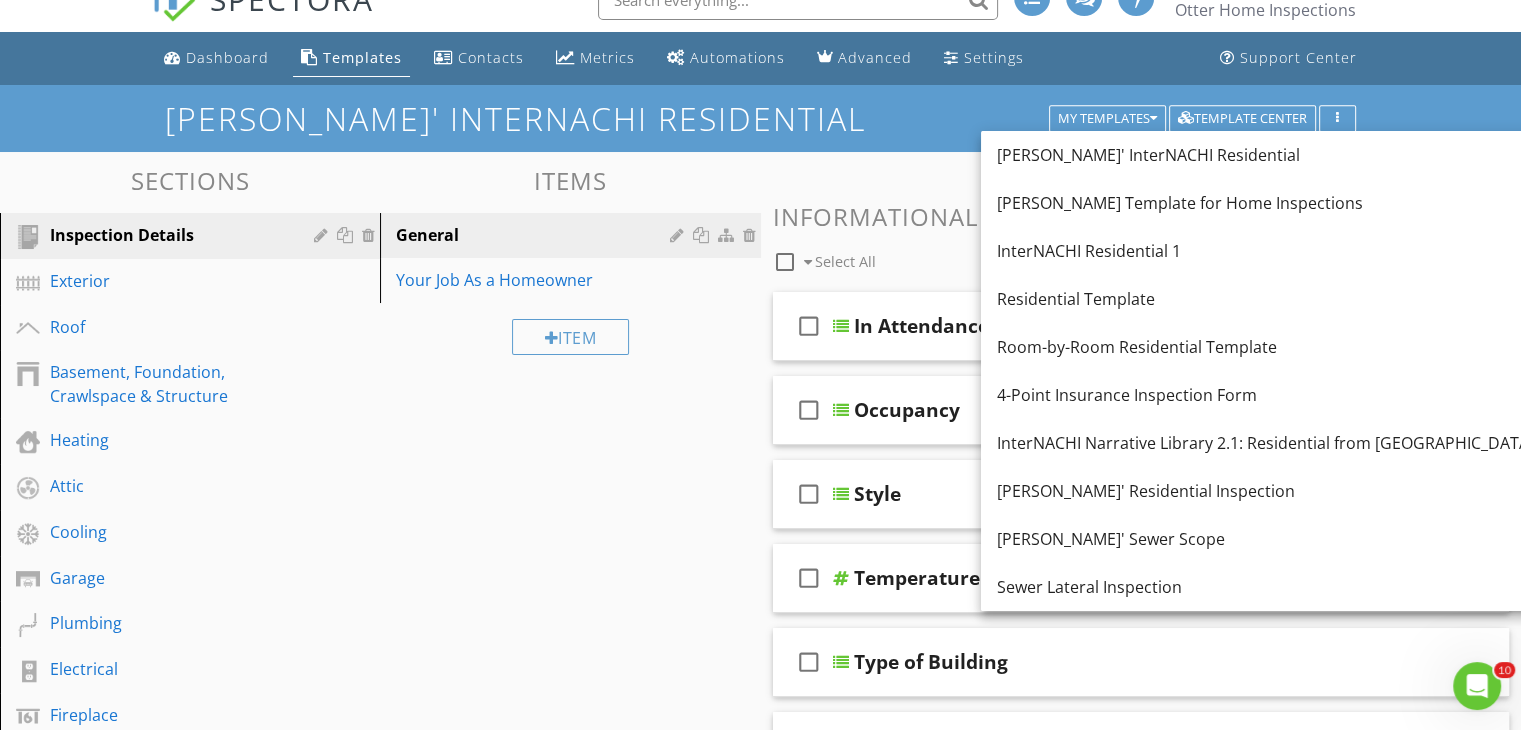 click on "Sections
Inspection Details           Exterior           Roof           Basement, Foundation, Crawlspace & Structure           Heating           Attic           Cooling           Garage           Plumbing           Electrical           Fireplace           Interior           Built-in Appliances           Kitchen           Online Building Codes
Section
Attachments
Attachment
Items
General           Your Job As a Homeowner
Item
Comments
New
Informational   check_box_outline_blank     Select All       check_box_outline_blank
In Attendance
check_box_outline_blank
Occupancy
check_box_outline_blank
Style
check_box_outline_blank                   check_box_outline_blank" at bounding box center (760, 659) 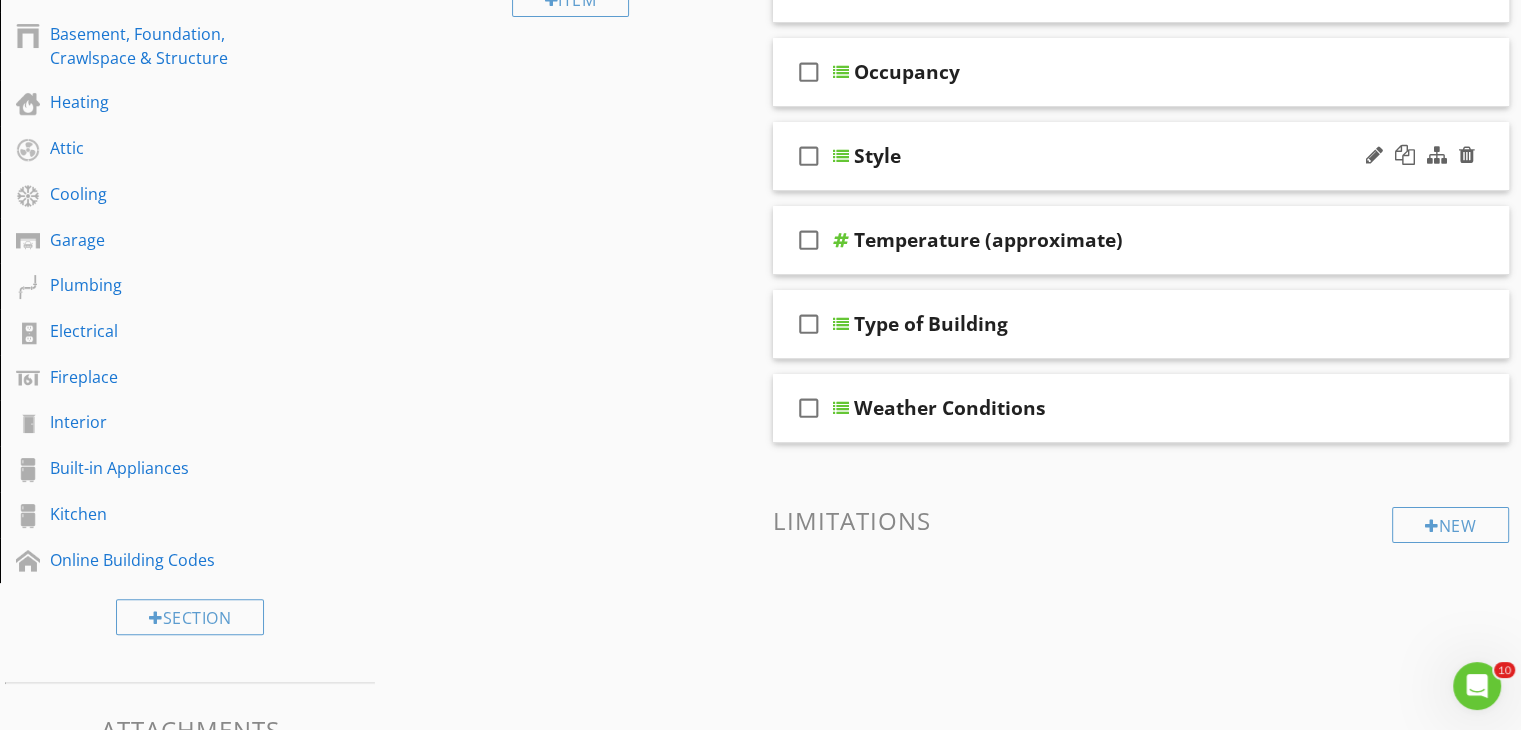scroll, scrollTop: 0, scrollLeft: 0, axis: both 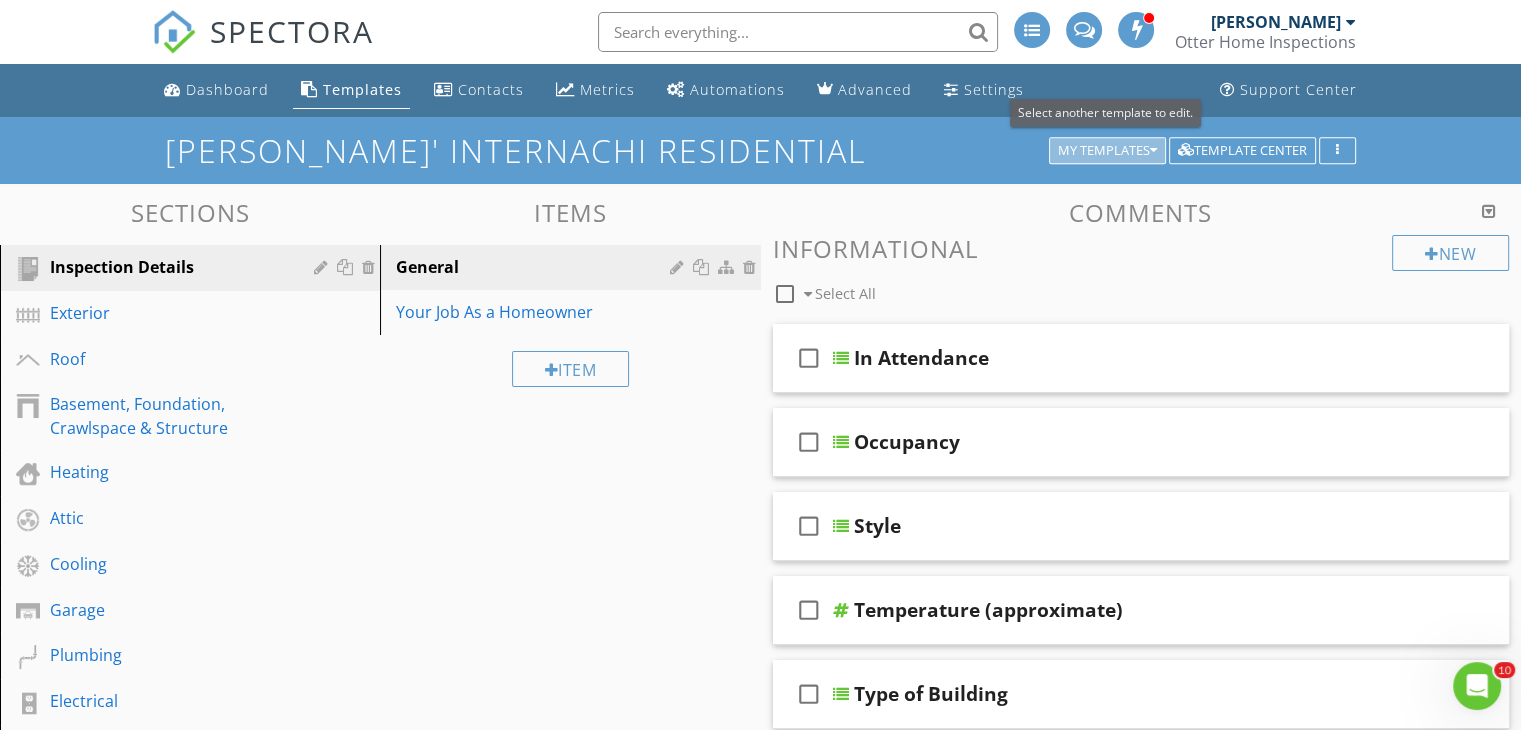 click on "My Templates" at bounding box center [1107, 151] 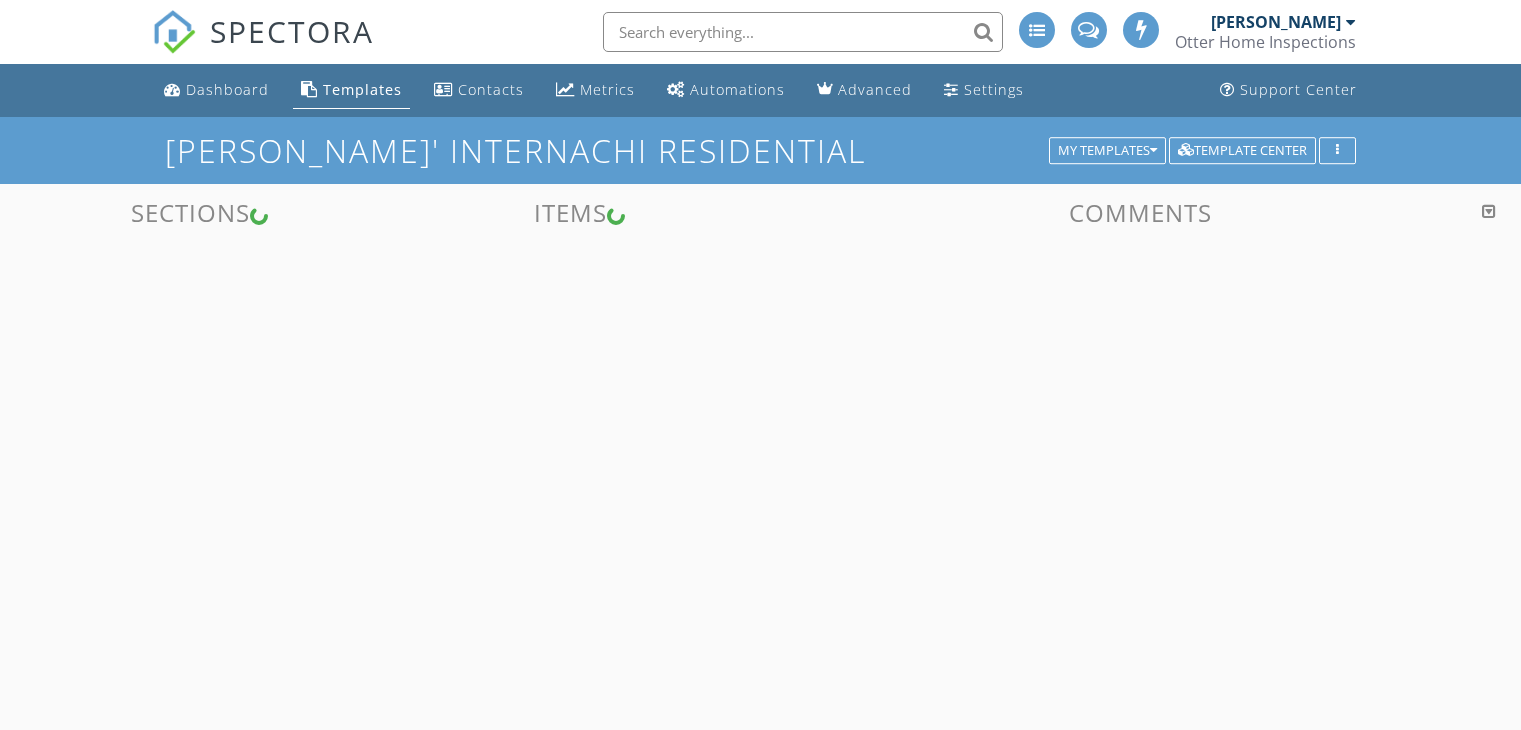 scroll, scrollTop: 0, scrollLeft: 0, axis: both 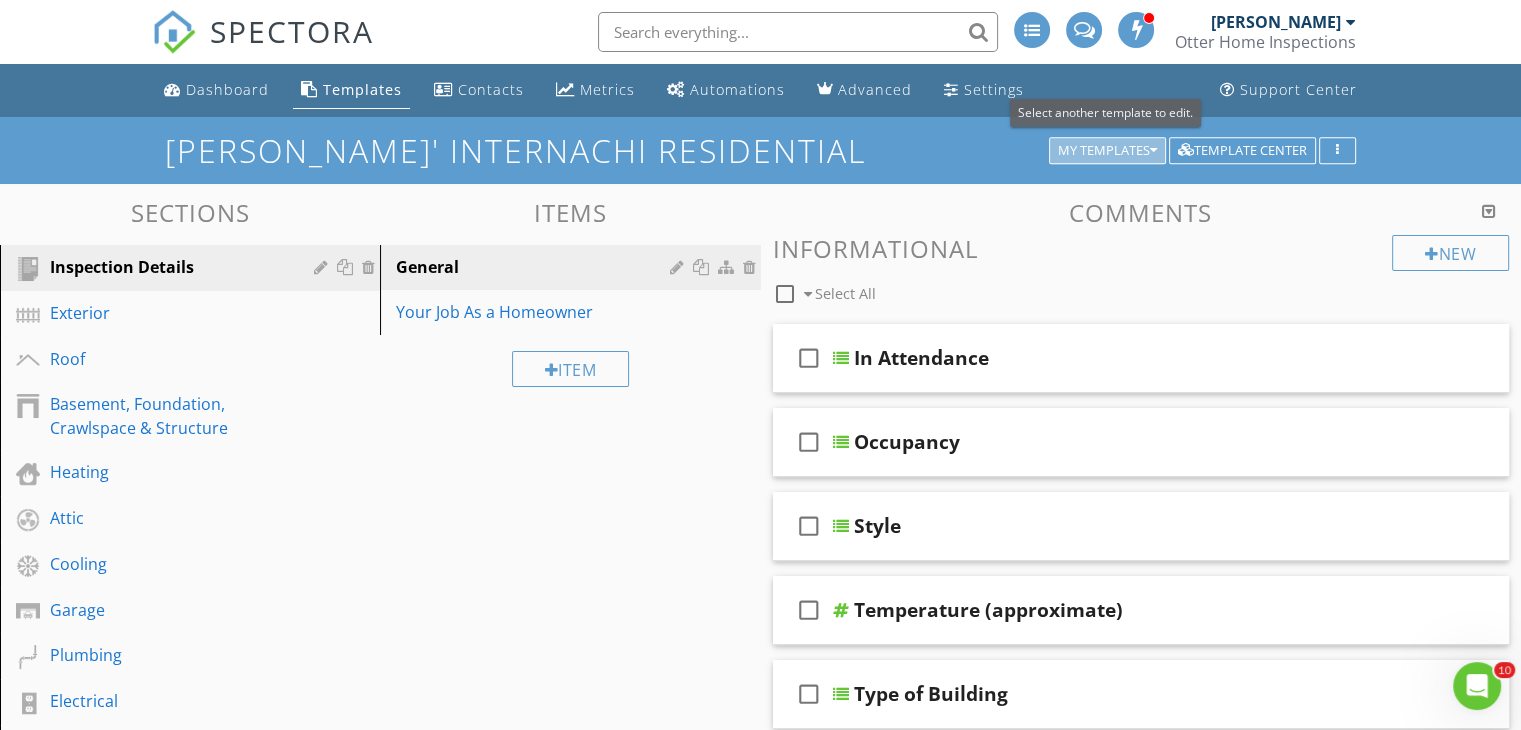 click on "My Templates" at bounding box center [1107, 151] 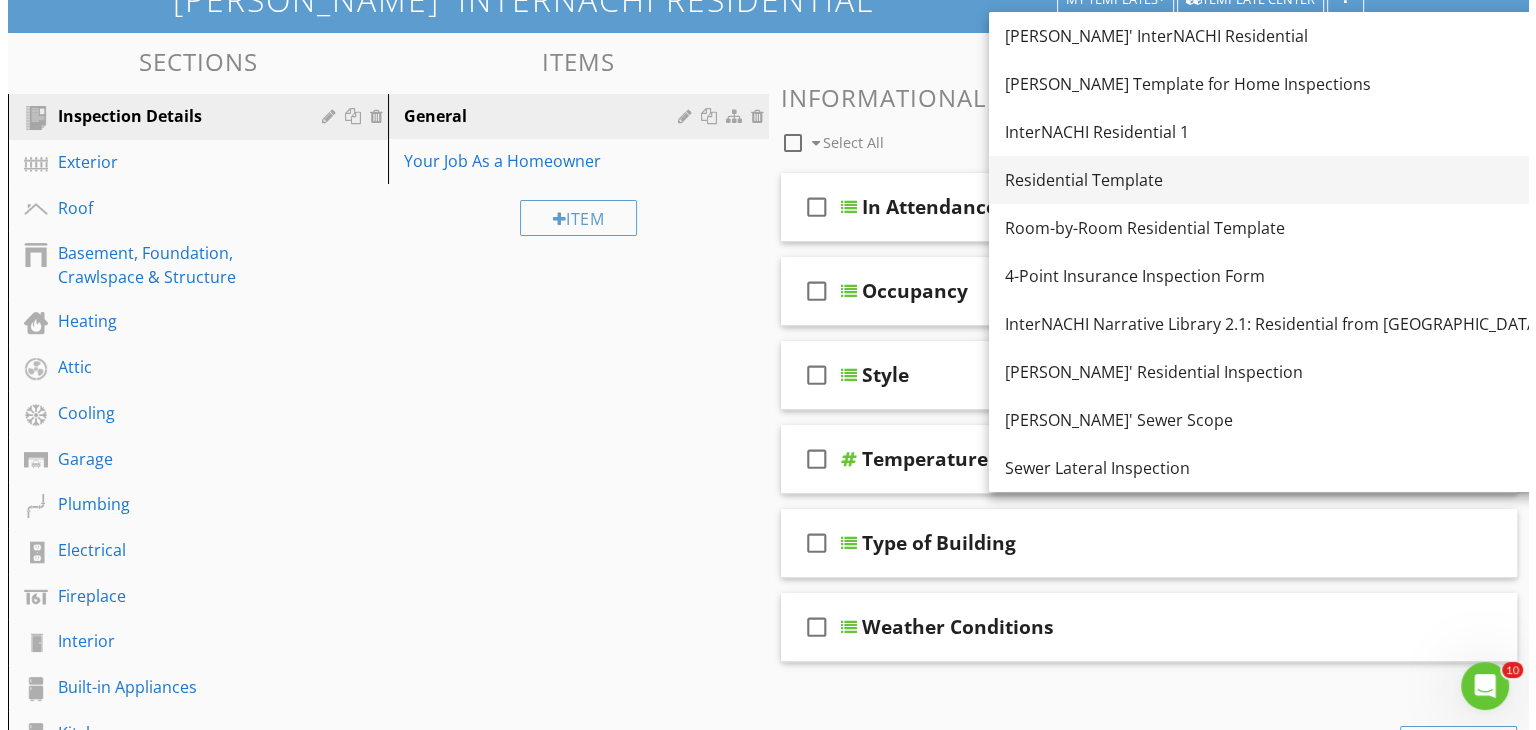 scroll, scrollTop: 160, scrollLeft: 0, axis: vertical 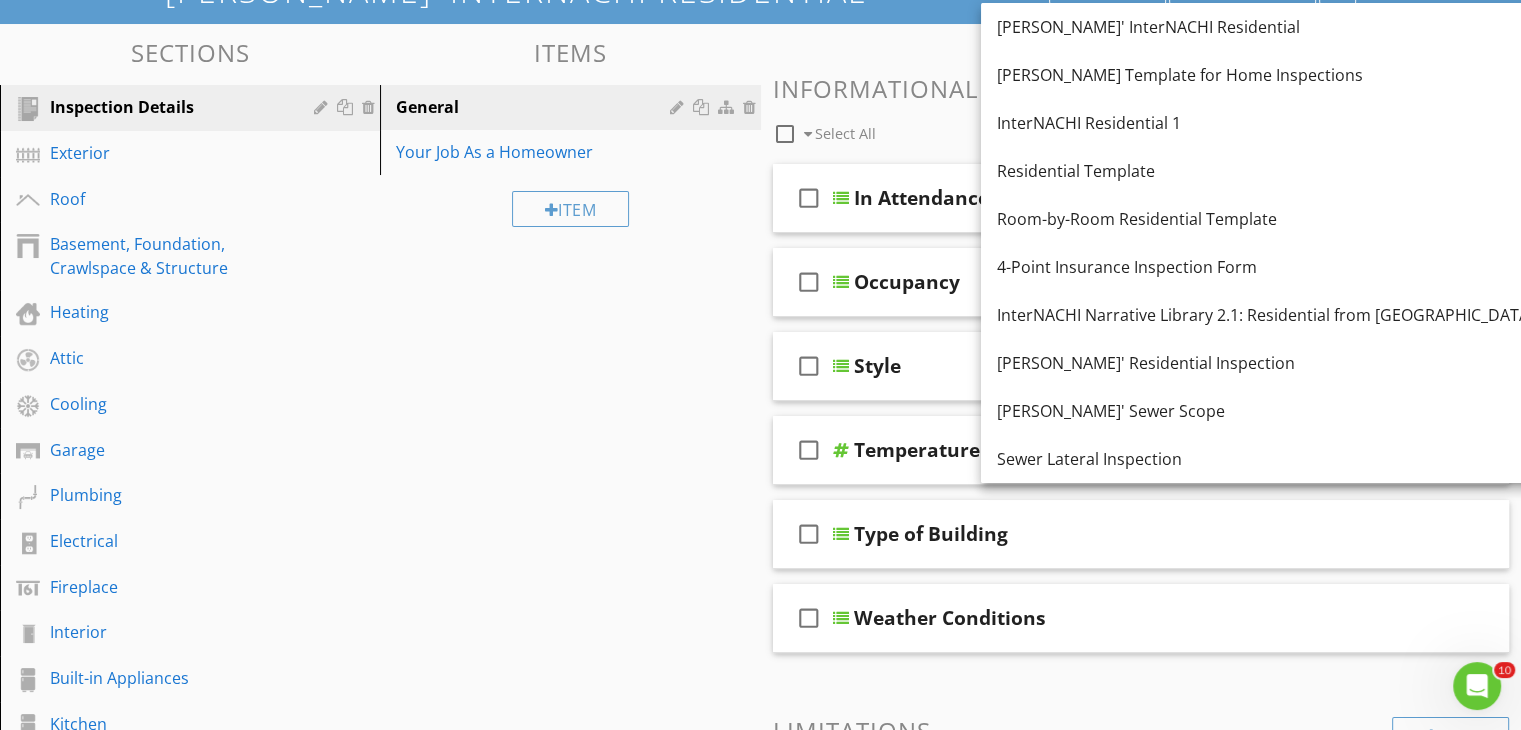click on "Sections
Inspection Details           Exterior           Roof           Basement, Foundation, Crawlspace & Structure           Heating           Attic           Cooling           Garage           Plumbing           Electrical           Fireplace           Interior           Built-in Appliances           Kitchen           Online Building Codes
Section
Attachments
Attachment
Items
General           Your Job As a Homeowner
Item
Comments
New
Informational   check_box_outline_blank     Select All       check_box_outline_blank
In Attendance
check_box_outline_blank
Occupancy
check_box_outline_blank
Style
check_box_outline_blank                   check_box_outline_blank" at bounding box center [760, 531] 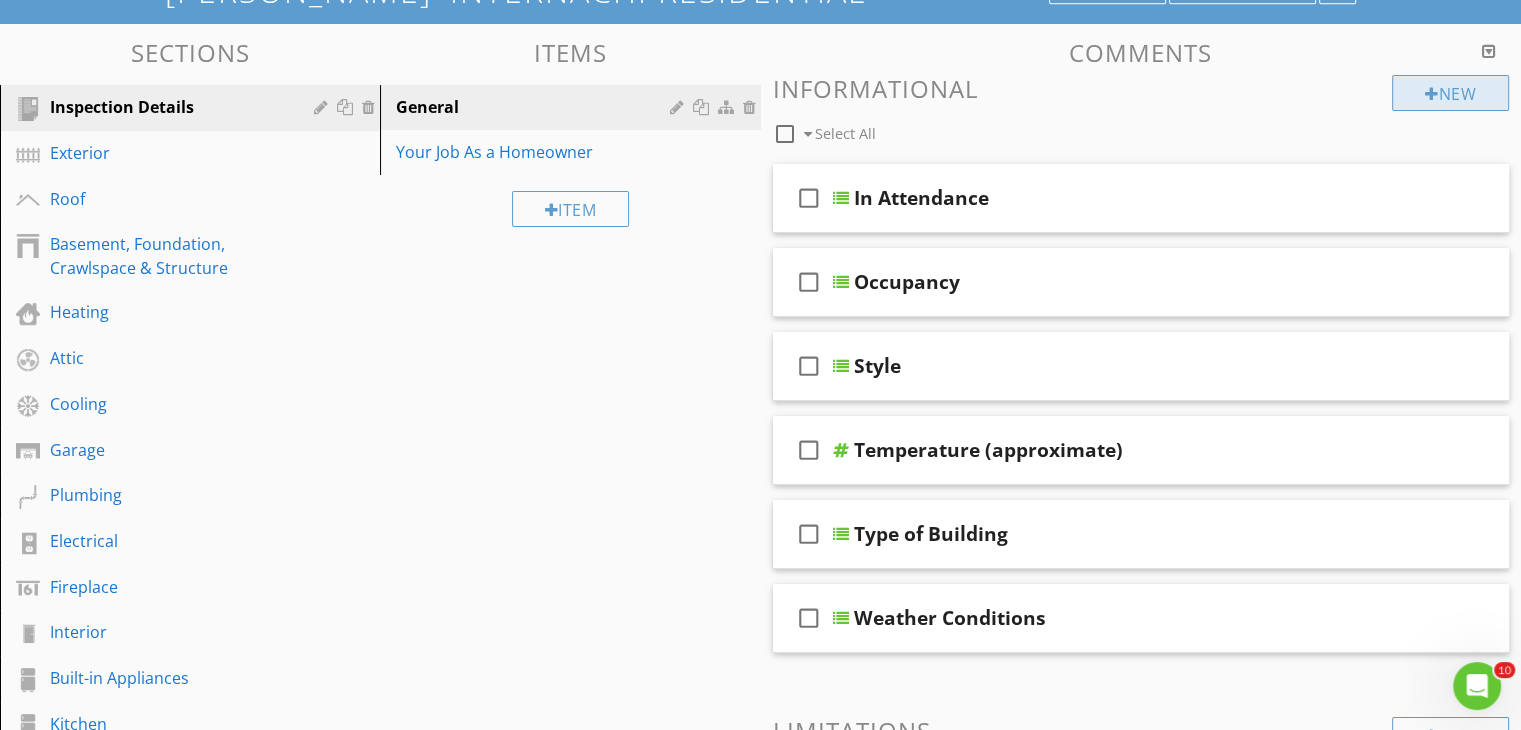 click on "New" at bounding box center (1450, 93) 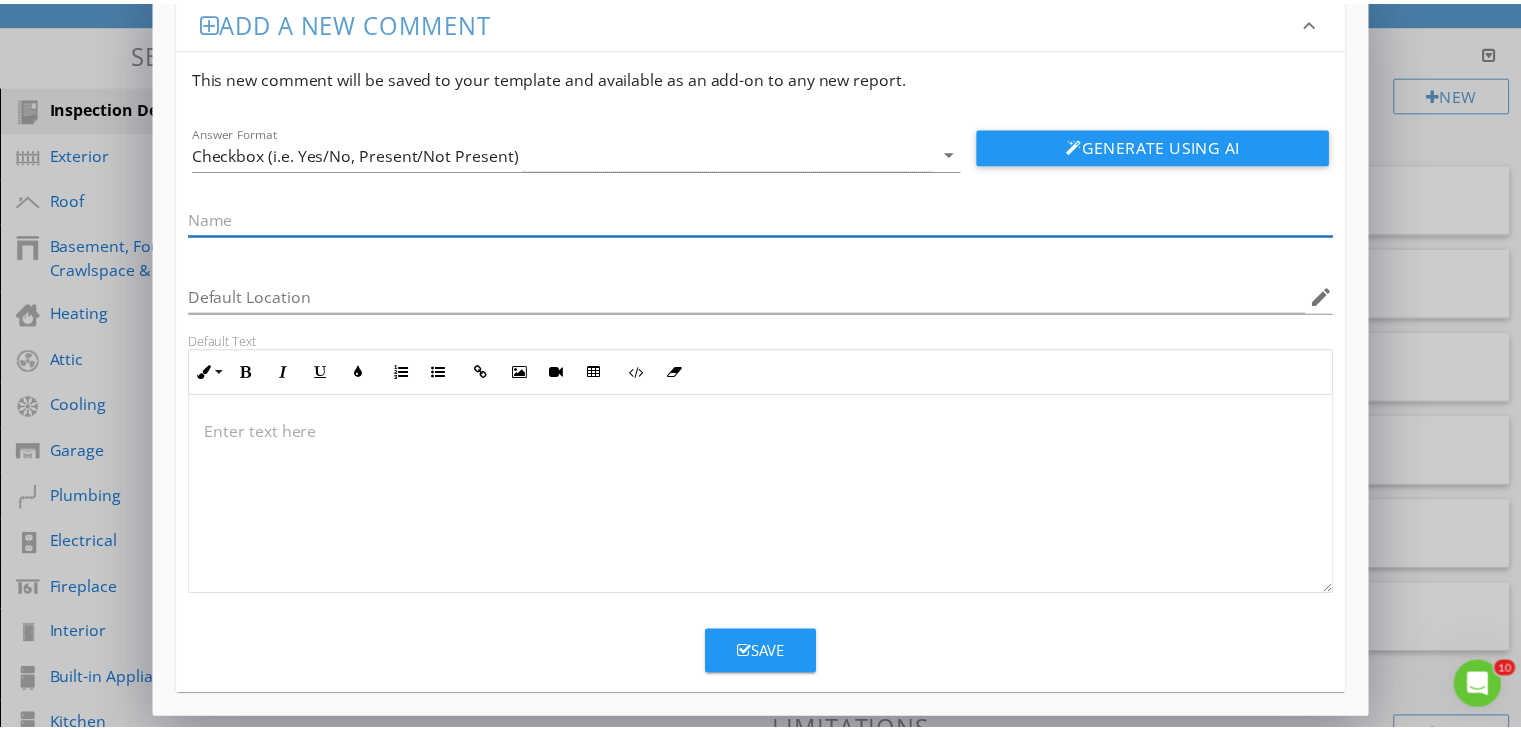 scroll, scrollTop: 0, scrollLeft: 0, axis: both 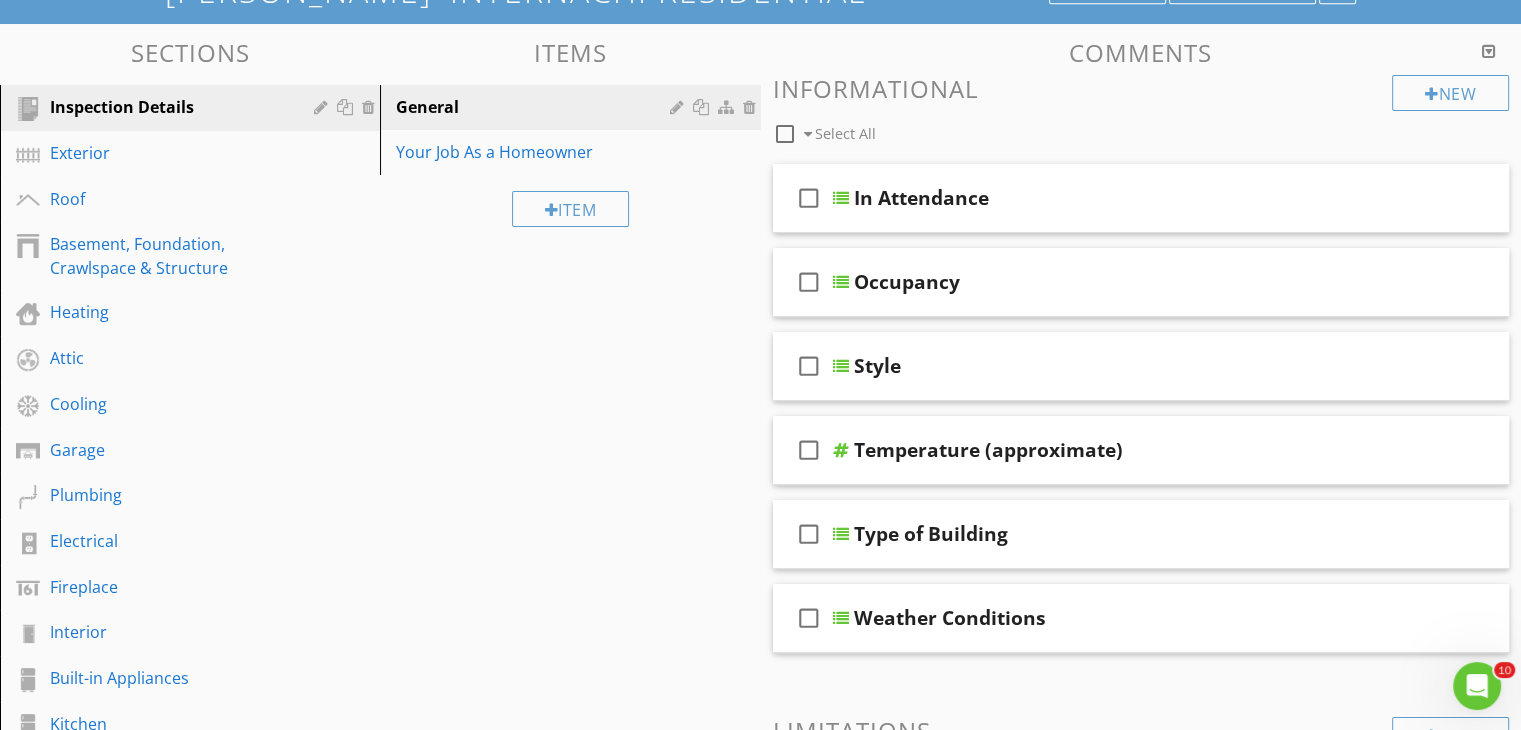 click at bounding box center (760, 365) 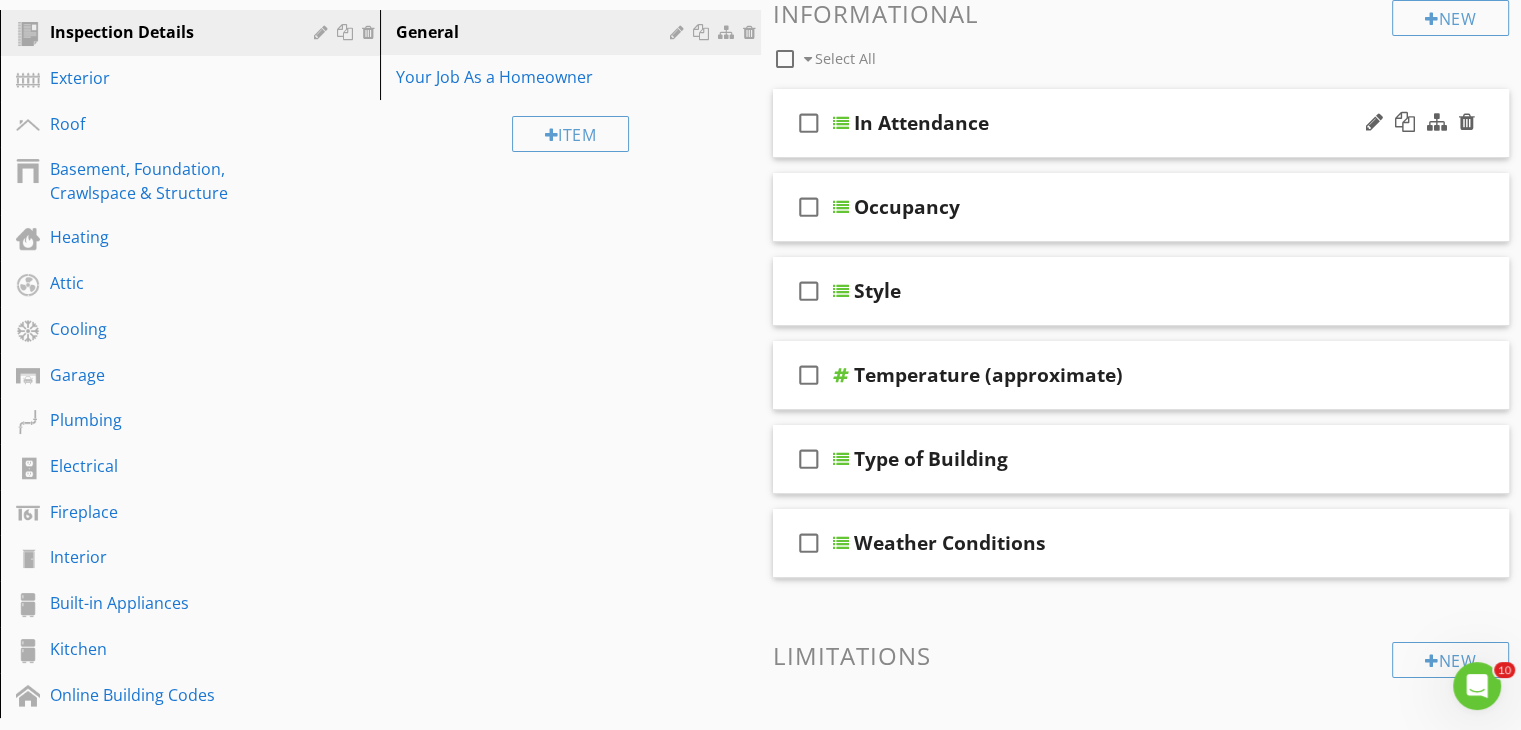 scroll, scrollTop: 0, scrollLeft: 0, axis: both 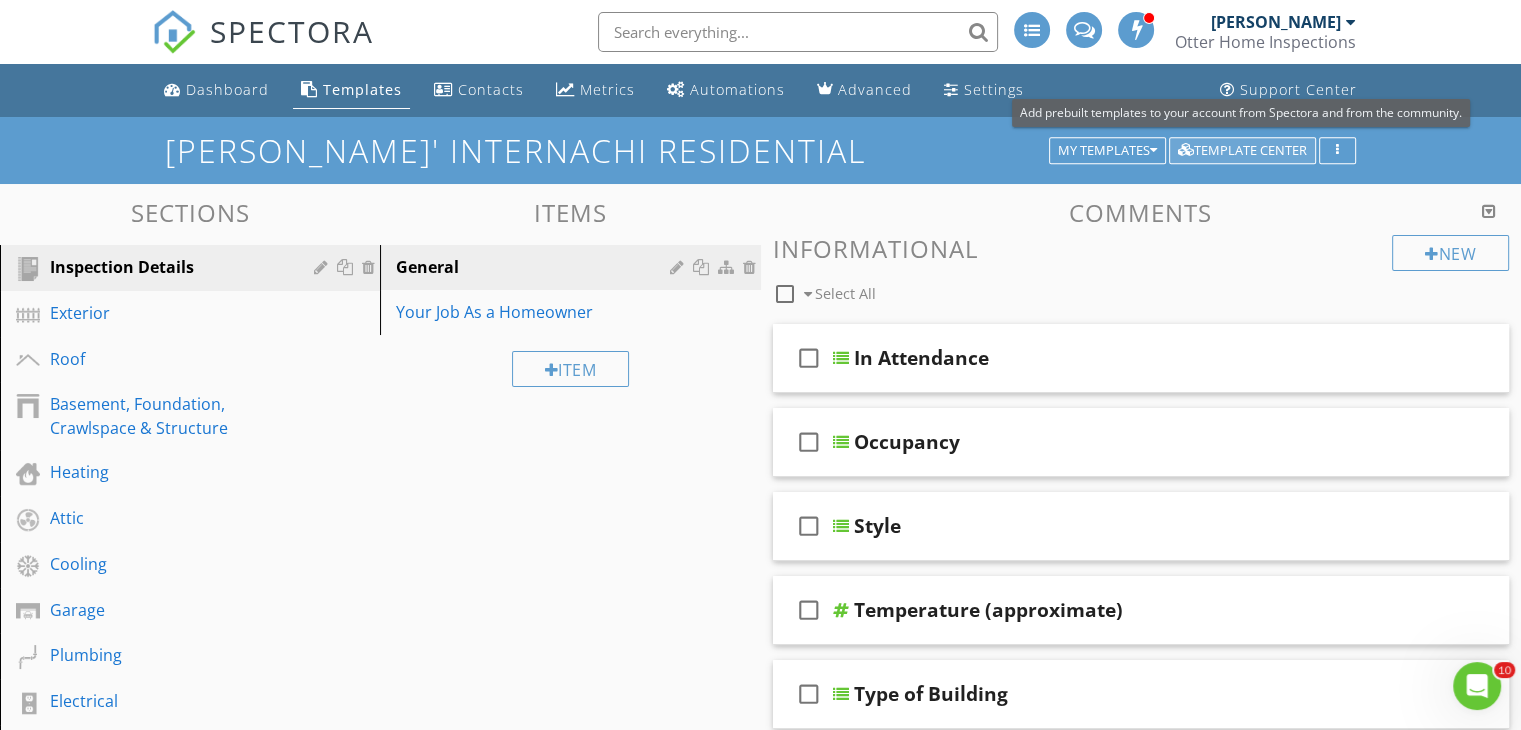 click at bounding box center [1186, 151] 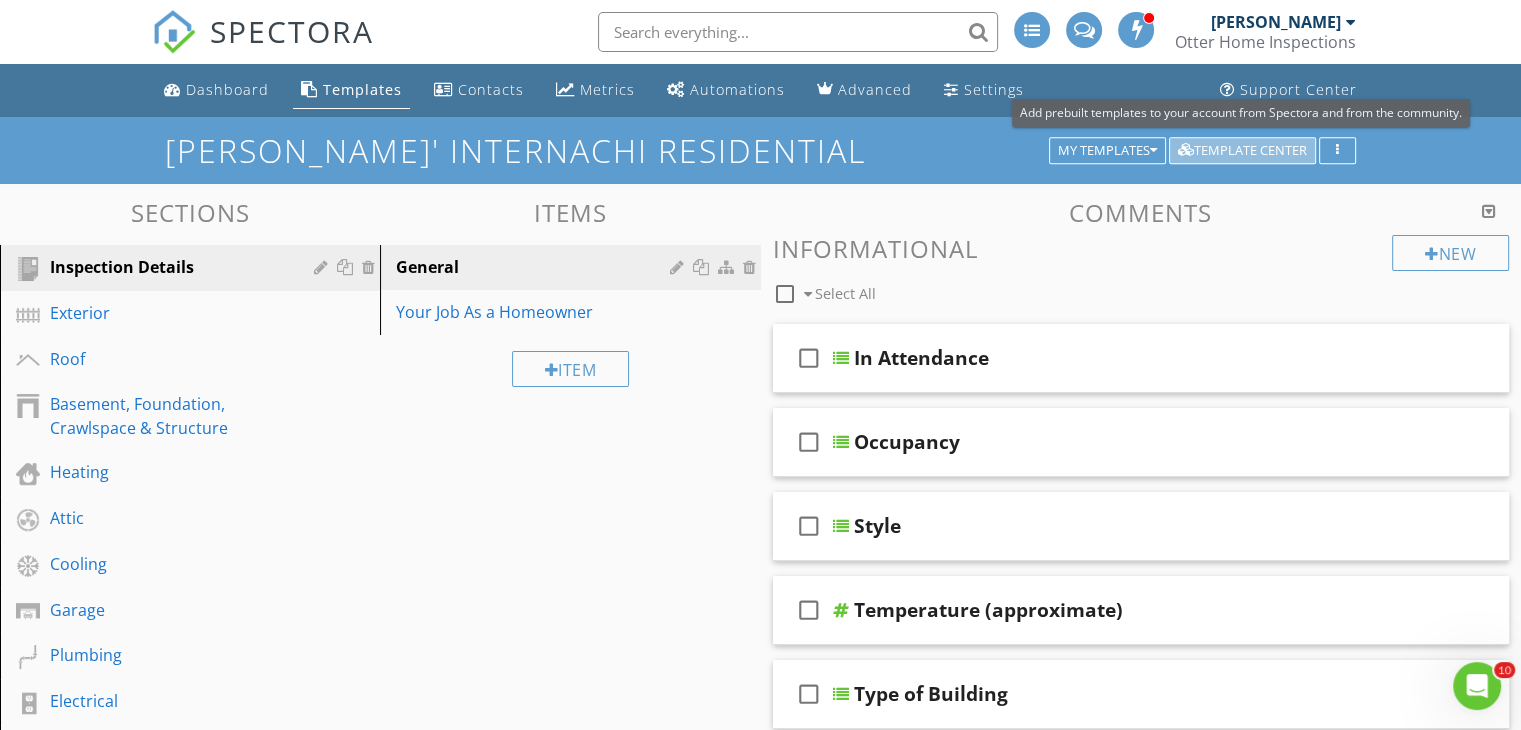 click at bounding box center [1186, 151] 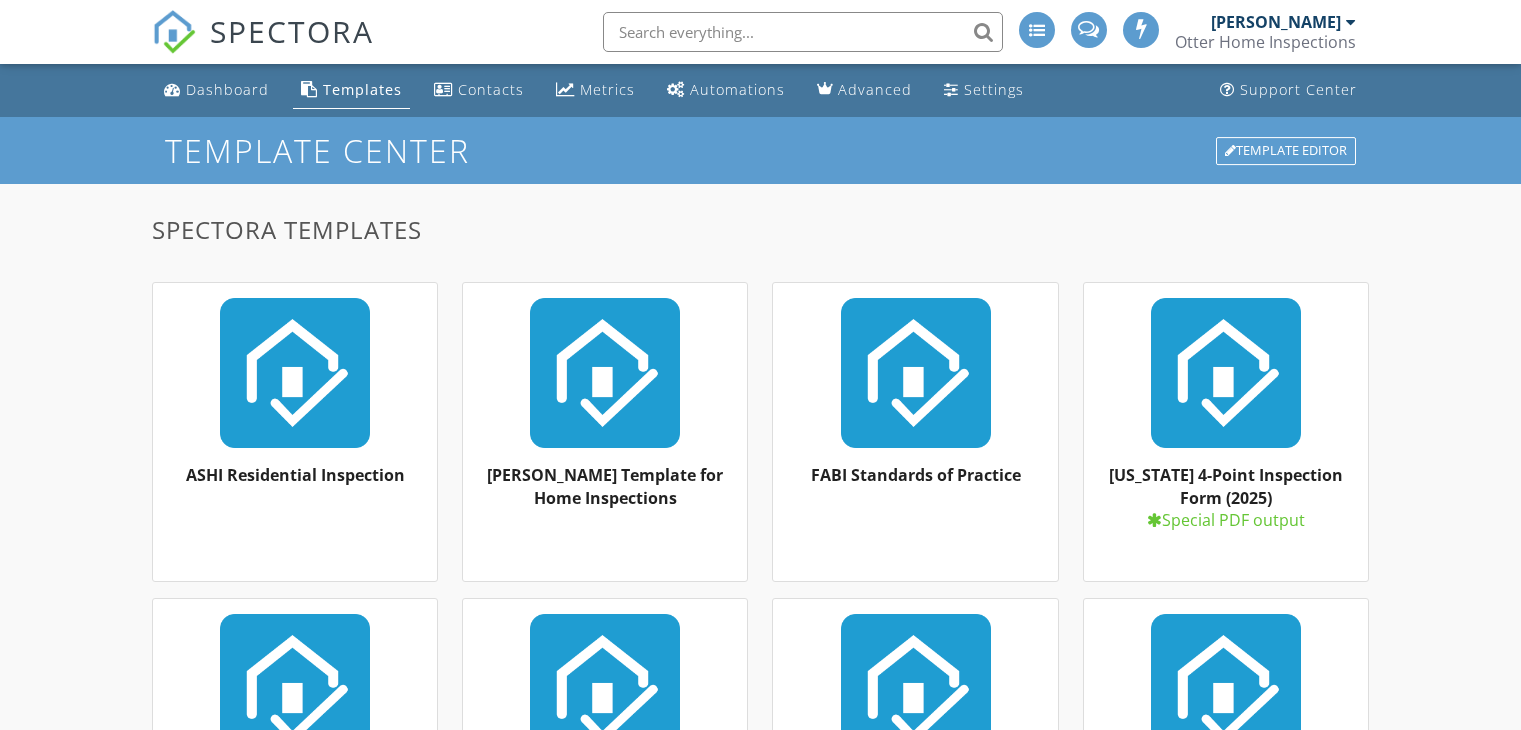scroll, scrollTop: 0, scrollLeft: 0, axis: both 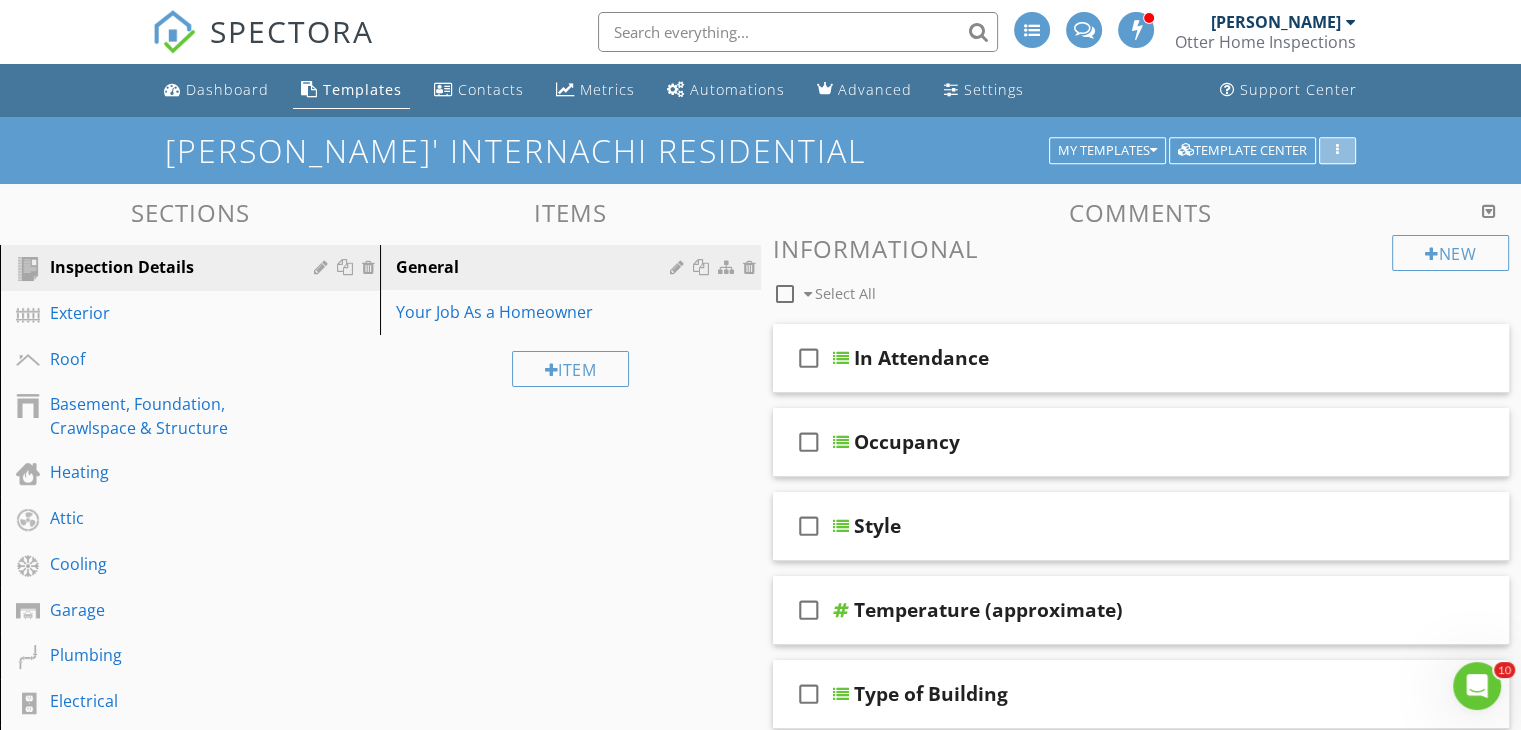 click at bounding box center (1337, 151) 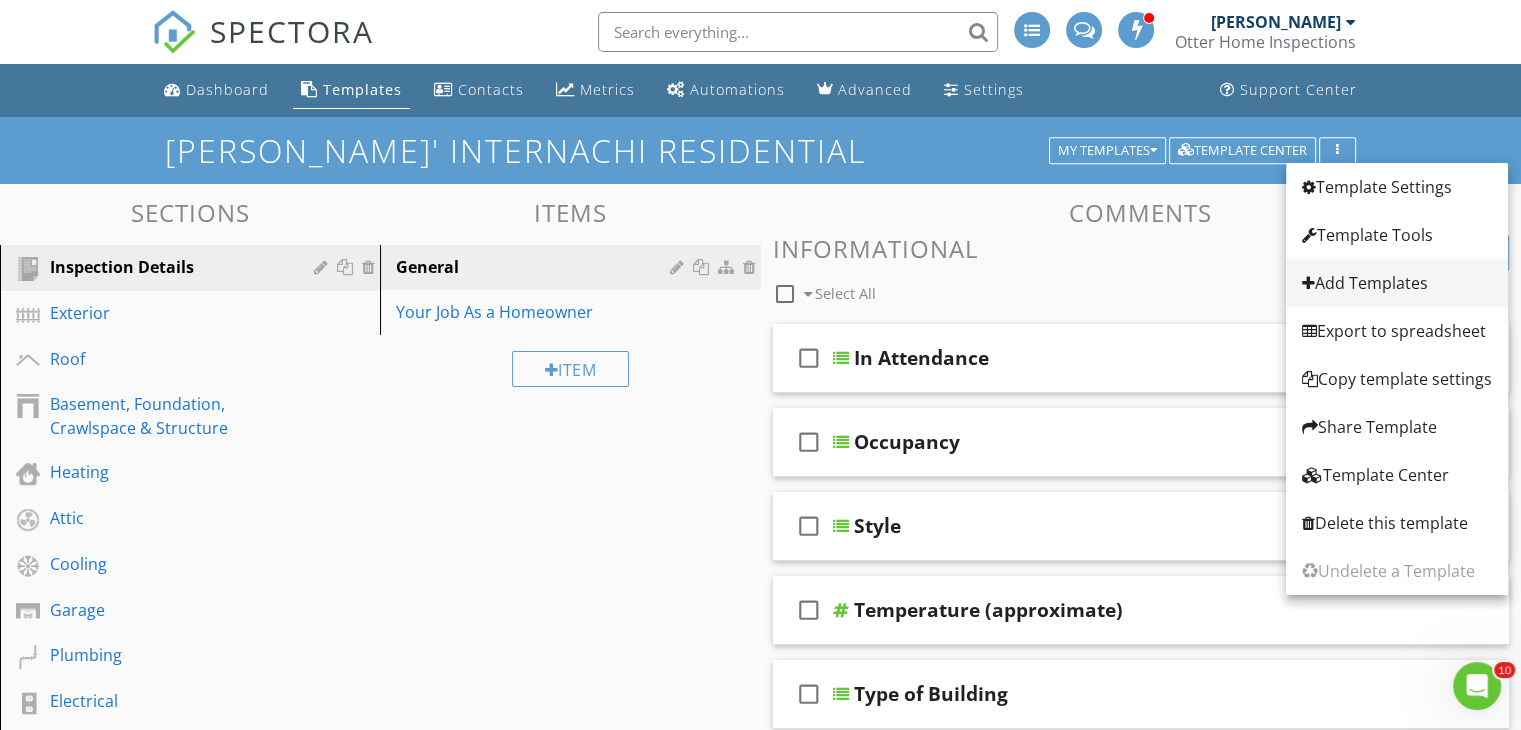 click on "Add Templates" at bounding box center (1397, 283) 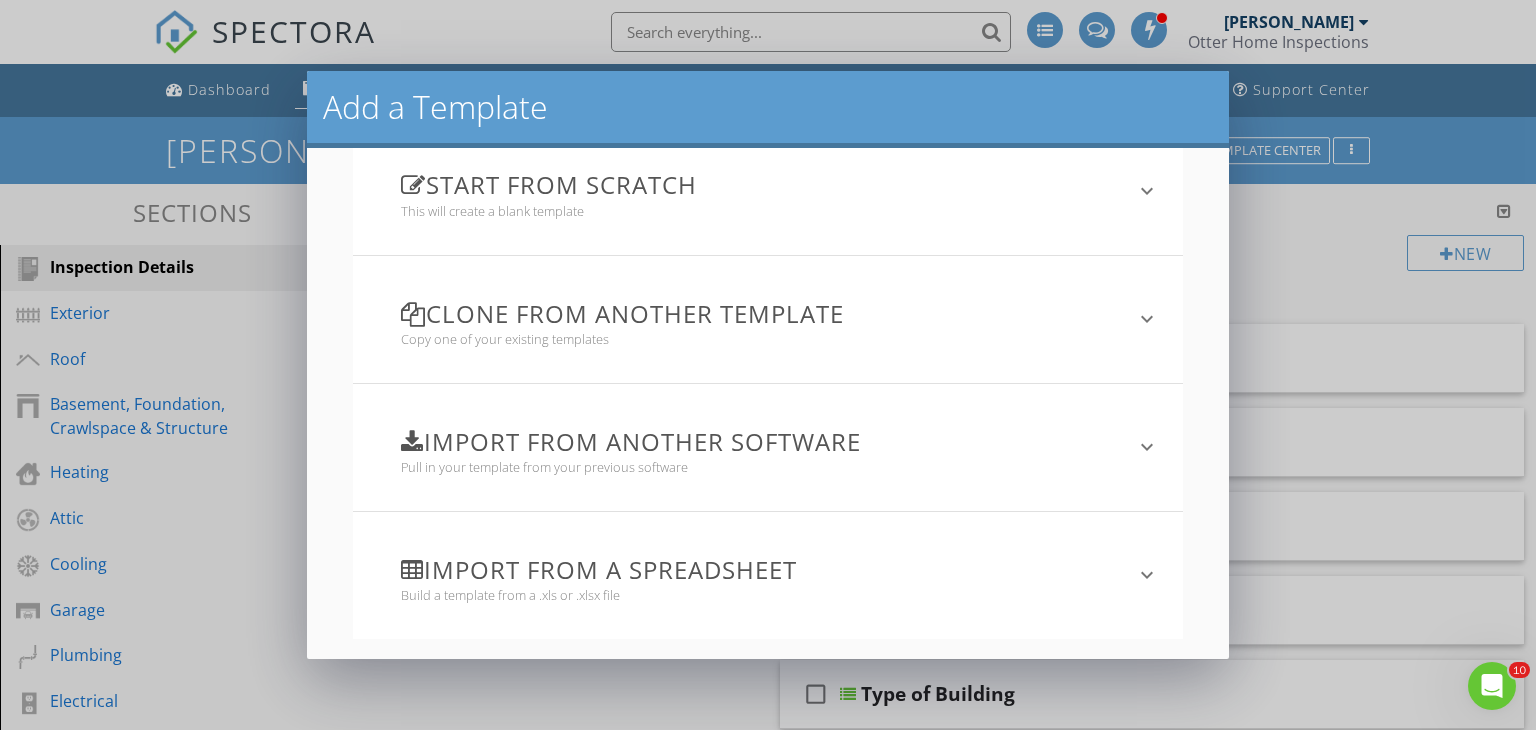 scroll, scrollTop: 176, scrollLeft: 0, axis: vertical 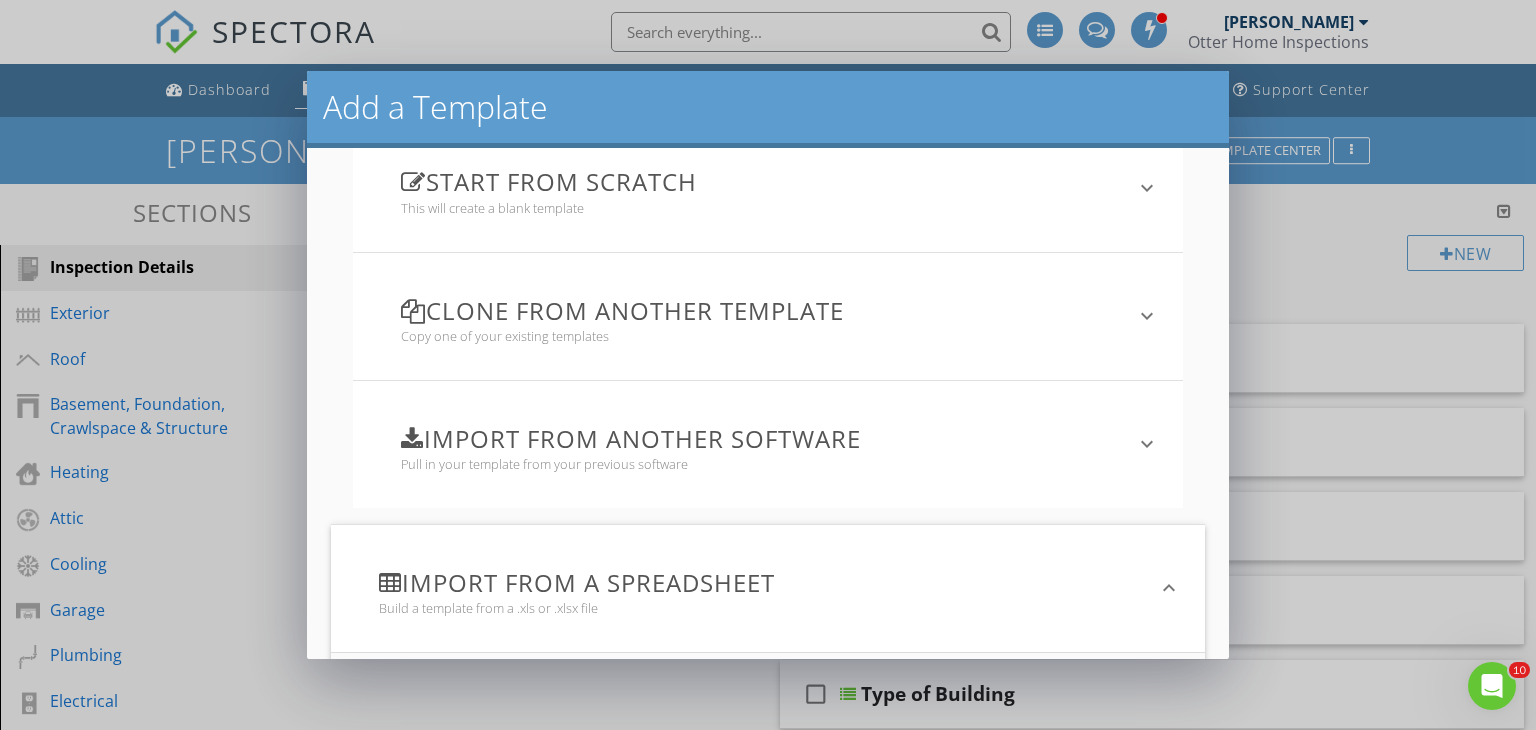 click on "Start from scratch" at bounding box center (756, 181) 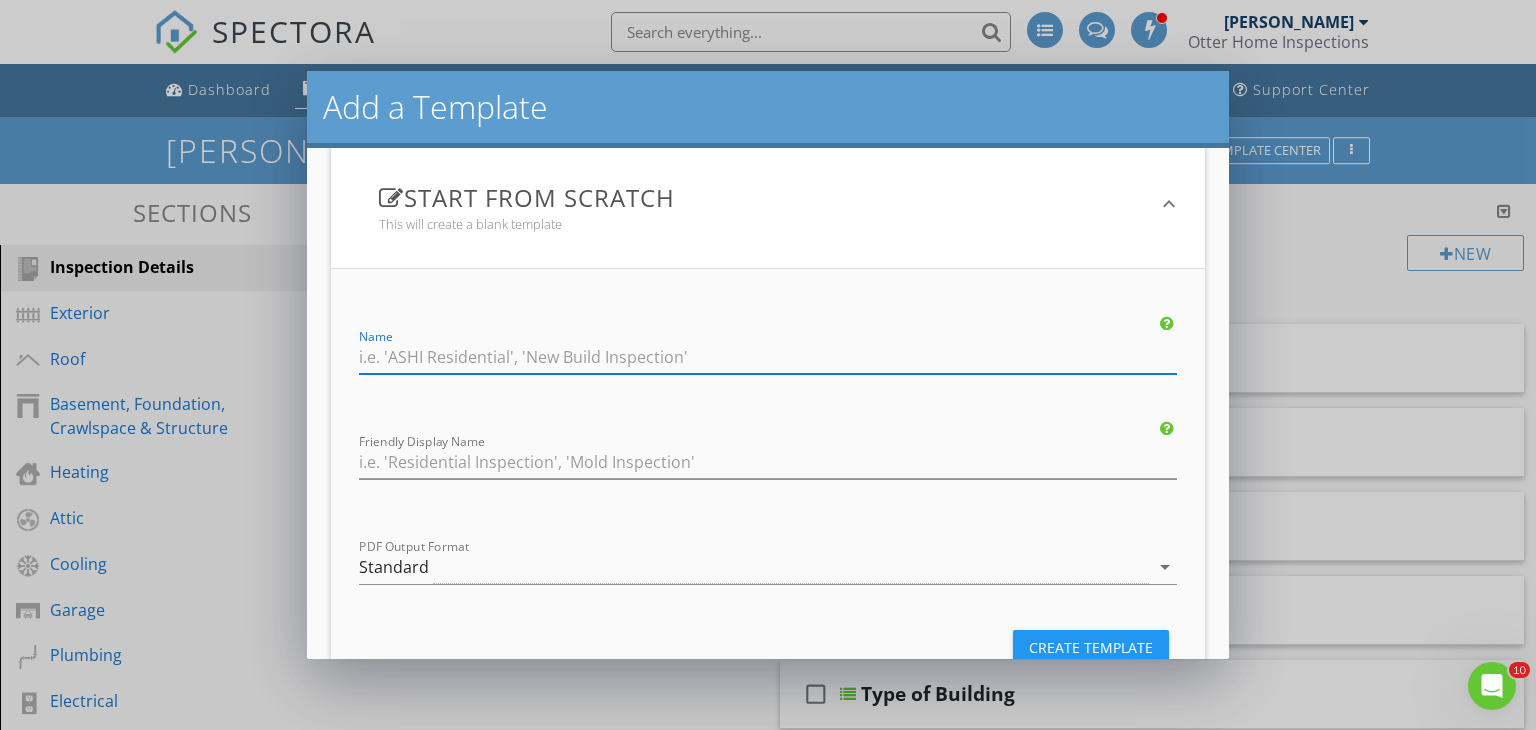 click at bounding box center (768, 357) 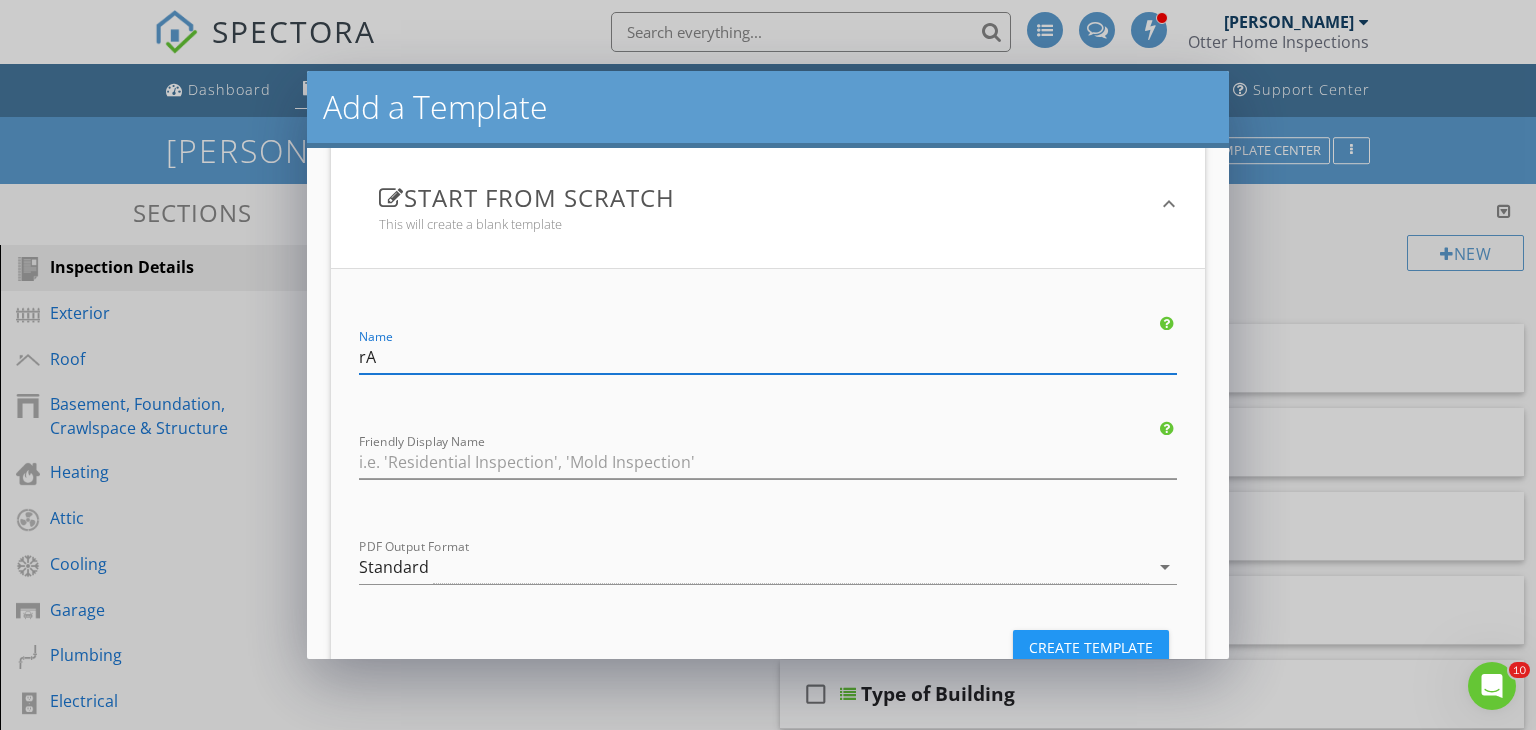 type on "r" 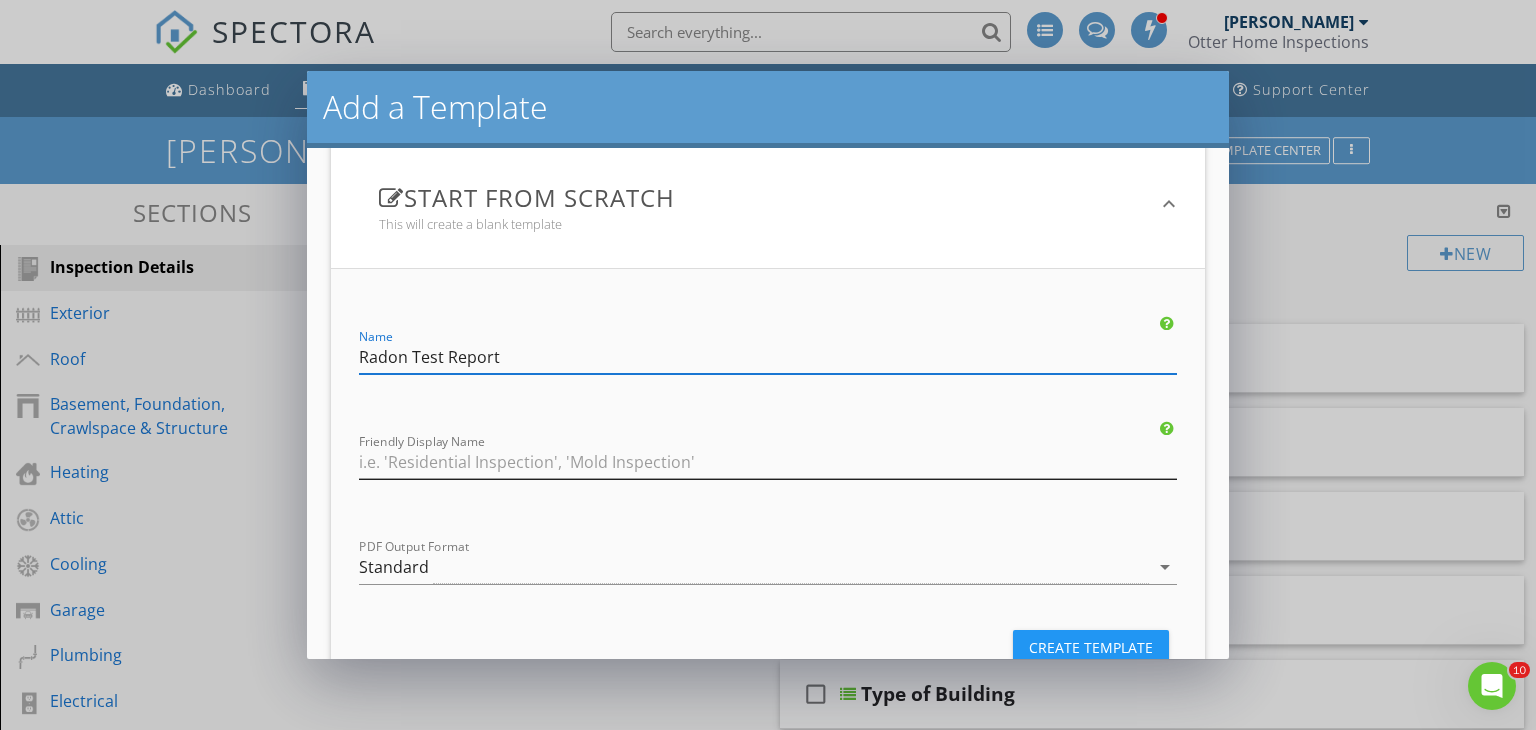 type on "Radon Test Report" 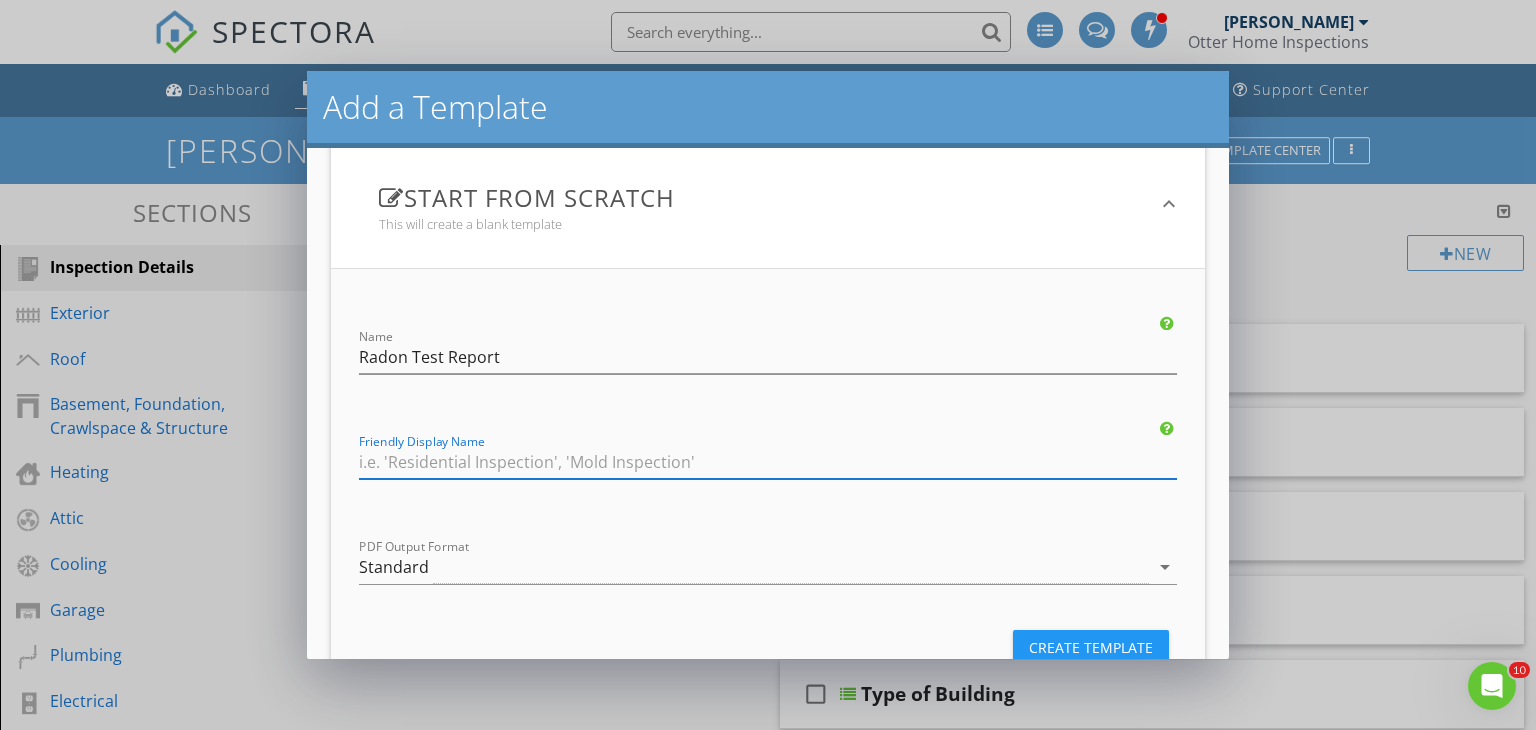 click at bounding box center (768, 462) 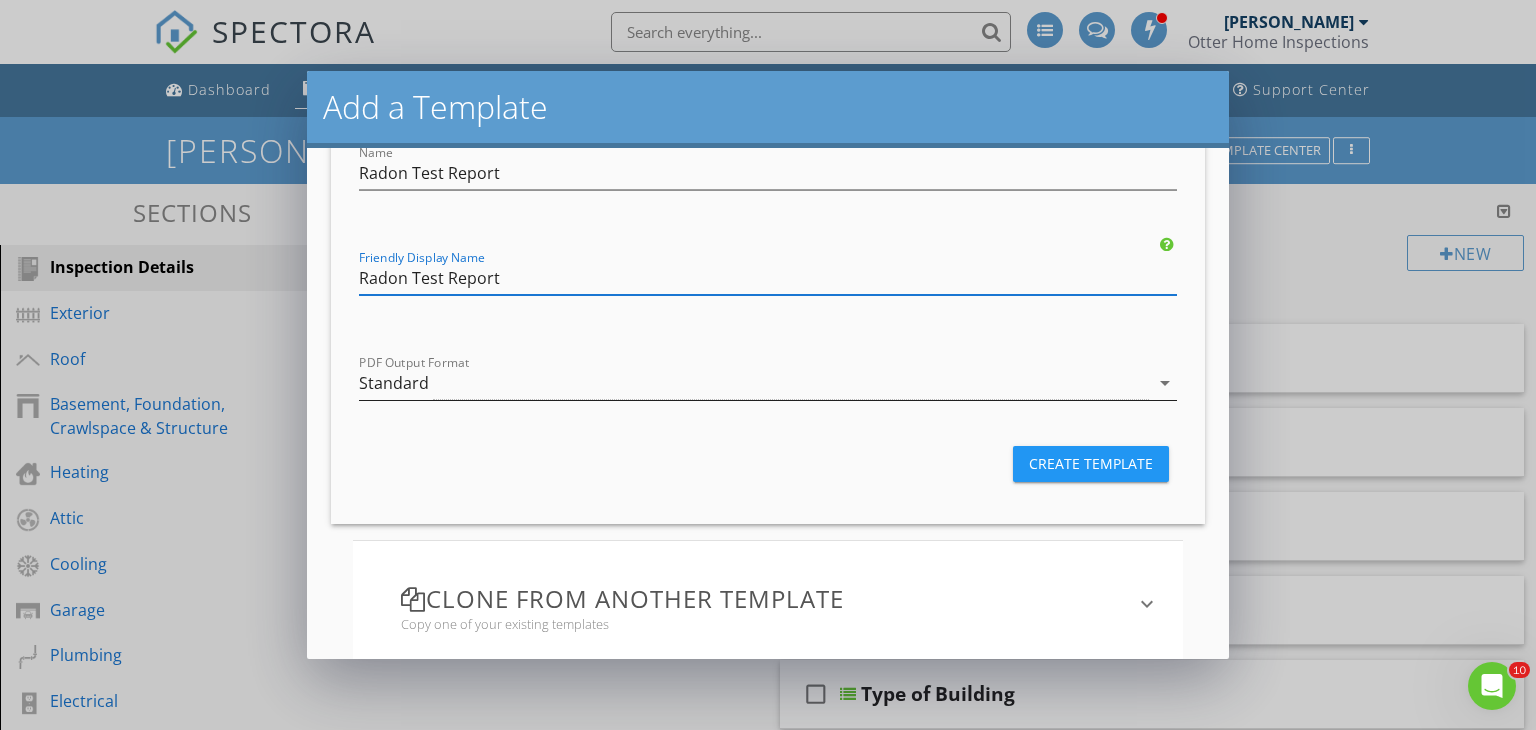 scroll, scrollTop: 364, scrollLeft: 0, axis: vertical 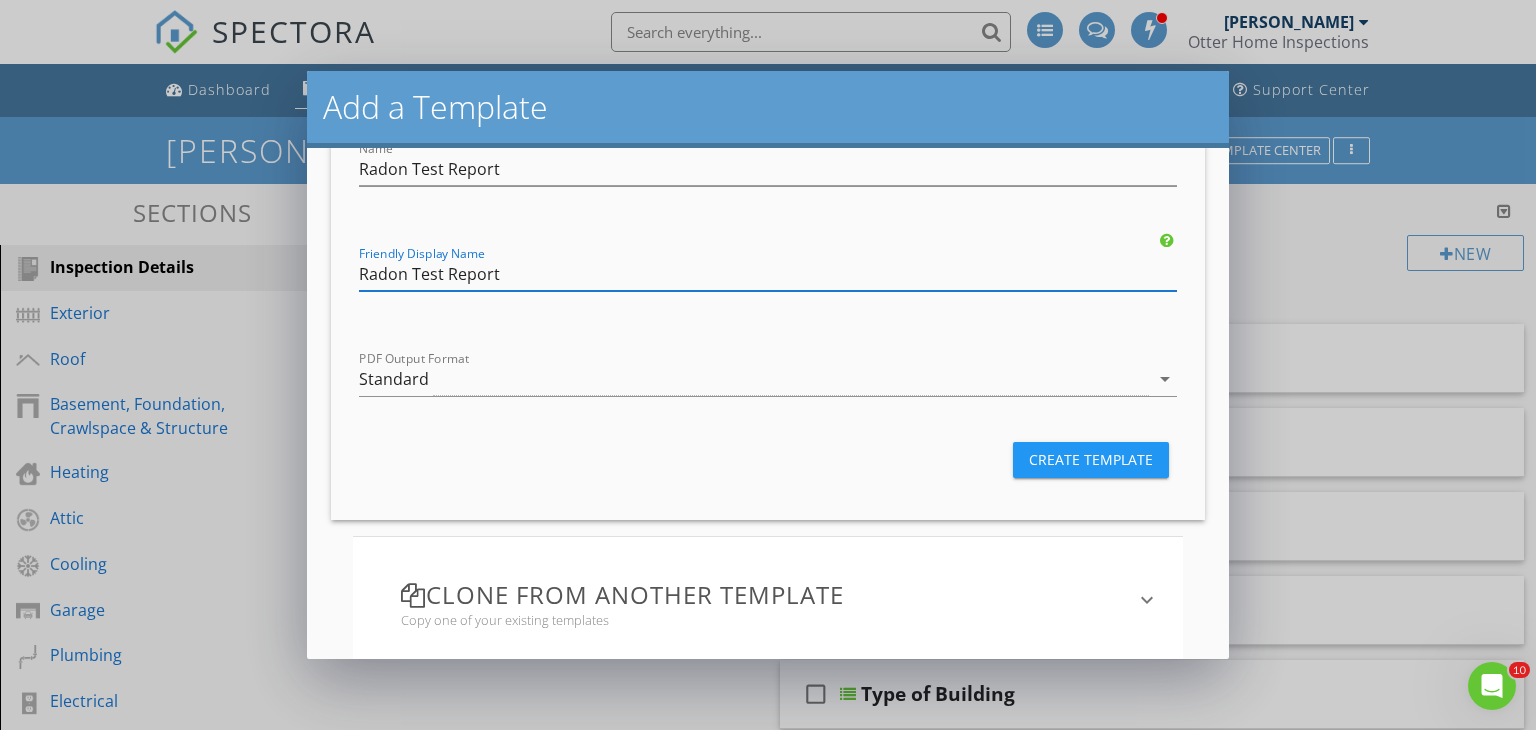 type on "Radon Test Report" 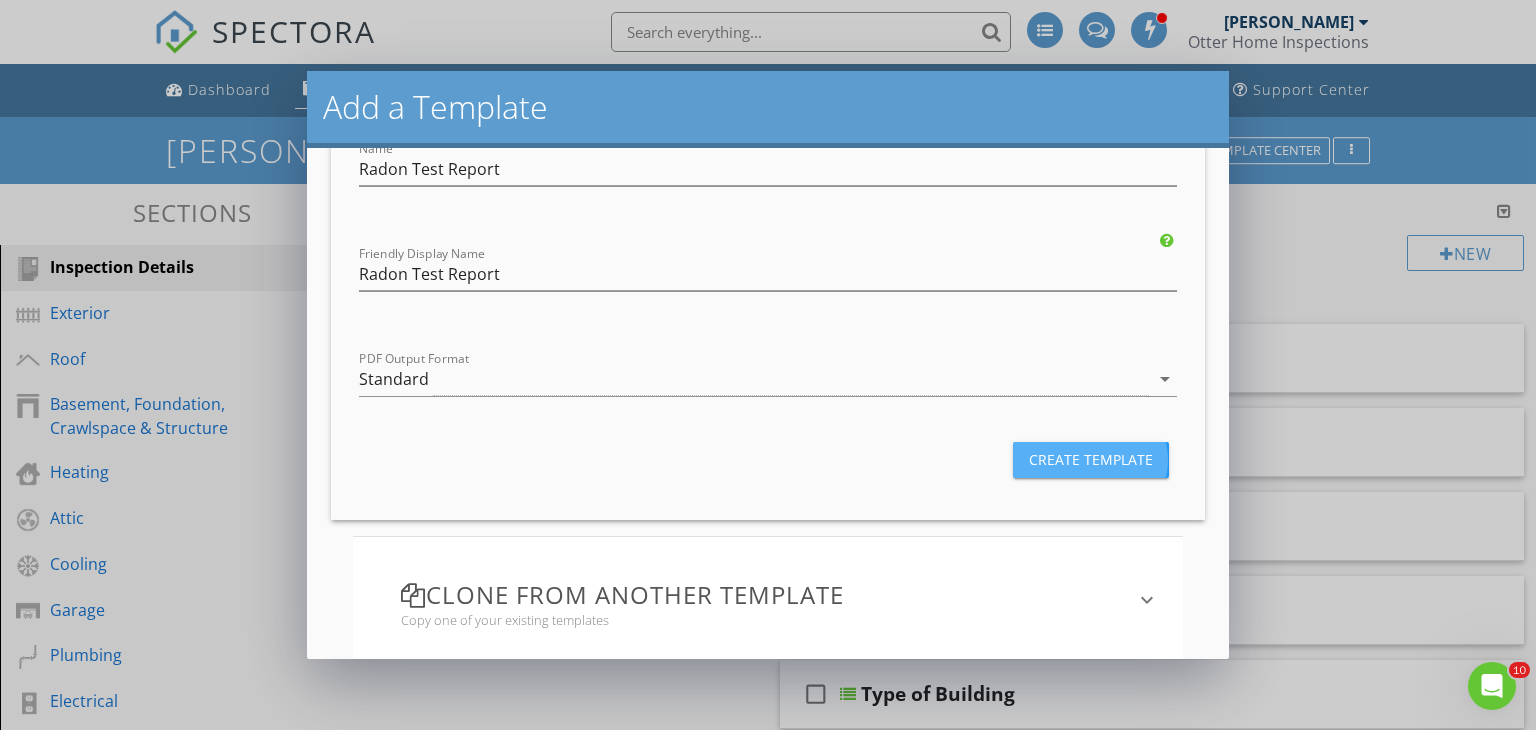 click on "Create Template" at bounding box center [1091, 459] 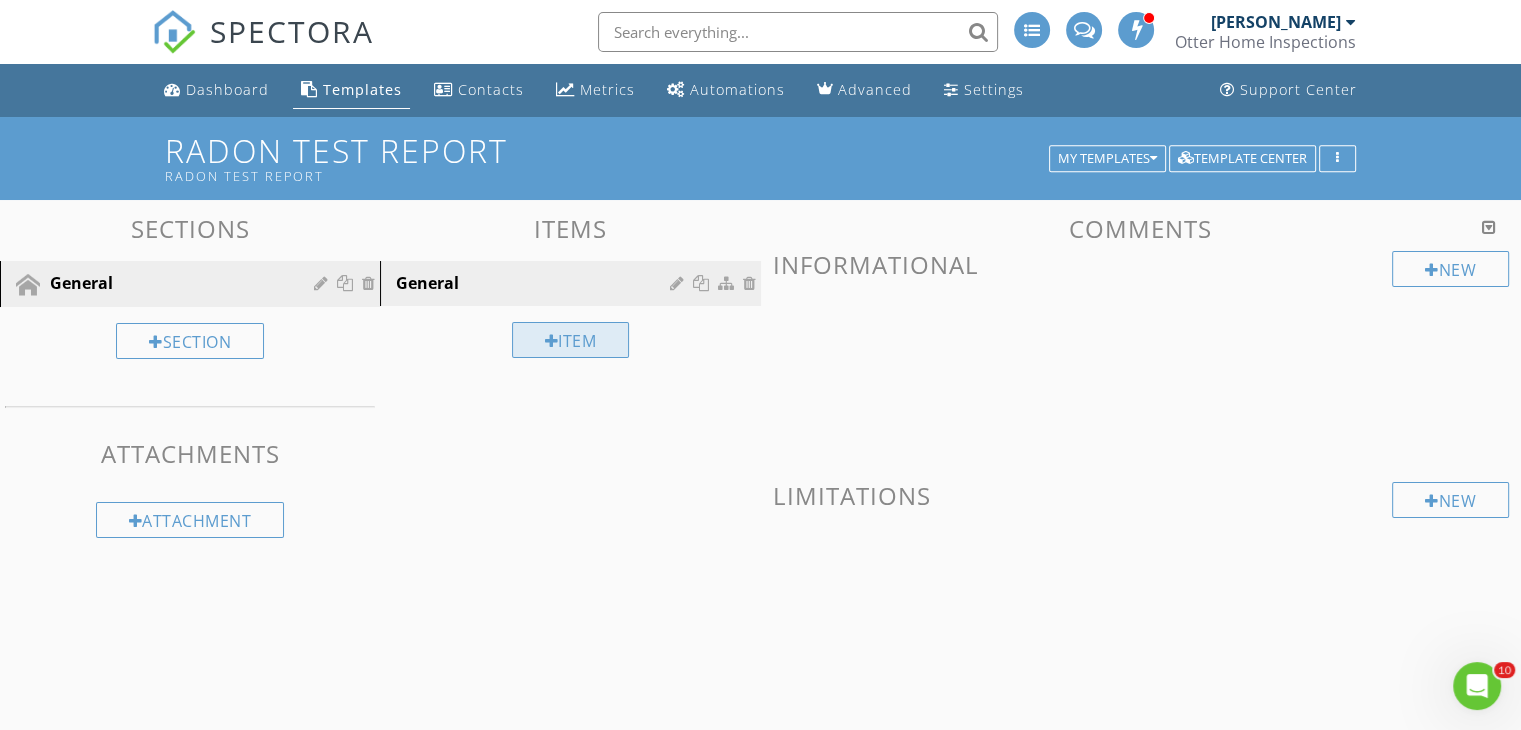 click on "Item" at bounding box center (571, 340) 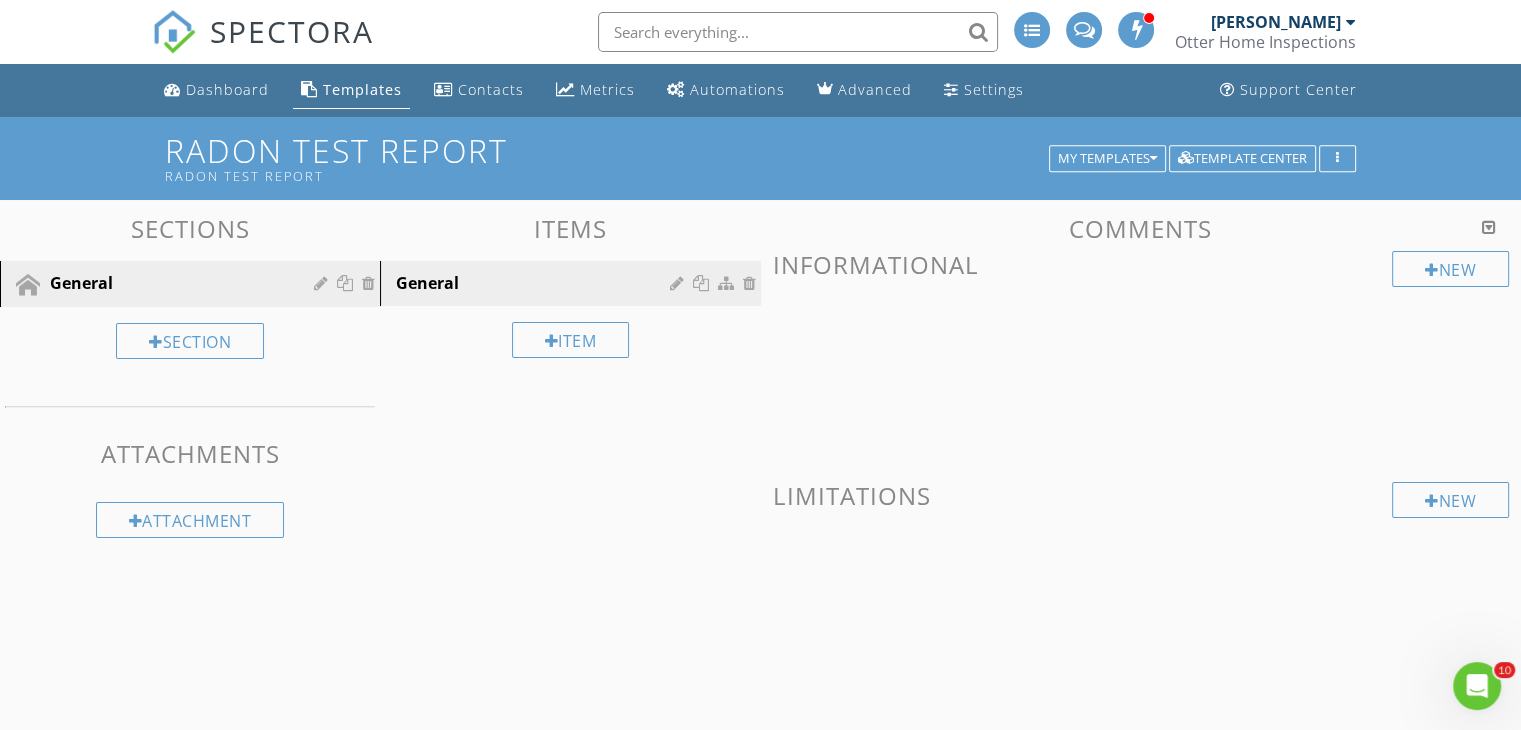 click at bounding box center [760, 365] 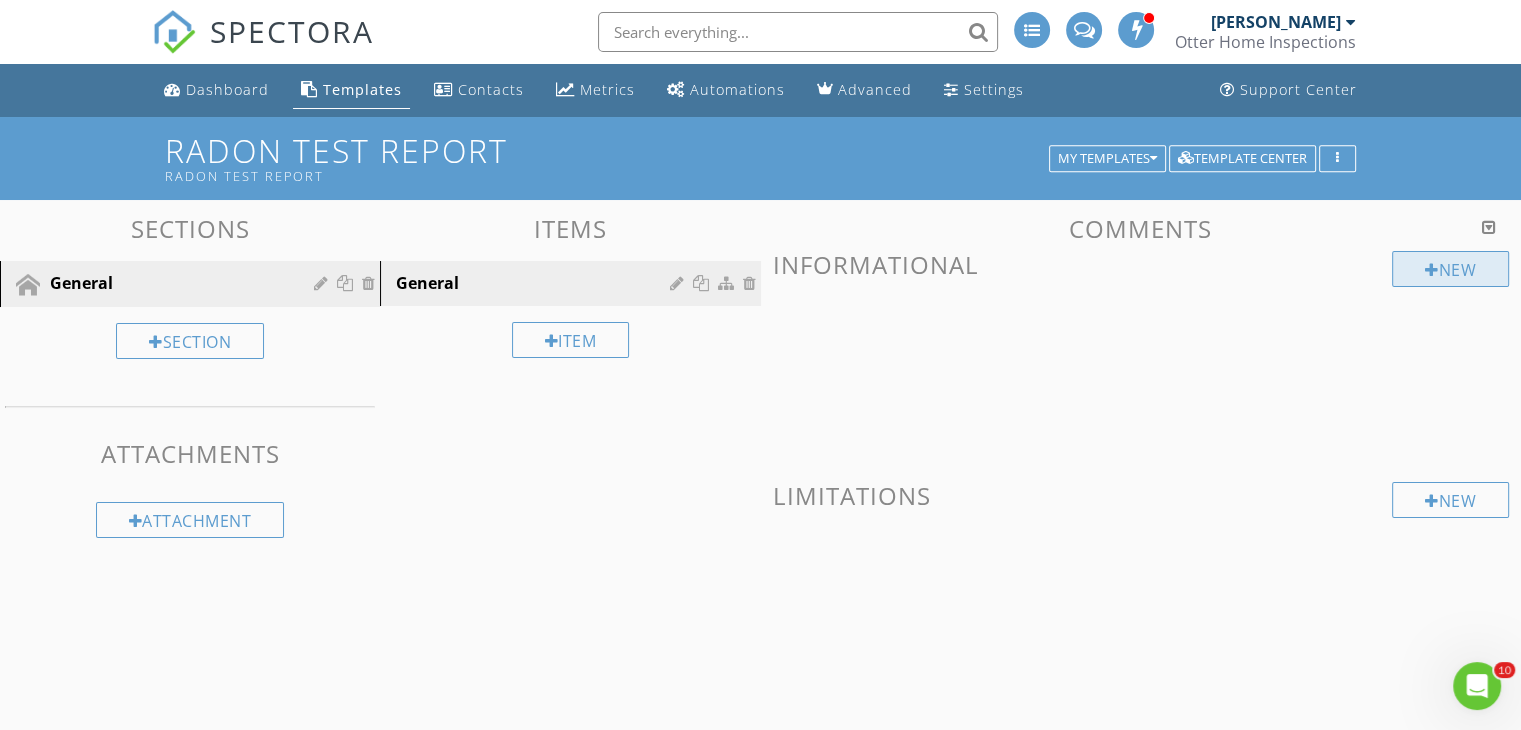 click on "New" at bounding box center (1450, 269) 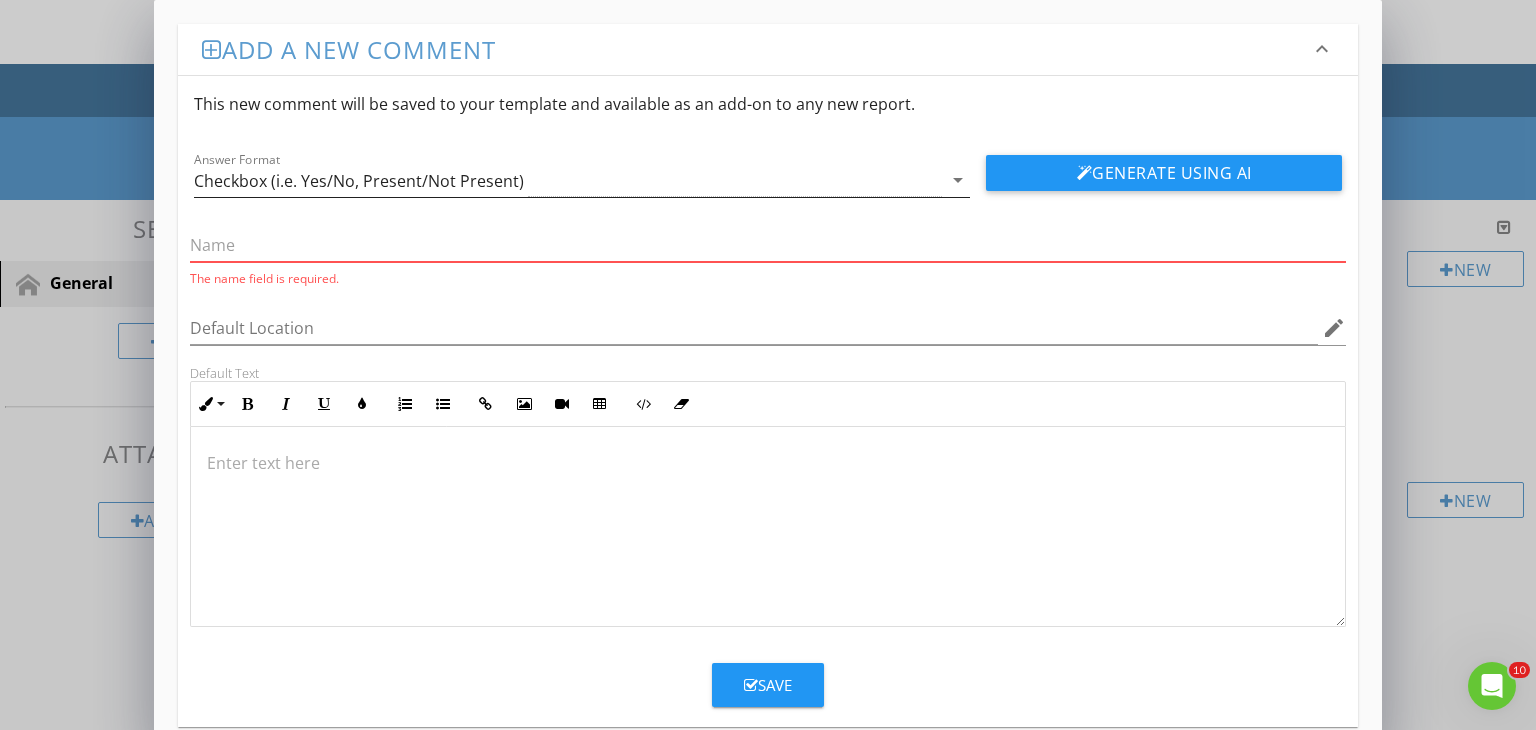 click on "arrow_drop_down" at bounding box center [958, 180] 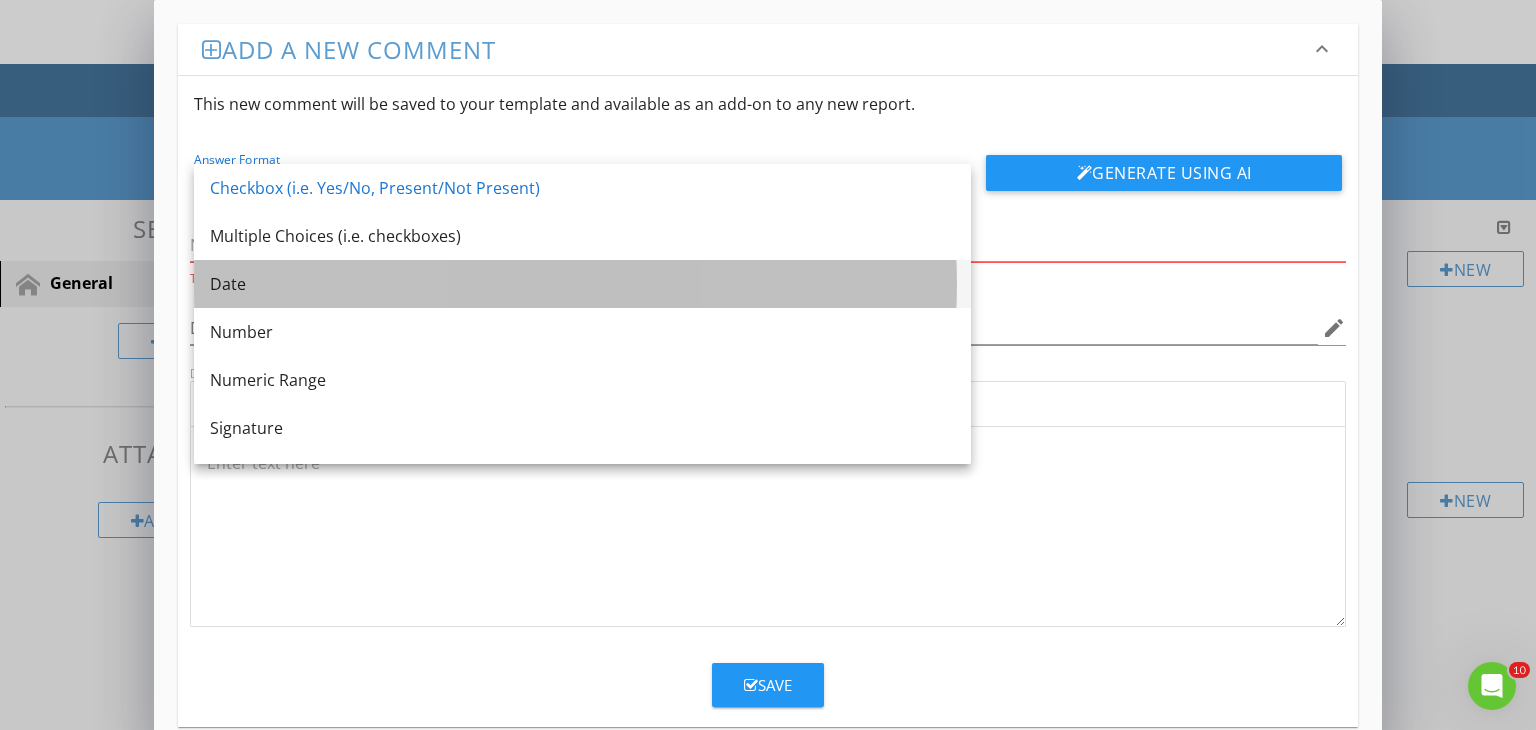 click on "Date" at bounding box center (582, 284) 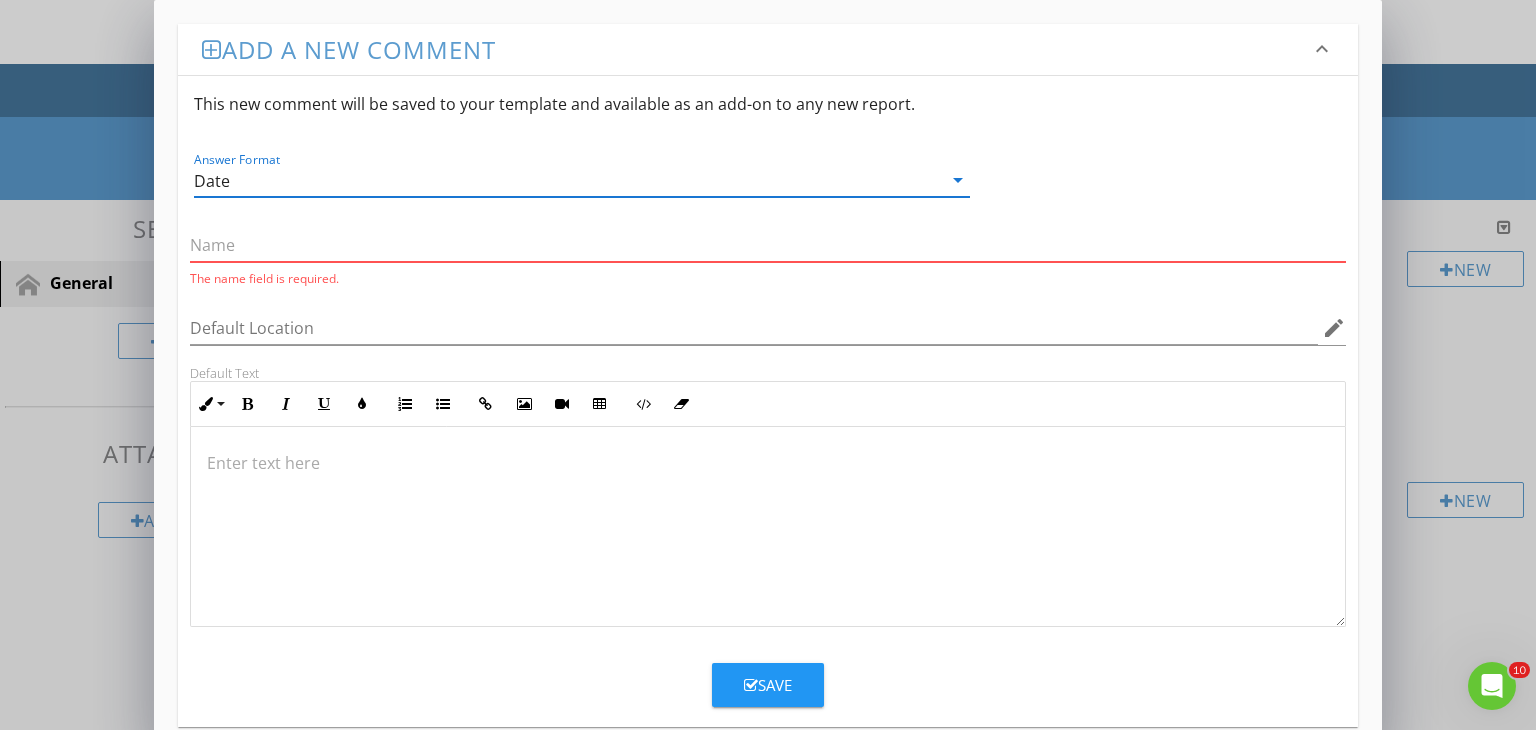 click at bounding box center [768, 245] 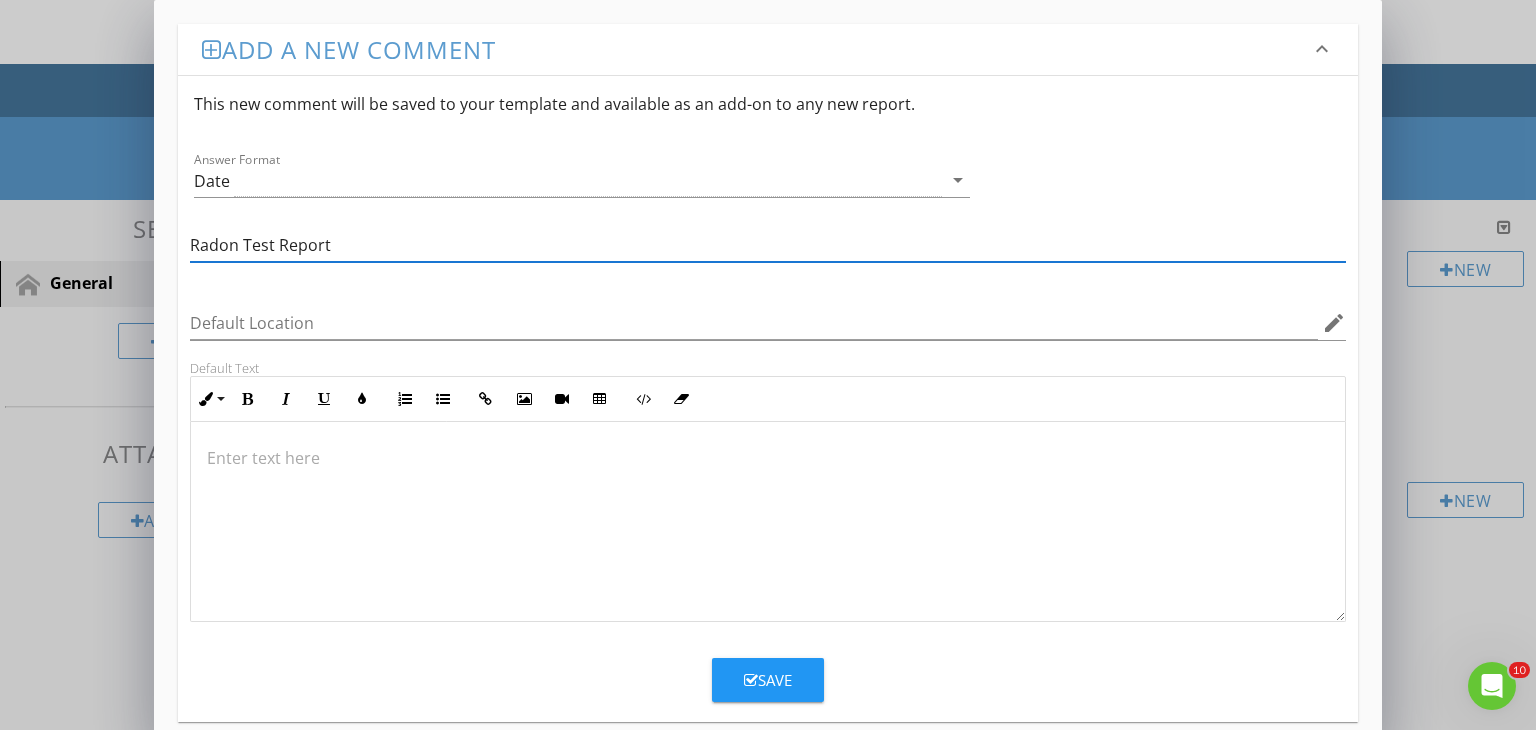 type on "Radon Test Report" 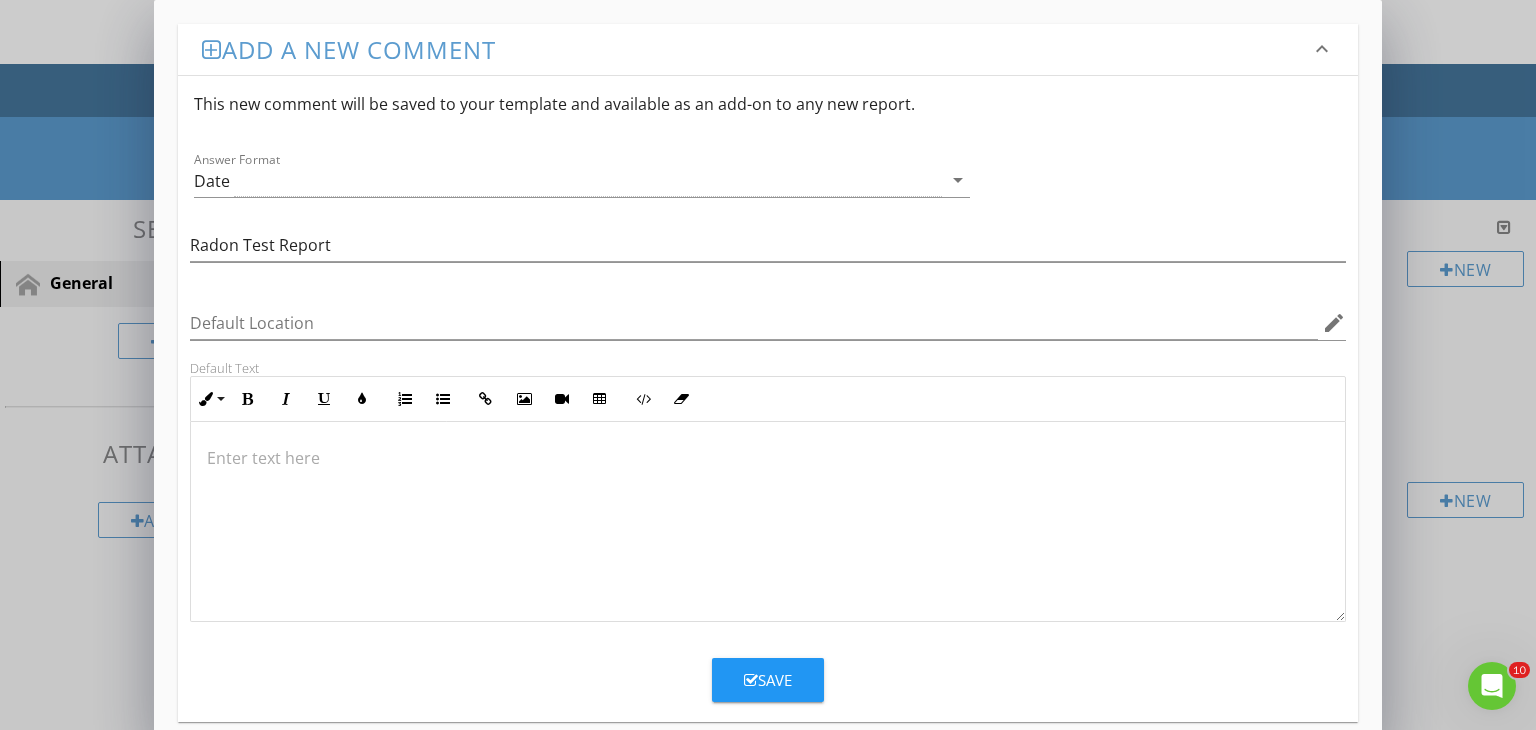 click at bounding box center [768, 522] 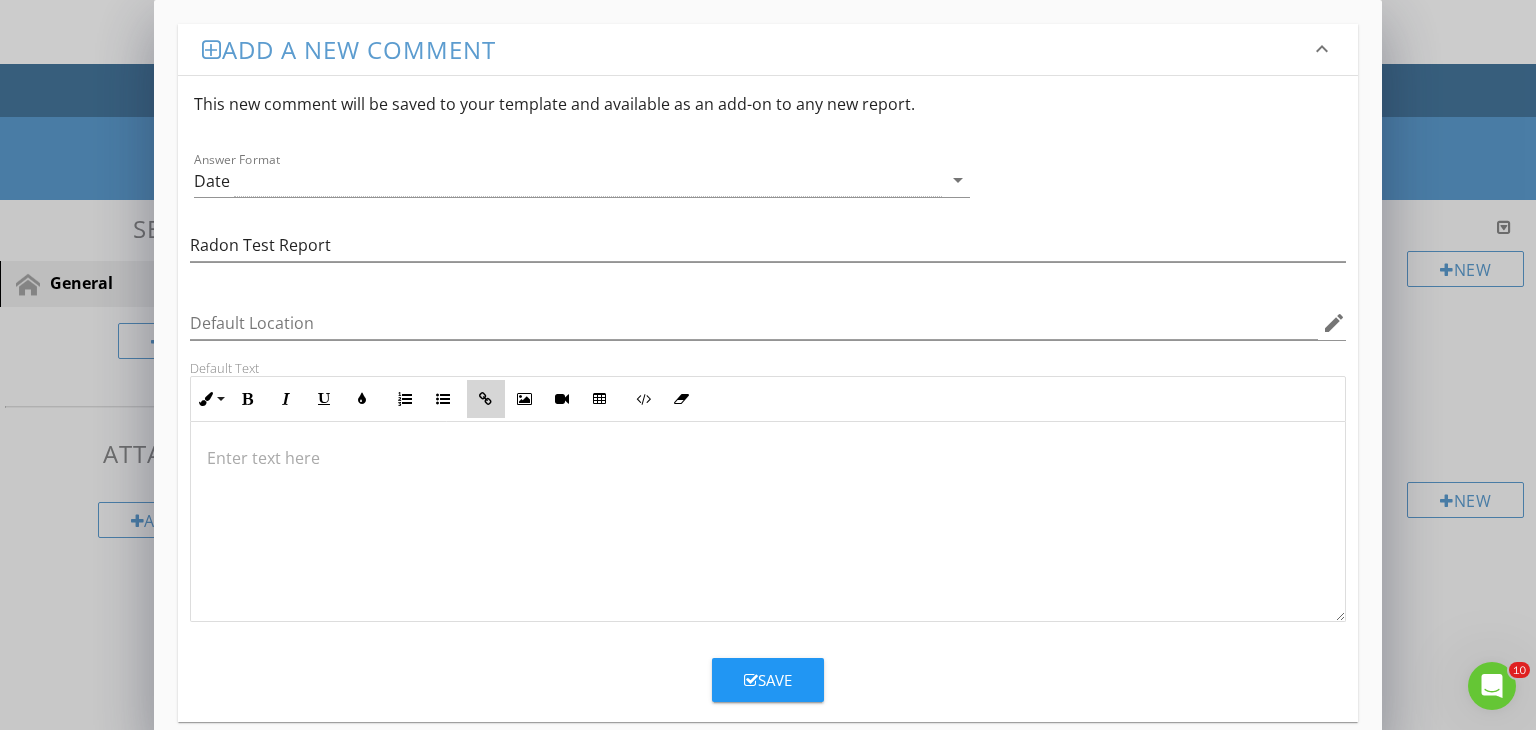 click at bounding box center (486, 399) 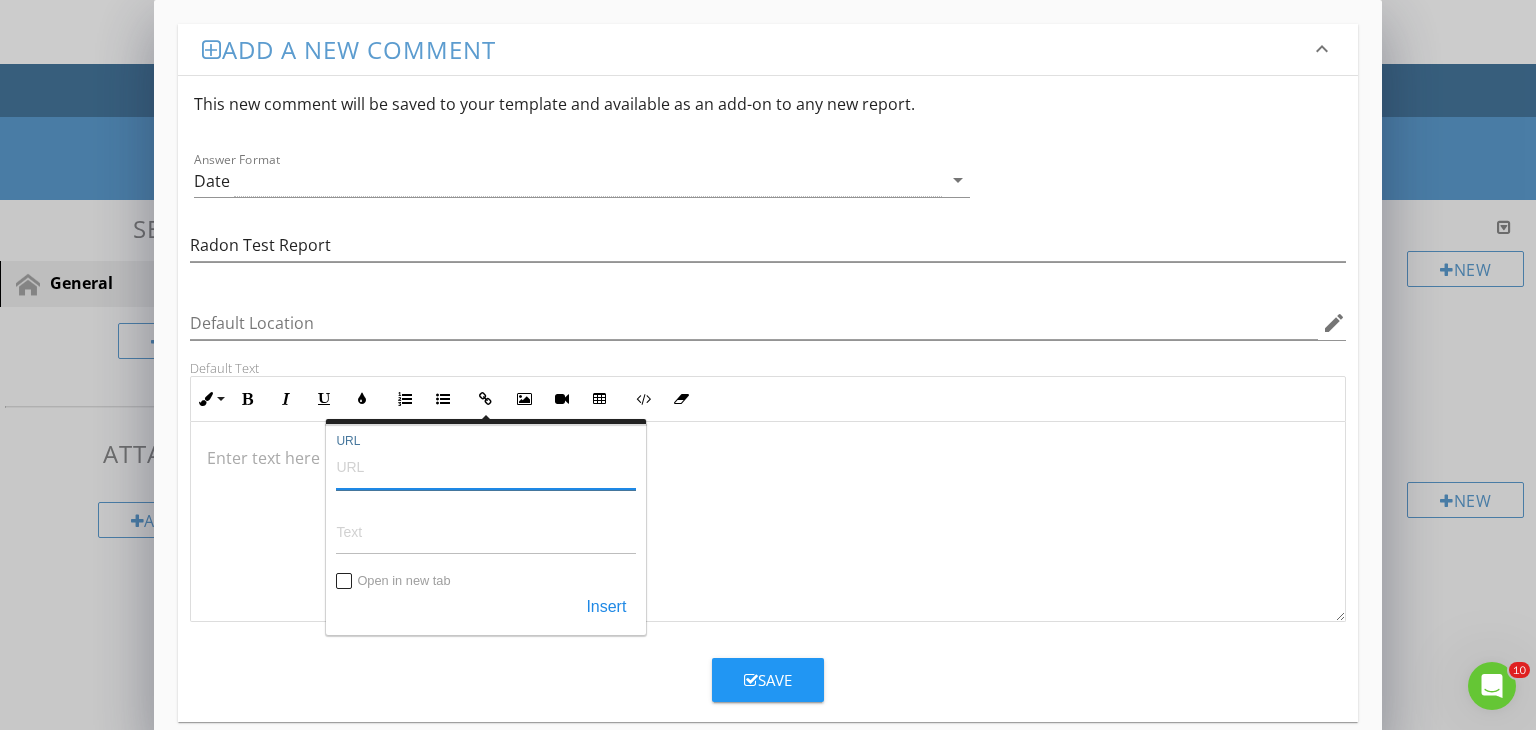 click on "URL" at bounding box center (486, 466) 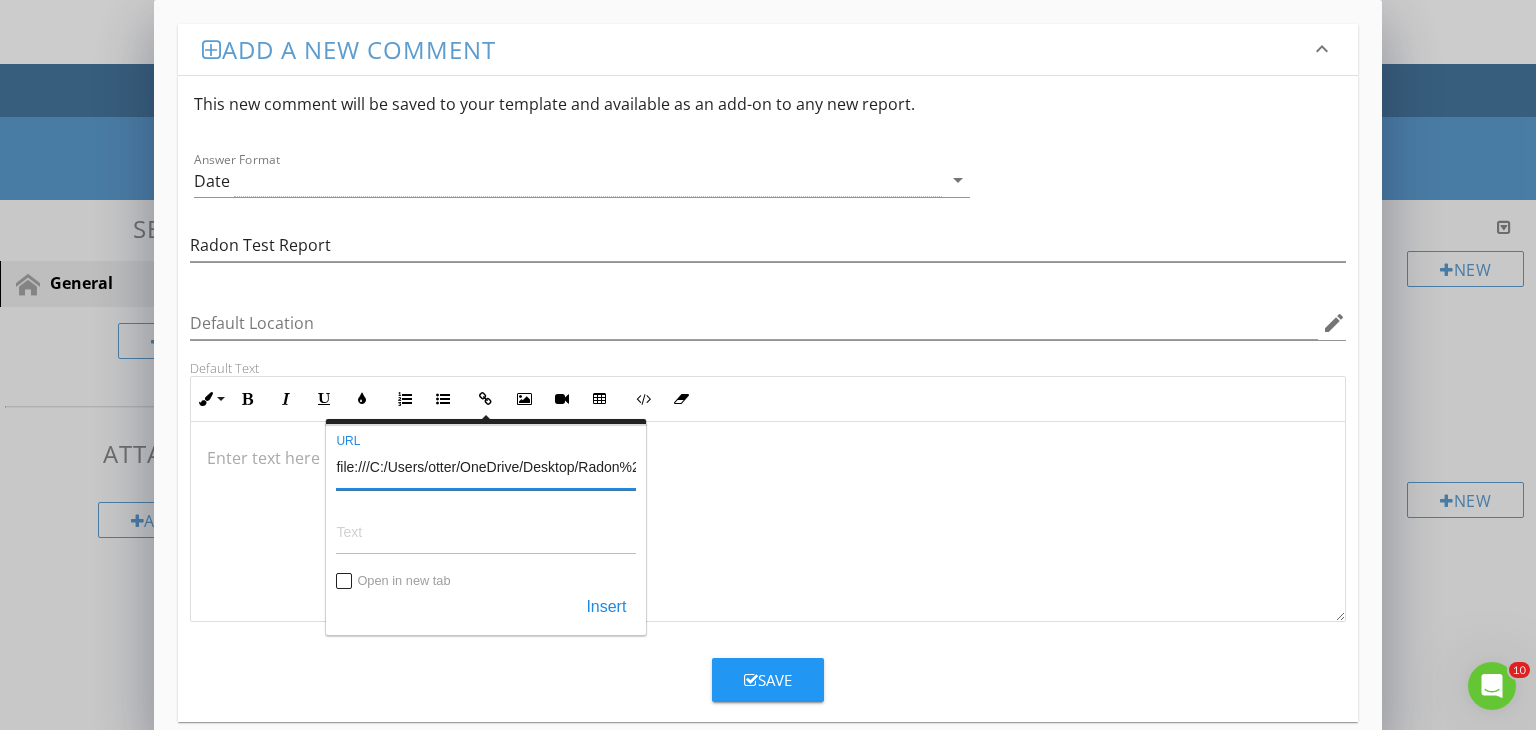 scroll, scrollTop: 0, scrollLeft: 284, axis: horizontal 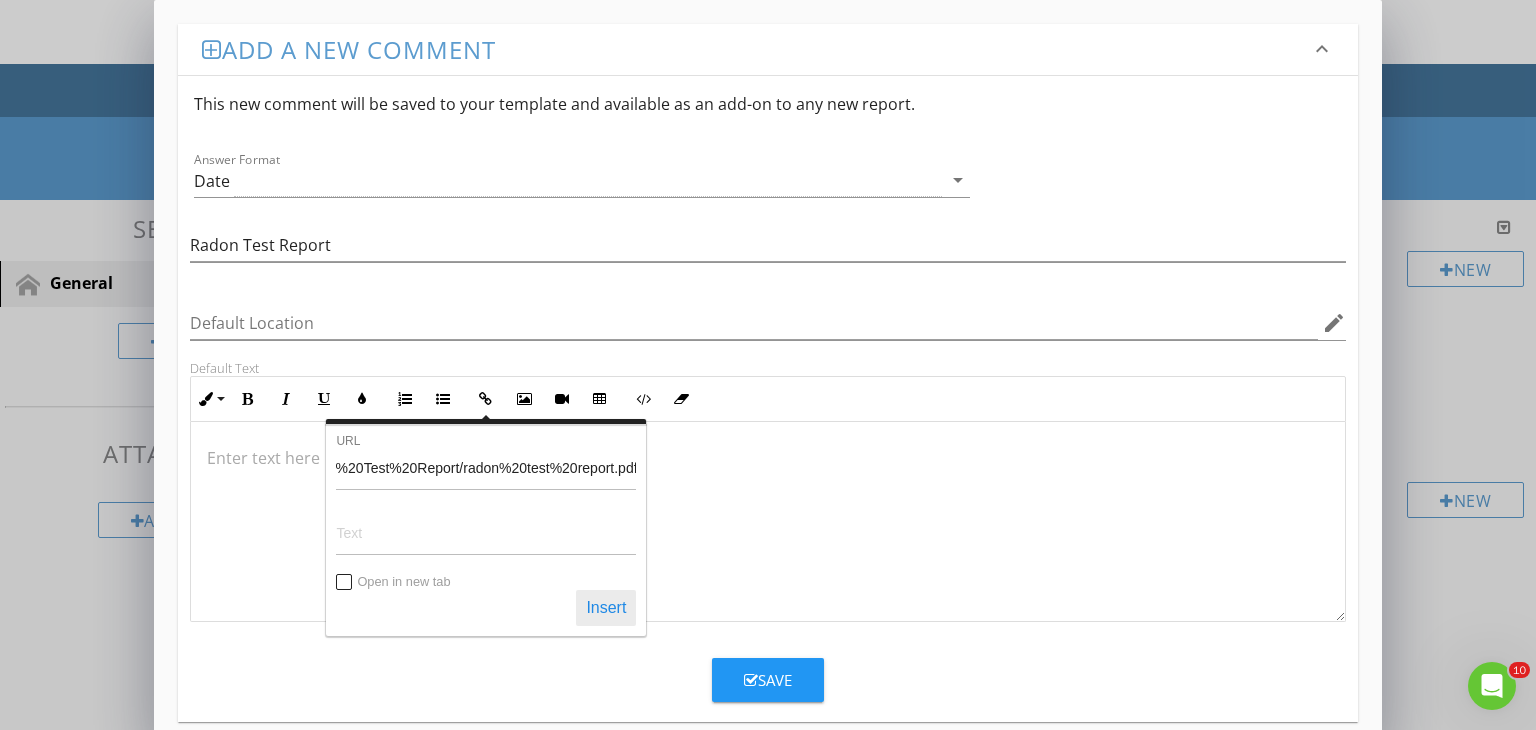 click on "Insert" at bounding box center (606, 608) 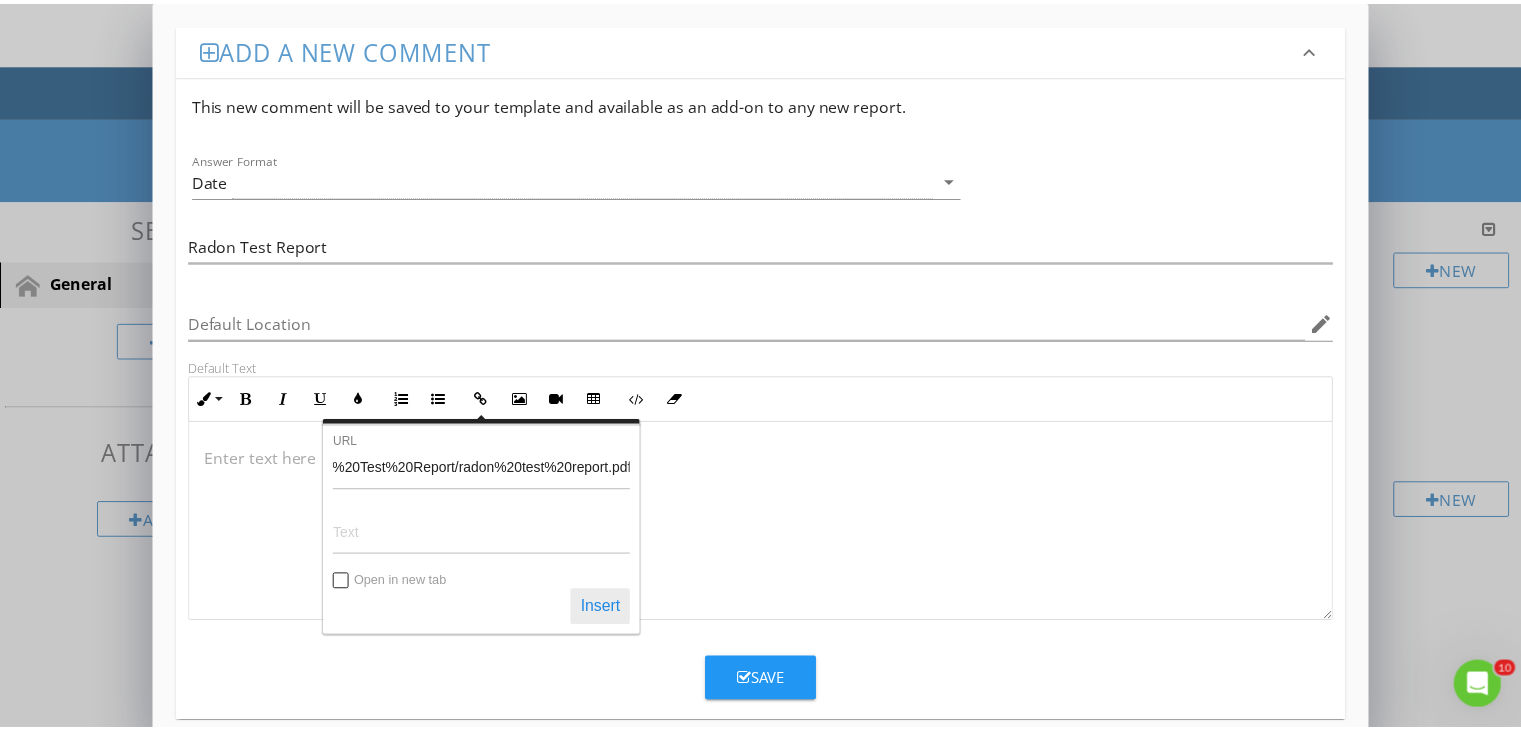 scroll, scrollTop: 0, scrollLeft: 0, axis: both 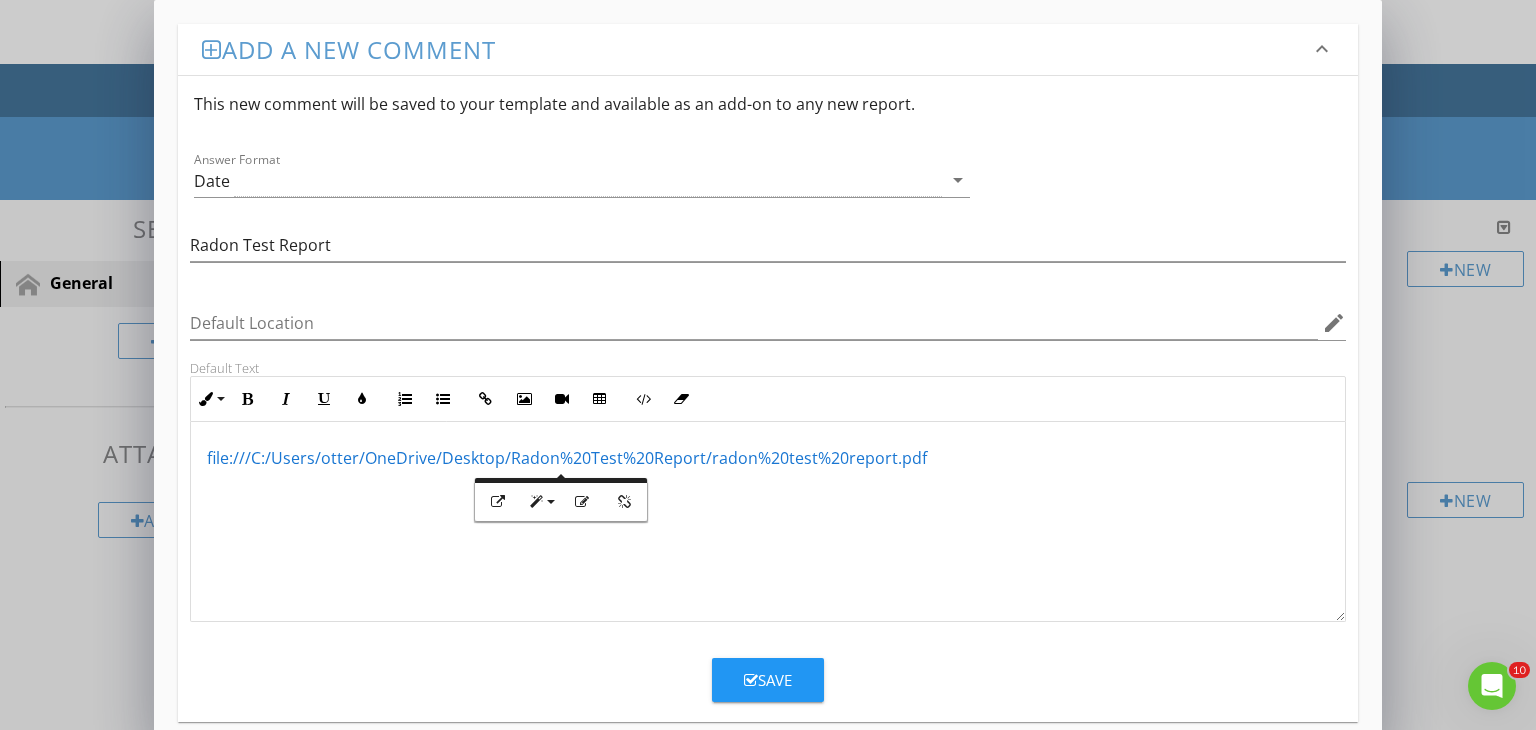 click on "​ file:///C:/Users/otter/OneDrive/Desktop/Radon%20Test%20Report/radon%20test%20report.pdf ​​​" at bounding box center (768, 522) 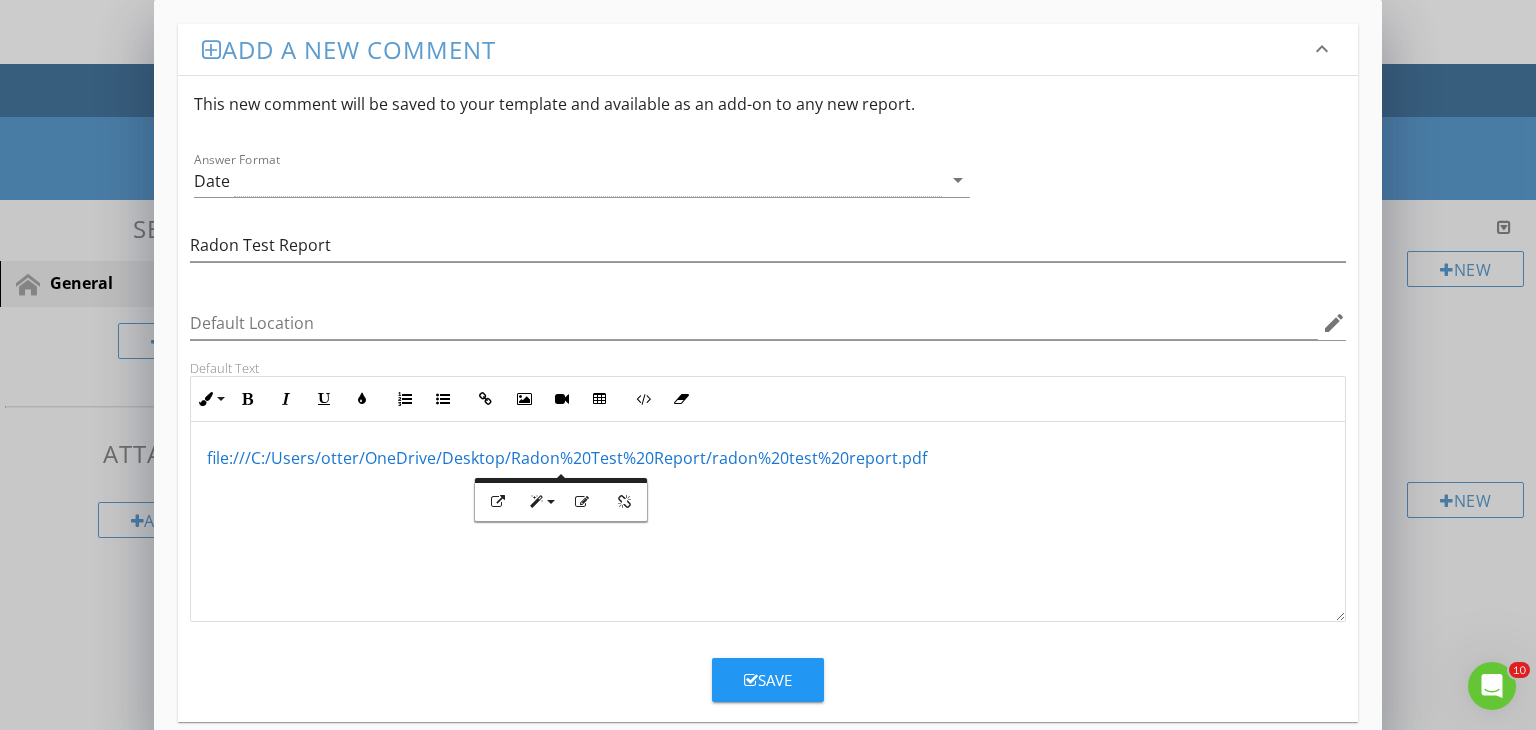 click on "file:///C:/Users/otter/OneDrive/Desktop/Radon%20Test%20Report/radon%20test%20report.pdf" at bounding box center (567, 458) 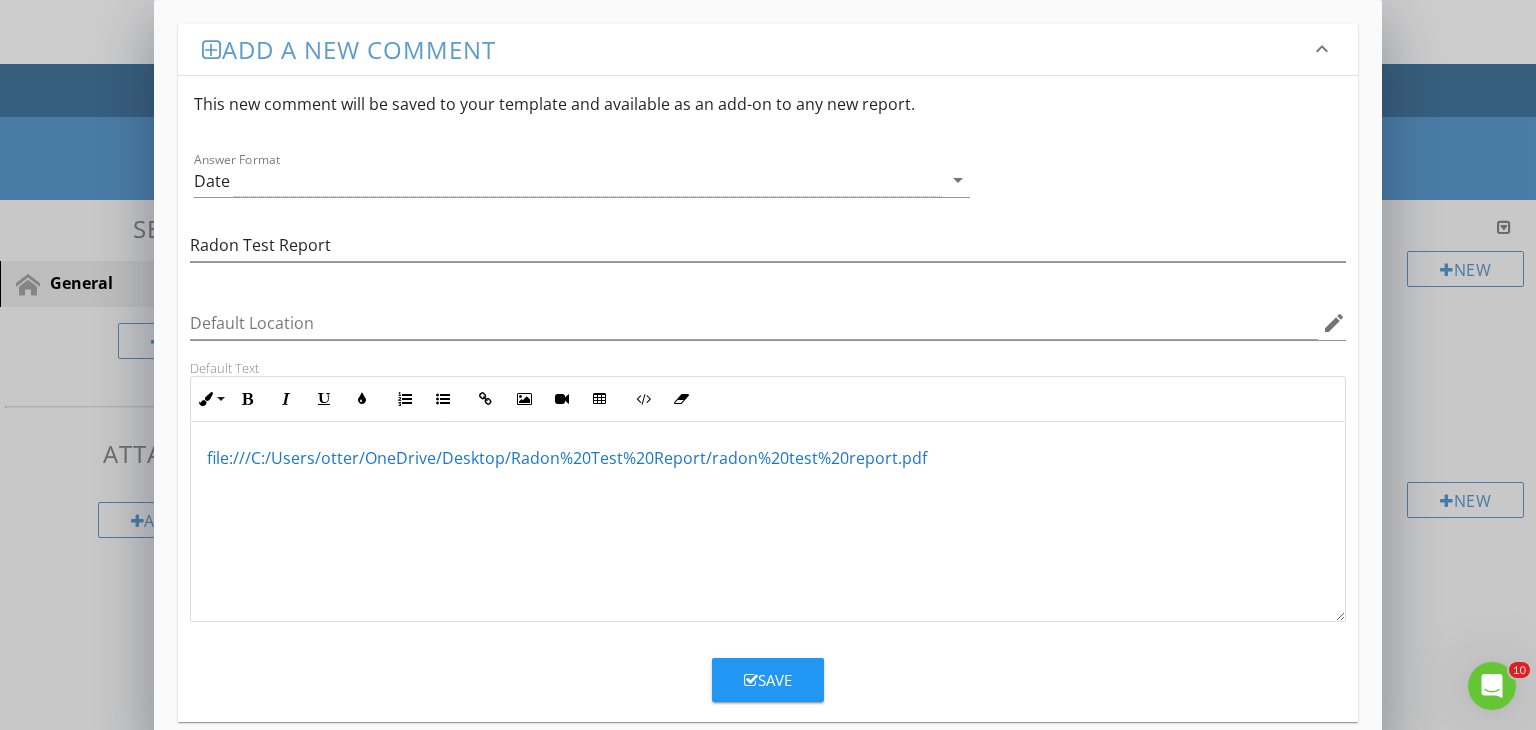 click on "​ file:///C:/Users/otter/OneDrive/Desktop/Radon%20Test%20Report/radon%20test%20report.pdf" at bounding box center (768, 458) 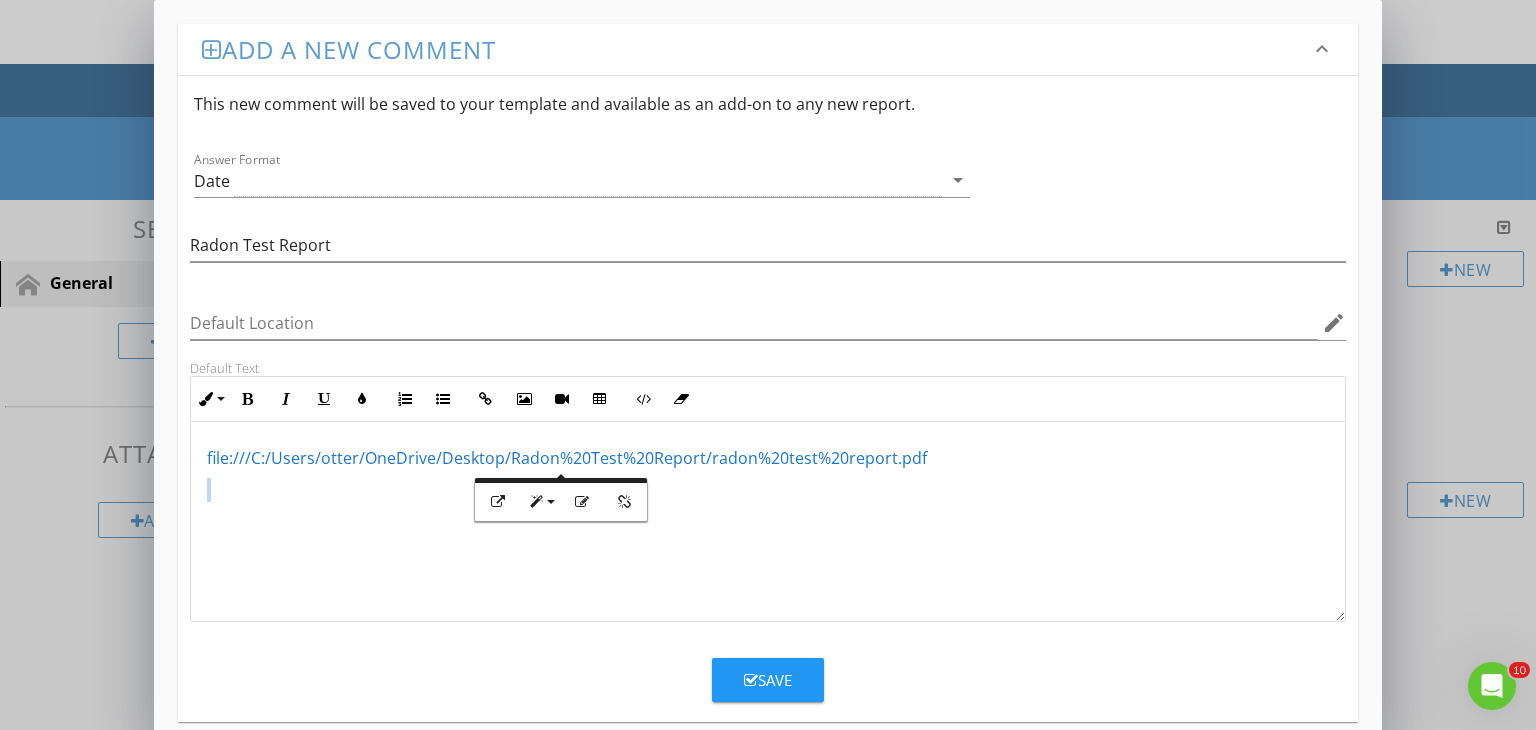 click on "​ file:///C:/Users/otter/OneDrive/Desktop/Radon%20Test%20Report/radon%20test%20report.pdf" at bounding box center [768, 458] 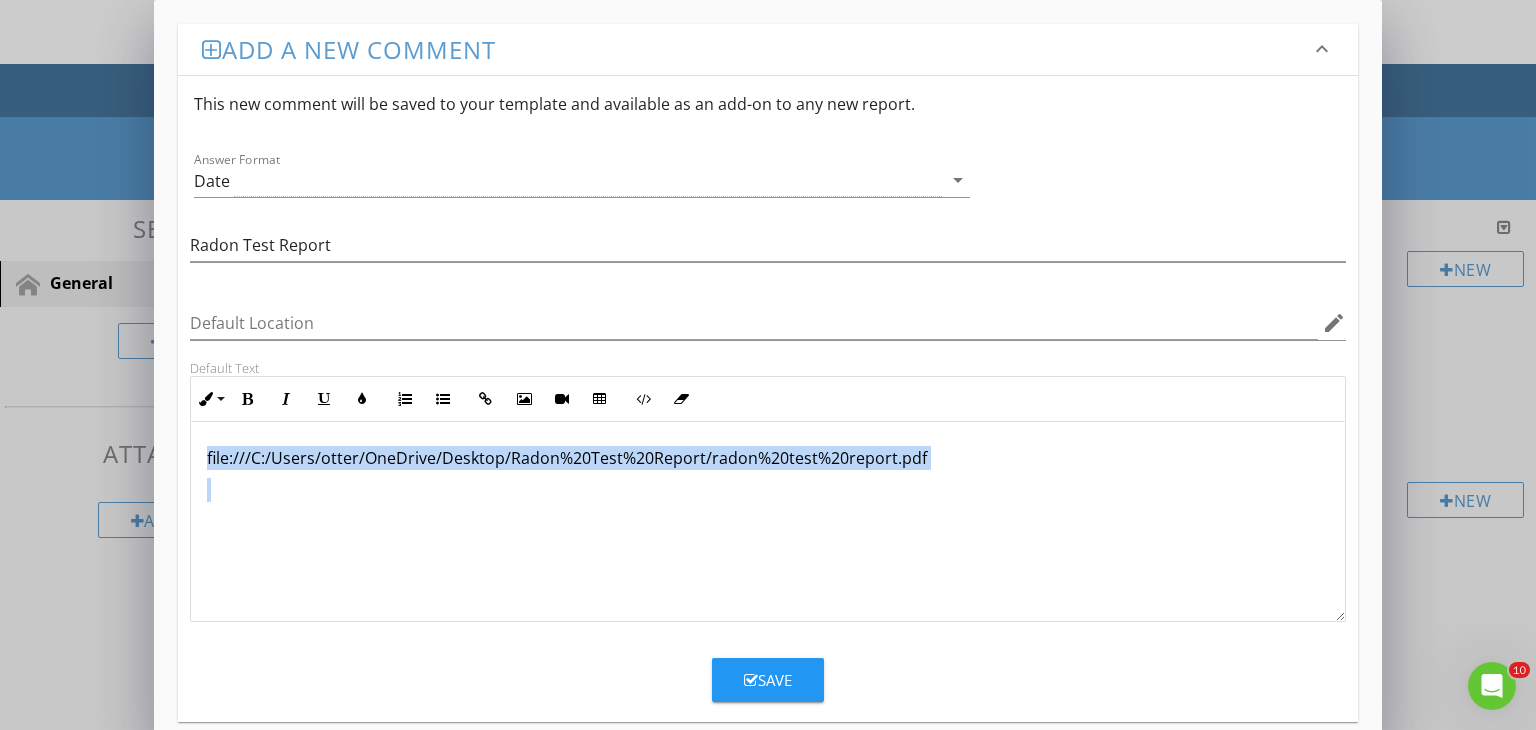 click on "​ file:///C:/Users/otter/OneDrive/Desktop/Radon%20Test%20Report/radon%20test%20report.pdf" at bounding box center [768, 458] 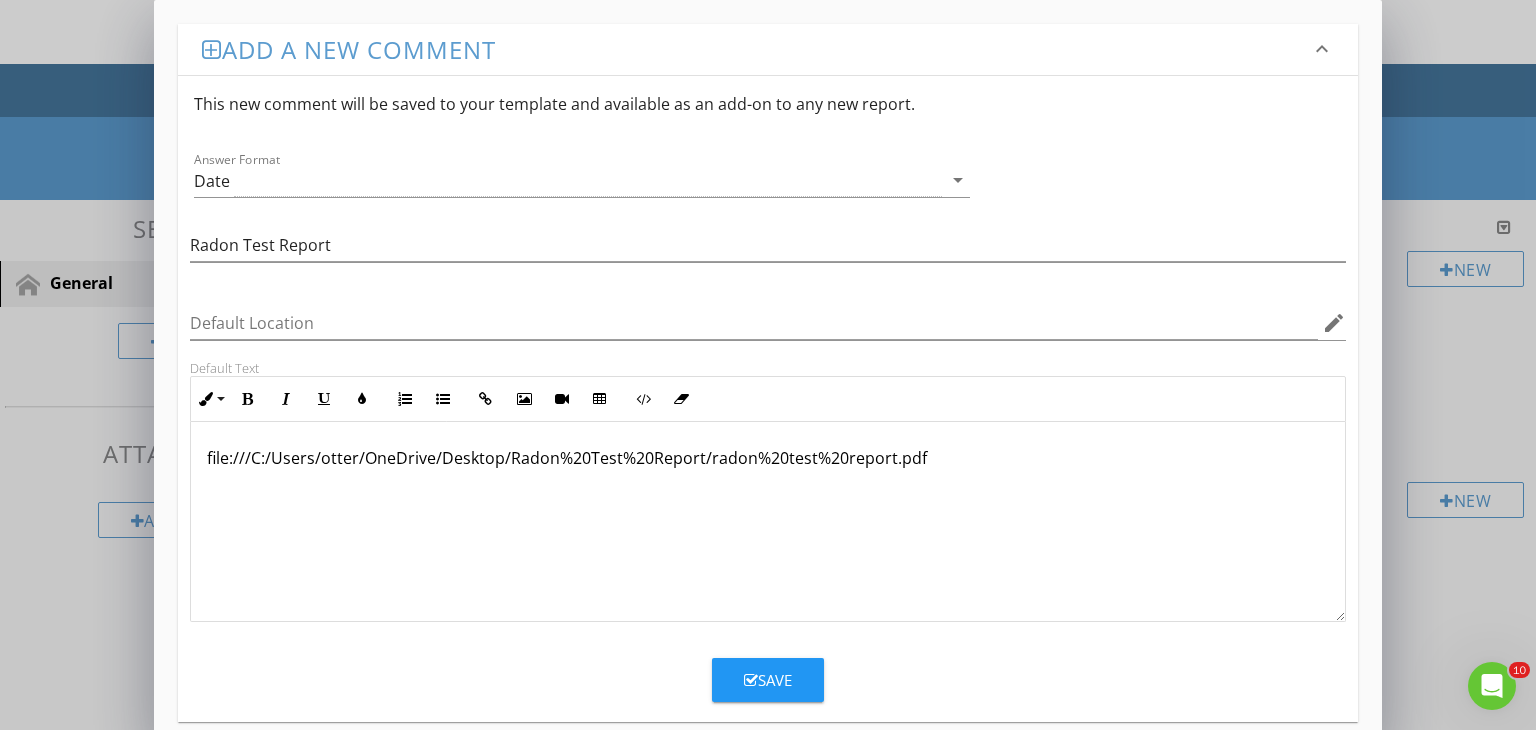 click on "file:///C:/Users/otter/OneDrive/Desktop/Radon%20Test%20Report/radon%20test%20report.pdf" at bounding box center [768, 458] 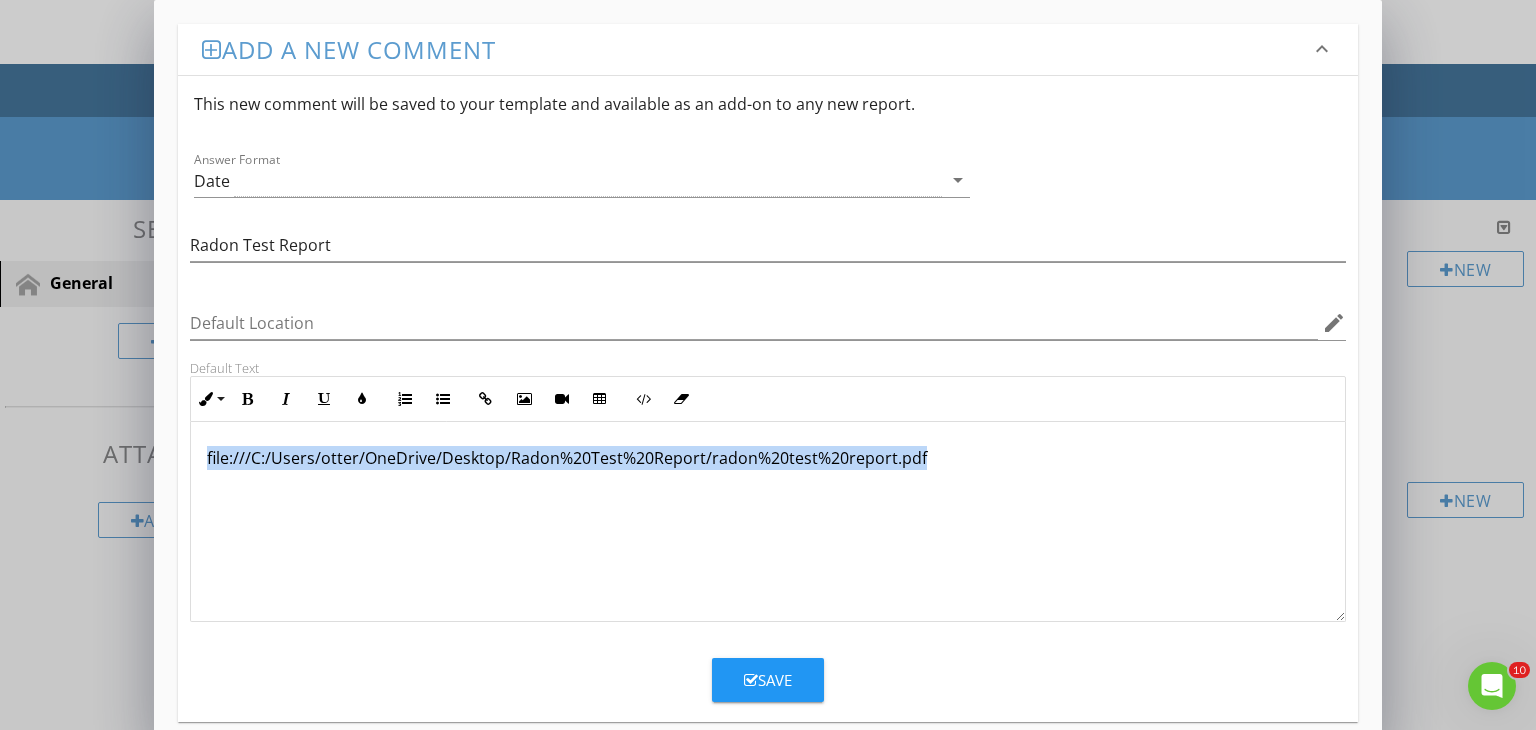 click on "file:///C:/Users/otter/OneDrive/Desktop/Radon%20Test%20Report/radon%20test%20report.pdf" at bounding box center [768, 458] 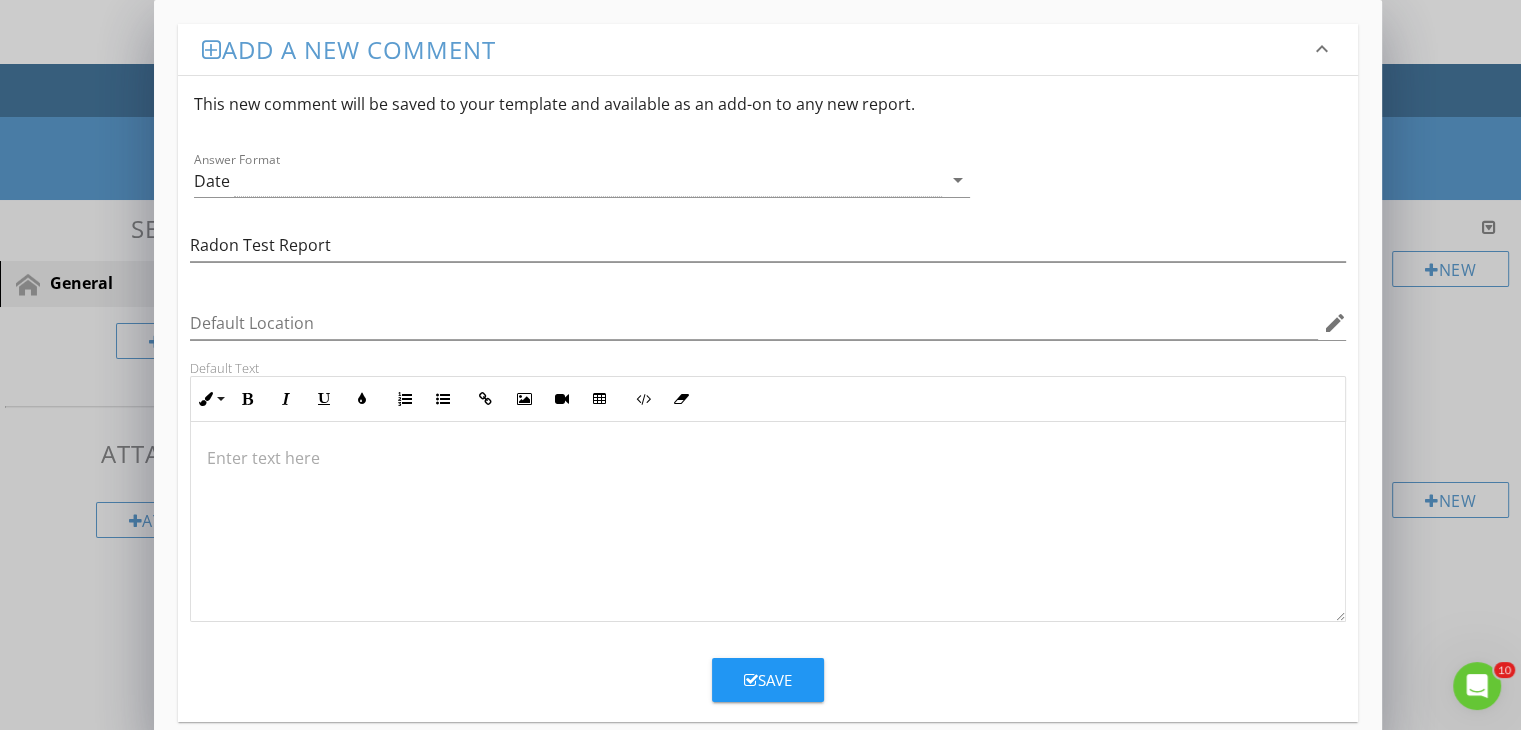 click on "Add a new comment
keyboard_arrow_down
This new comment will be saved to your template and available as an
add-on to any new report.
Answer Format Date arrow_drop_down             Radon Test Report             Default Location edit       Default Text   Inline Style XLarge Large Normal Small Light Small/Light Bold Italic Underline Colors Ordered List Unordered List Insert Link Insert Image Insert Video Insert Table Code View Clear Formatting Back file:///C:/Users/otter/OneDrive/Desktop/Radon%20Test%20Report/radon%20test%20report.pdf URL Text Open in new tab Insert Enter text here
Save" at bounding box center (760, 379) 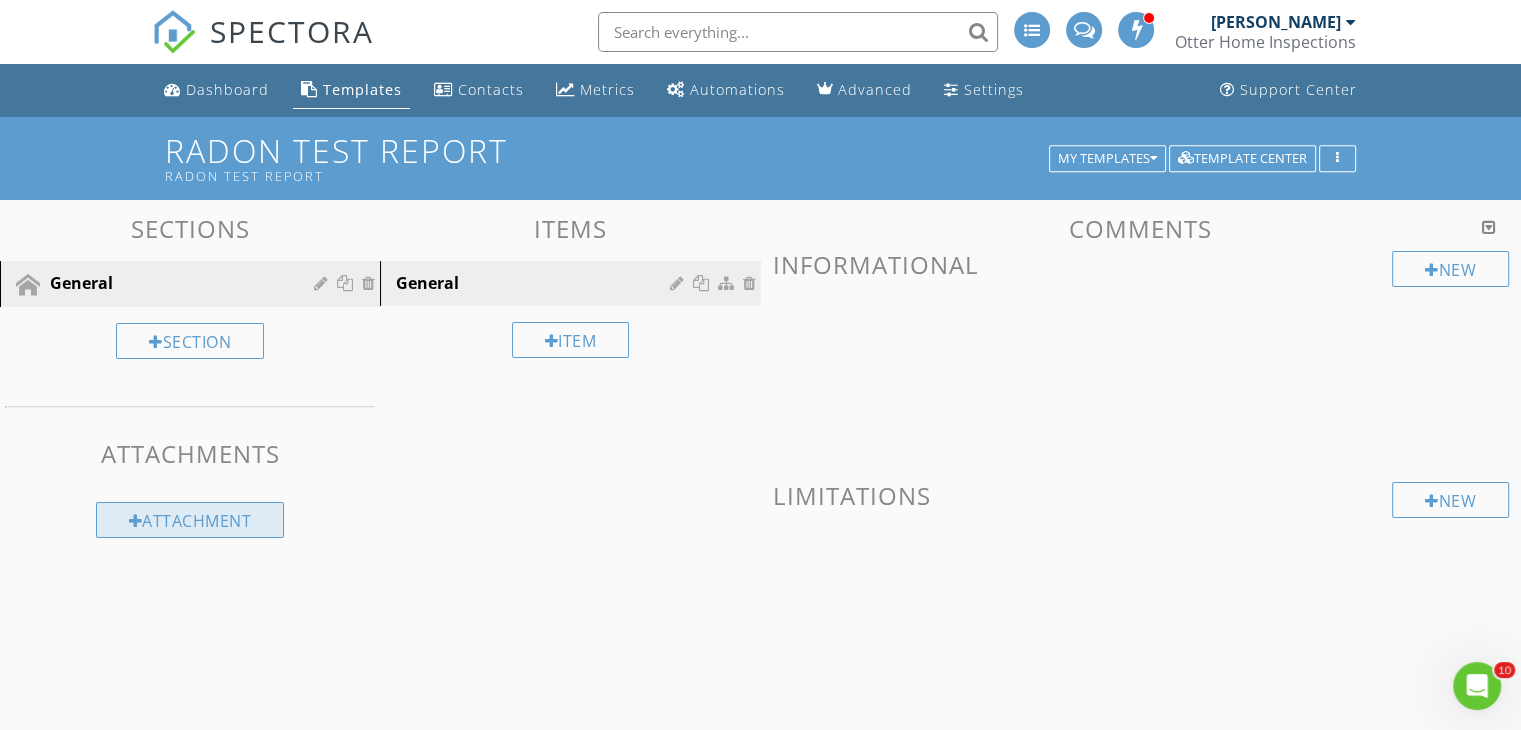 click on "Attachment" at bounding box center [190, 520] 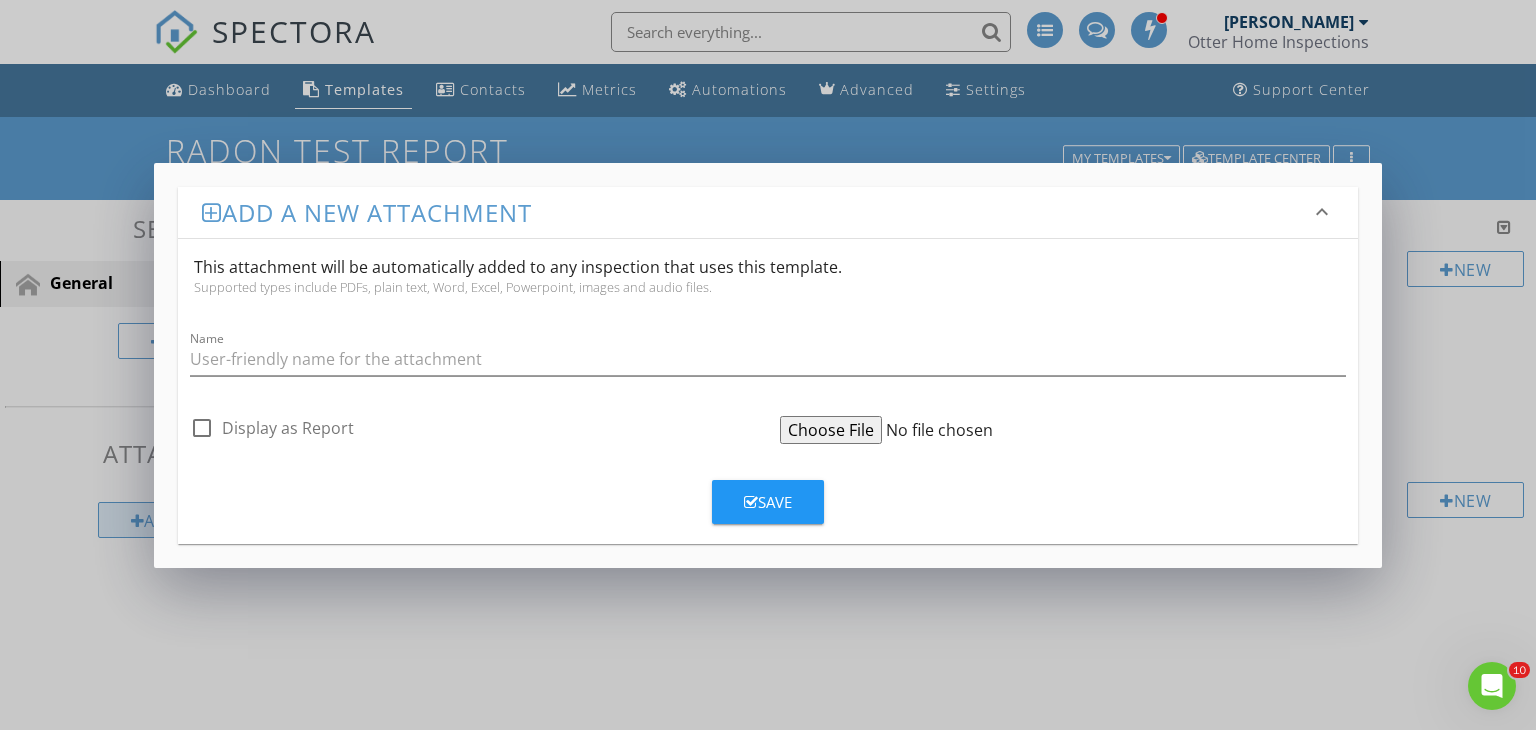 click on "Add a new attachment
keyboard_arrow_down
This attachment will be automatically added to any inspection that
uses this template.
Supported types include PDFs, plain text, Word, Excel, Powerpoint,
images and audio files.
Name   check_box_outline_blank Display as Report
Save" at bounding box center [768, 365] 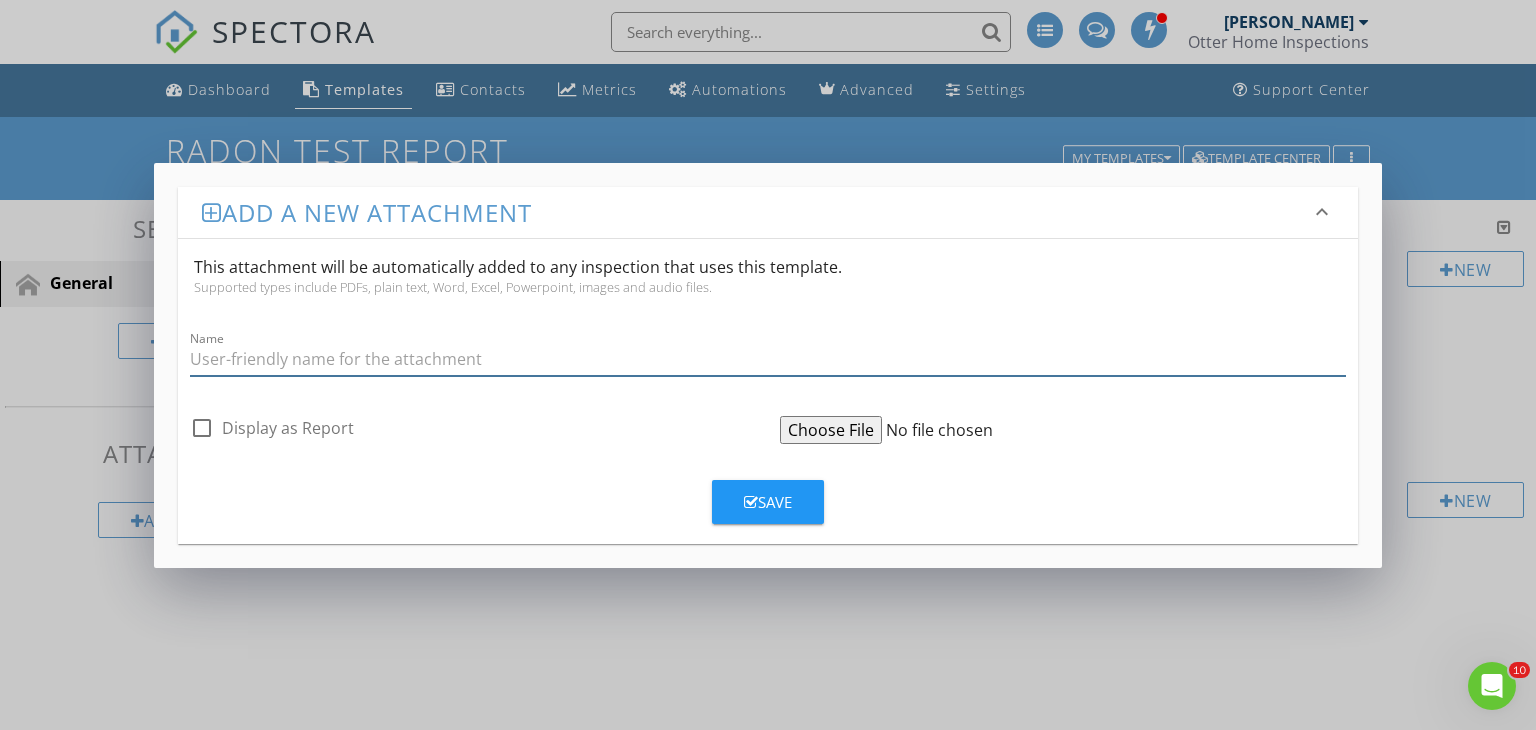 click at bounding box center (768, 359) 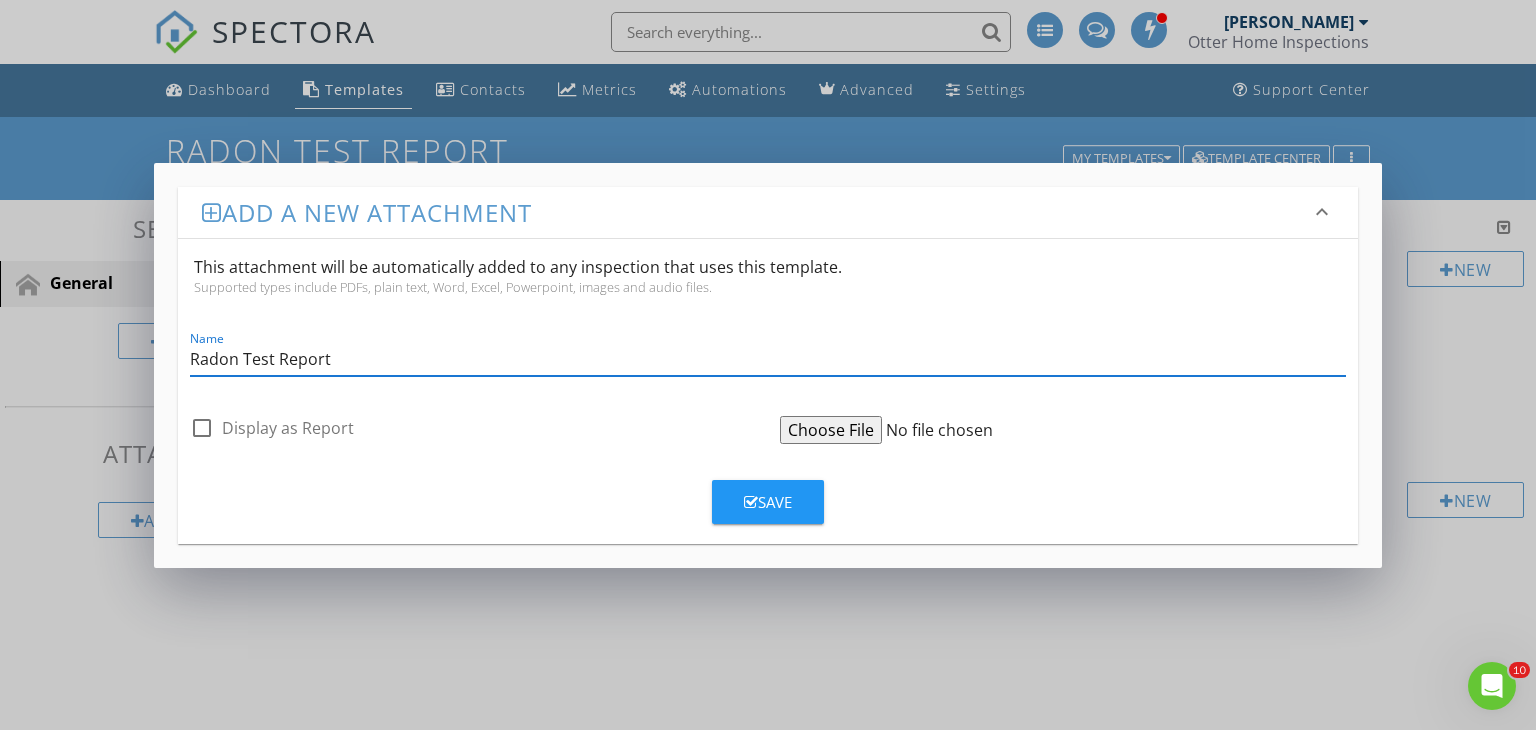 type on "Radon Test Report" 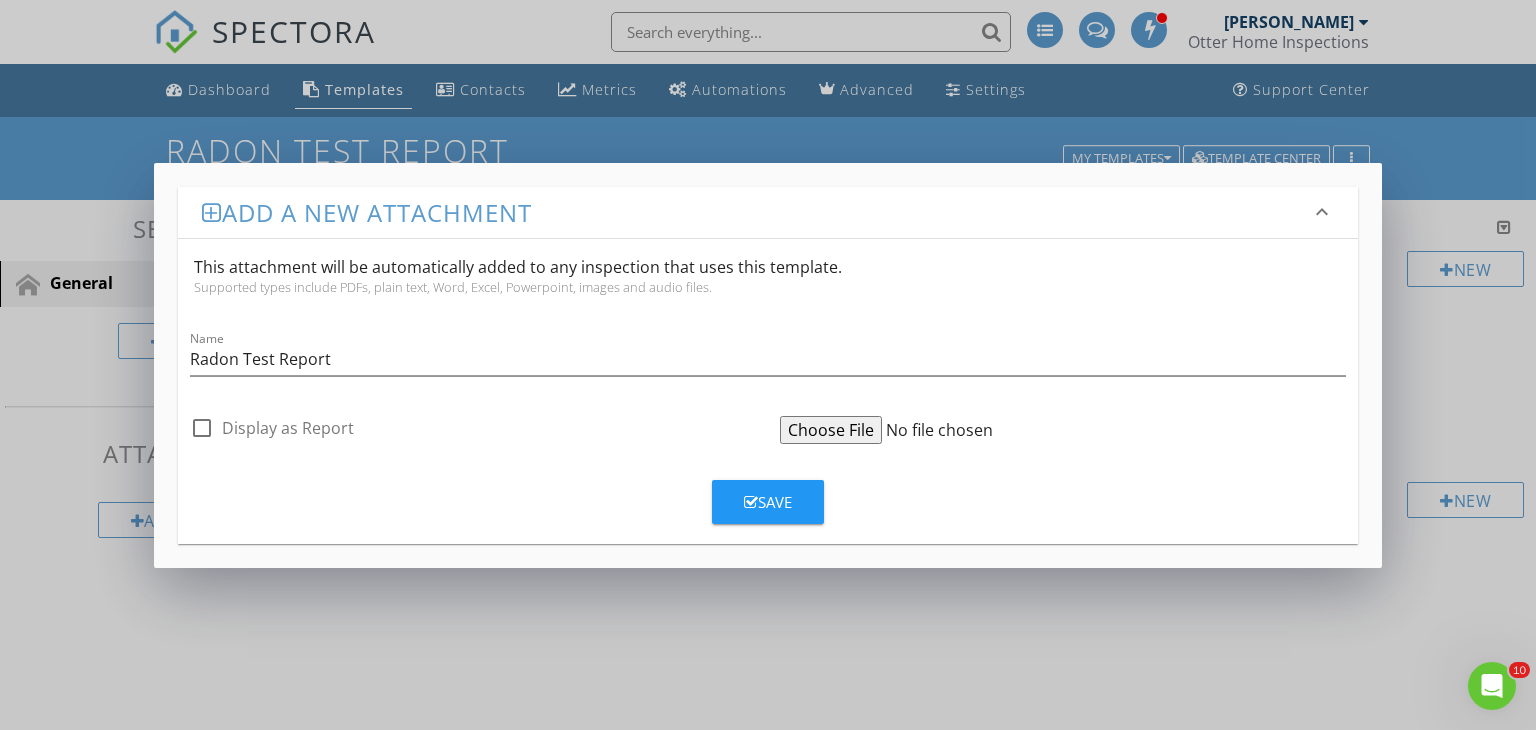 type on "C:\fakepath\radon test report.pdf" 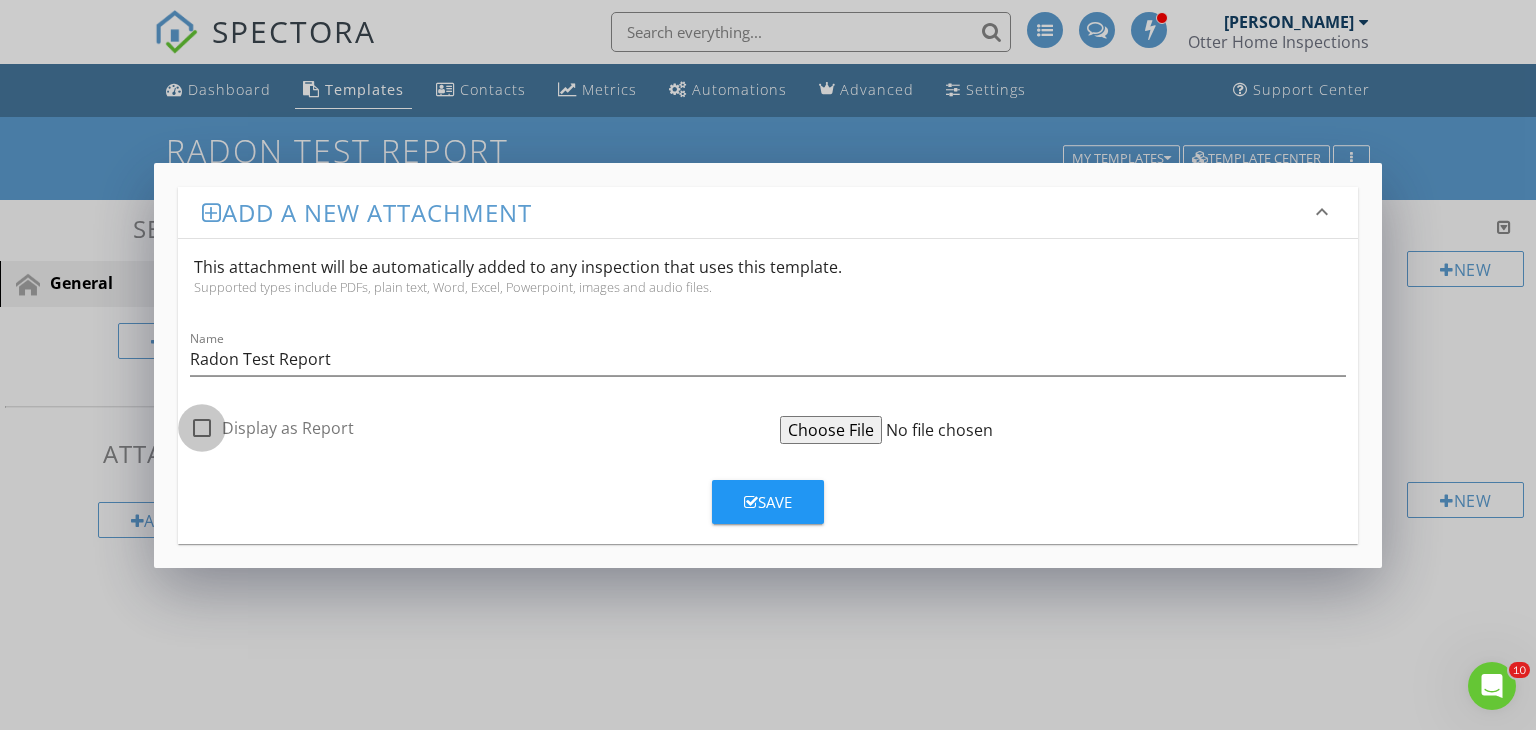 checkbox on "true" 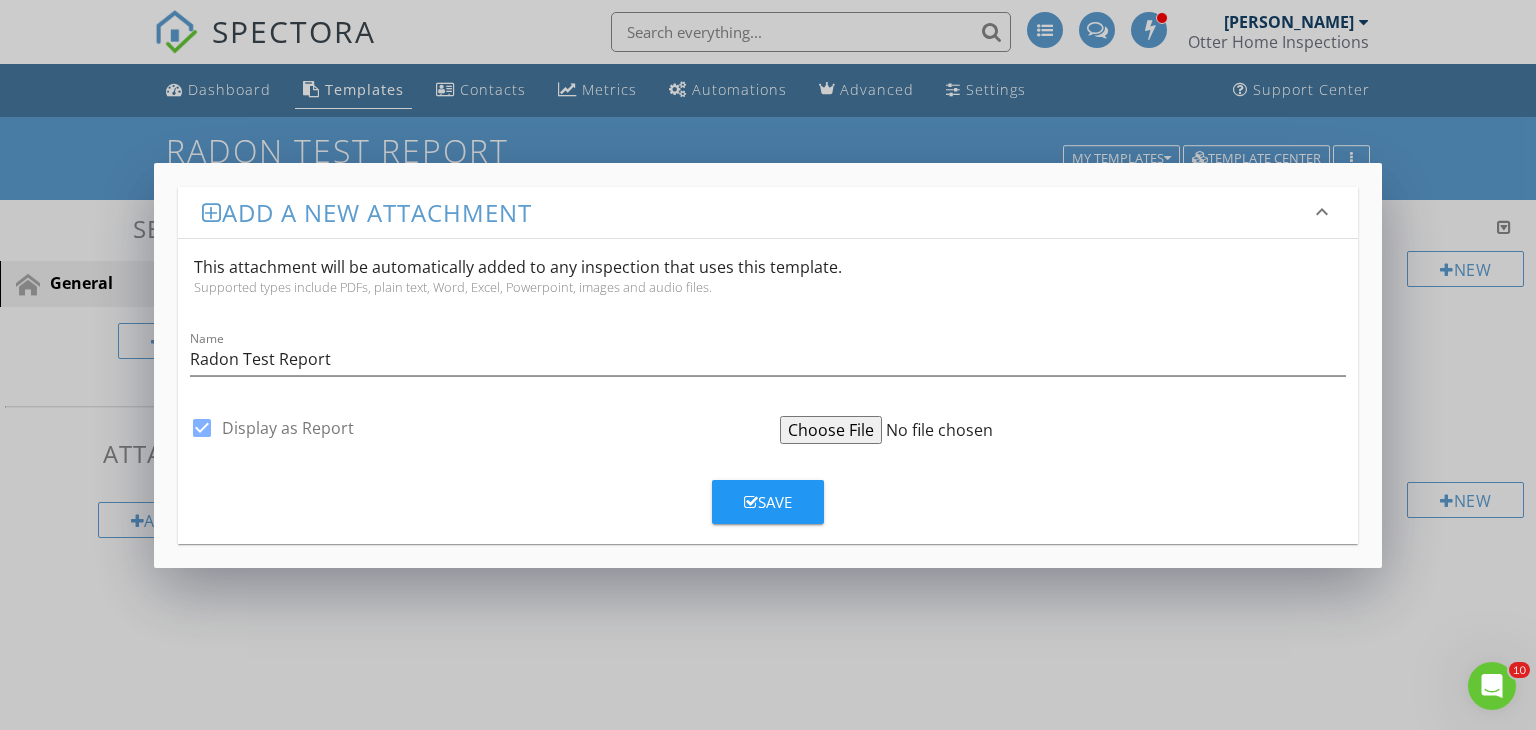 click on "Save" at bounding box center [768, 502] 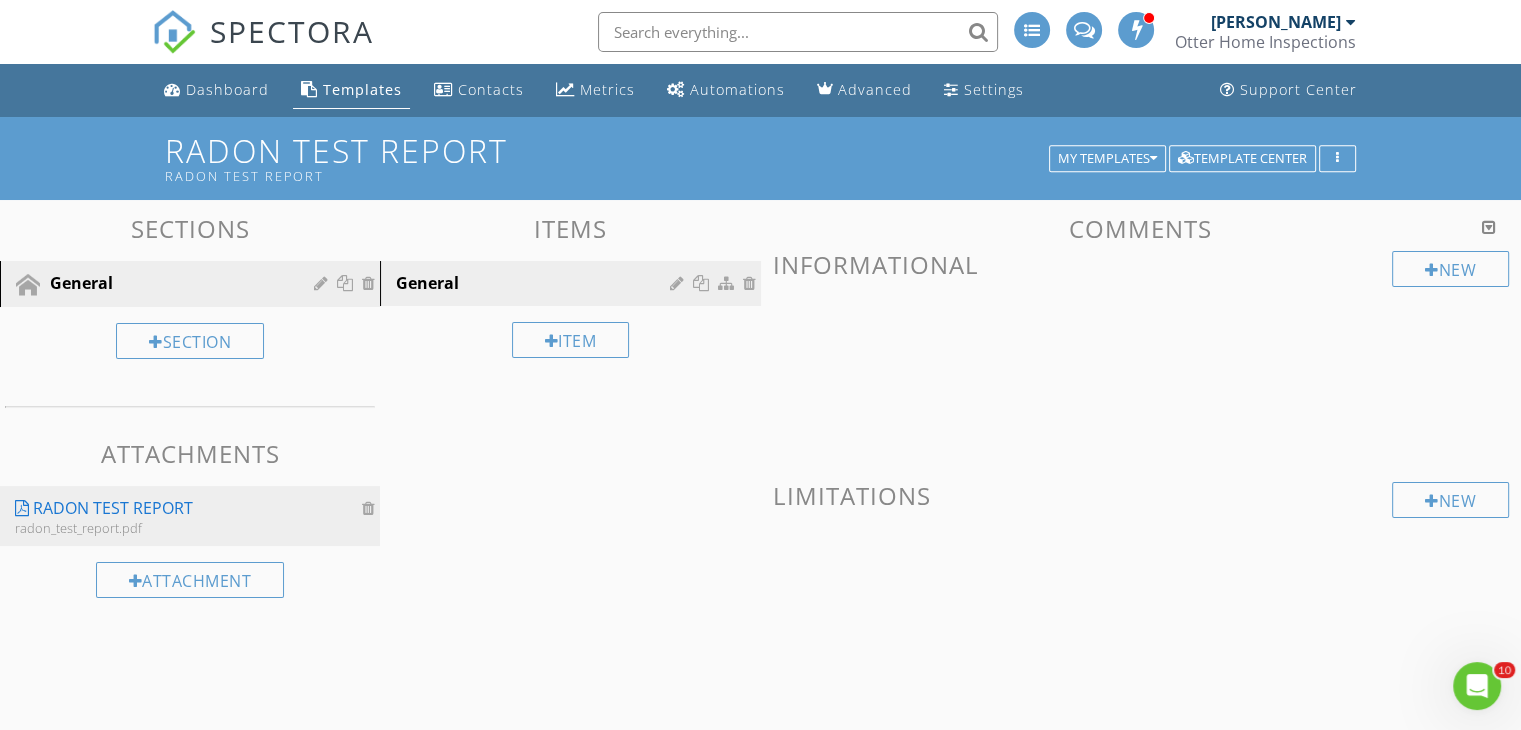 click on "Radon Test Report" at bounding box center [113, 508] 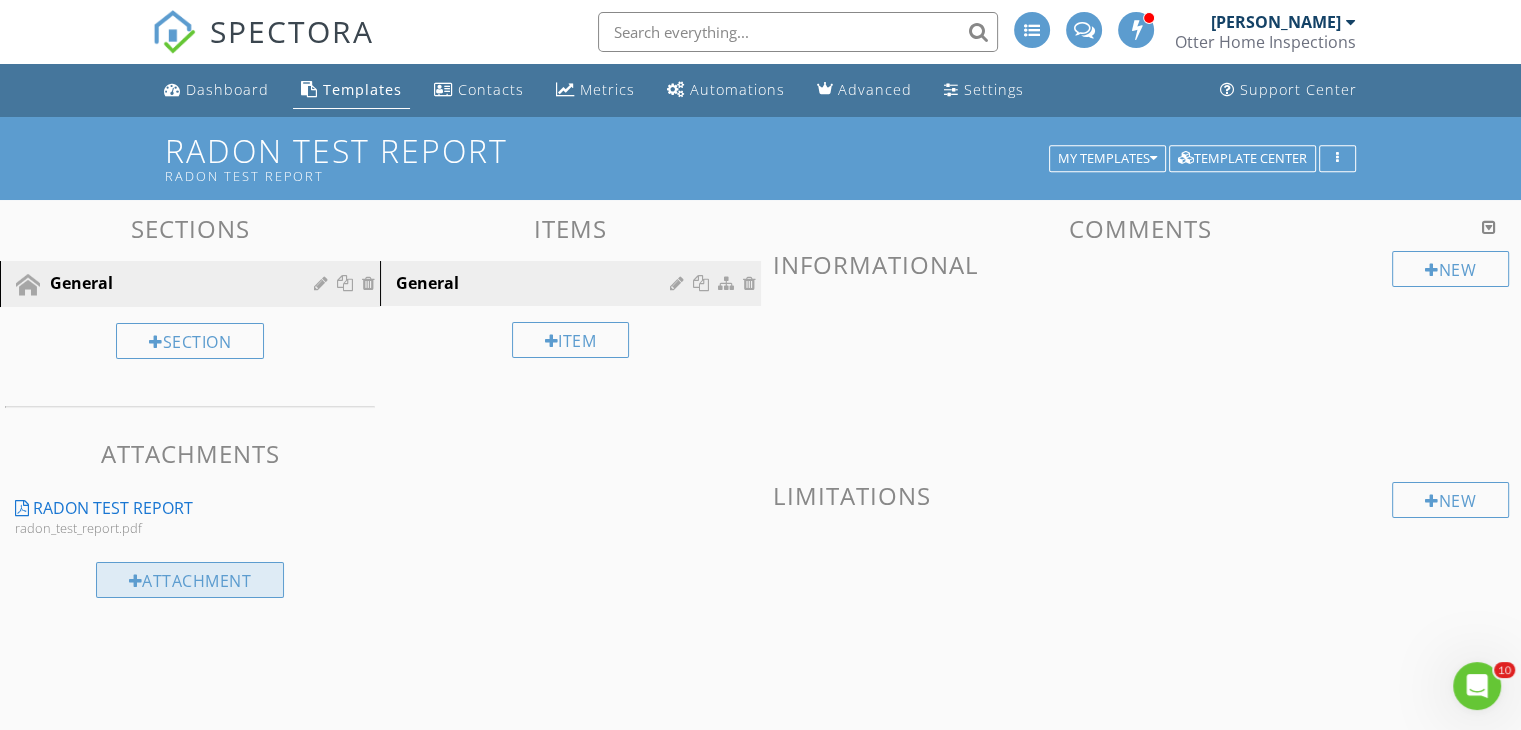 click on "Attachment" at bounding box center (190, 580) 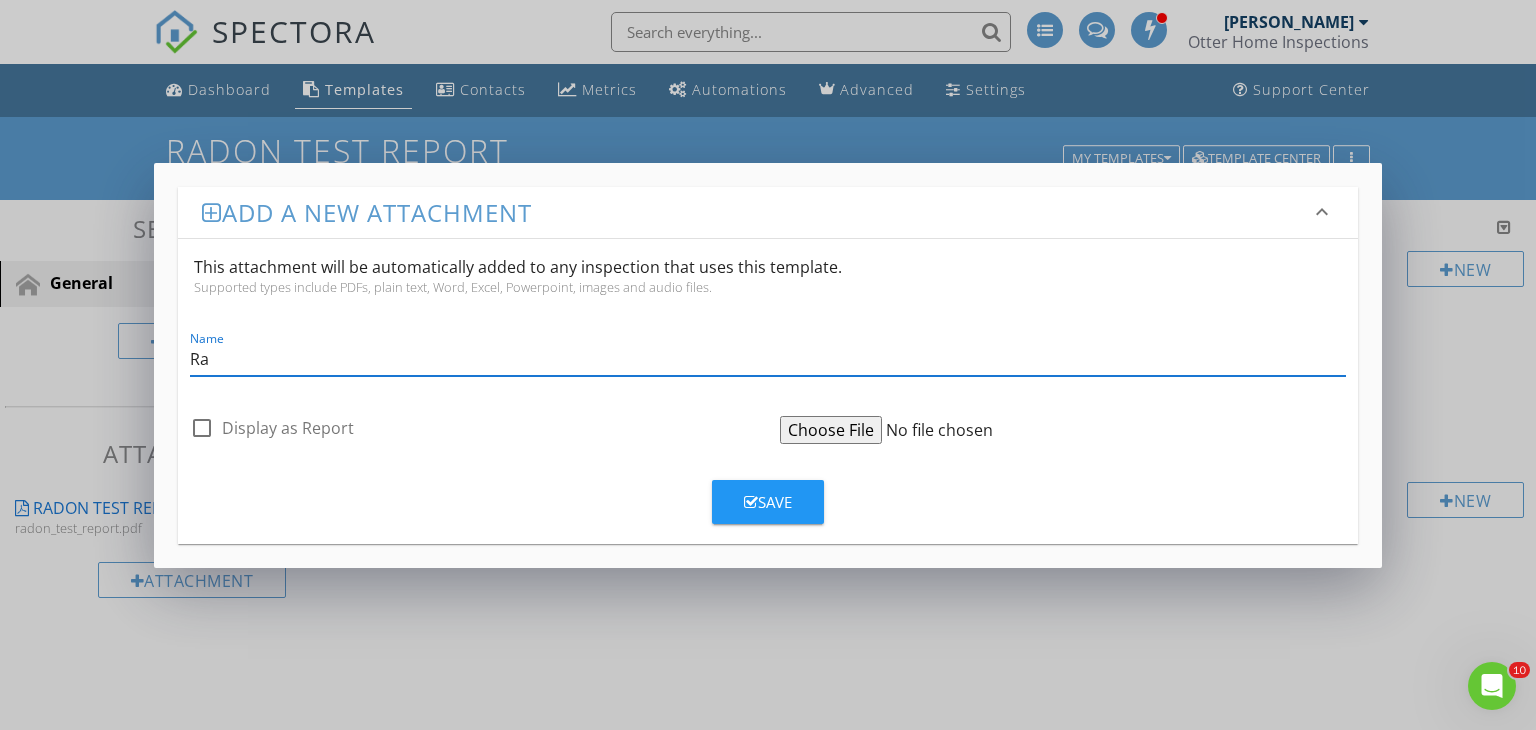 type on "R" 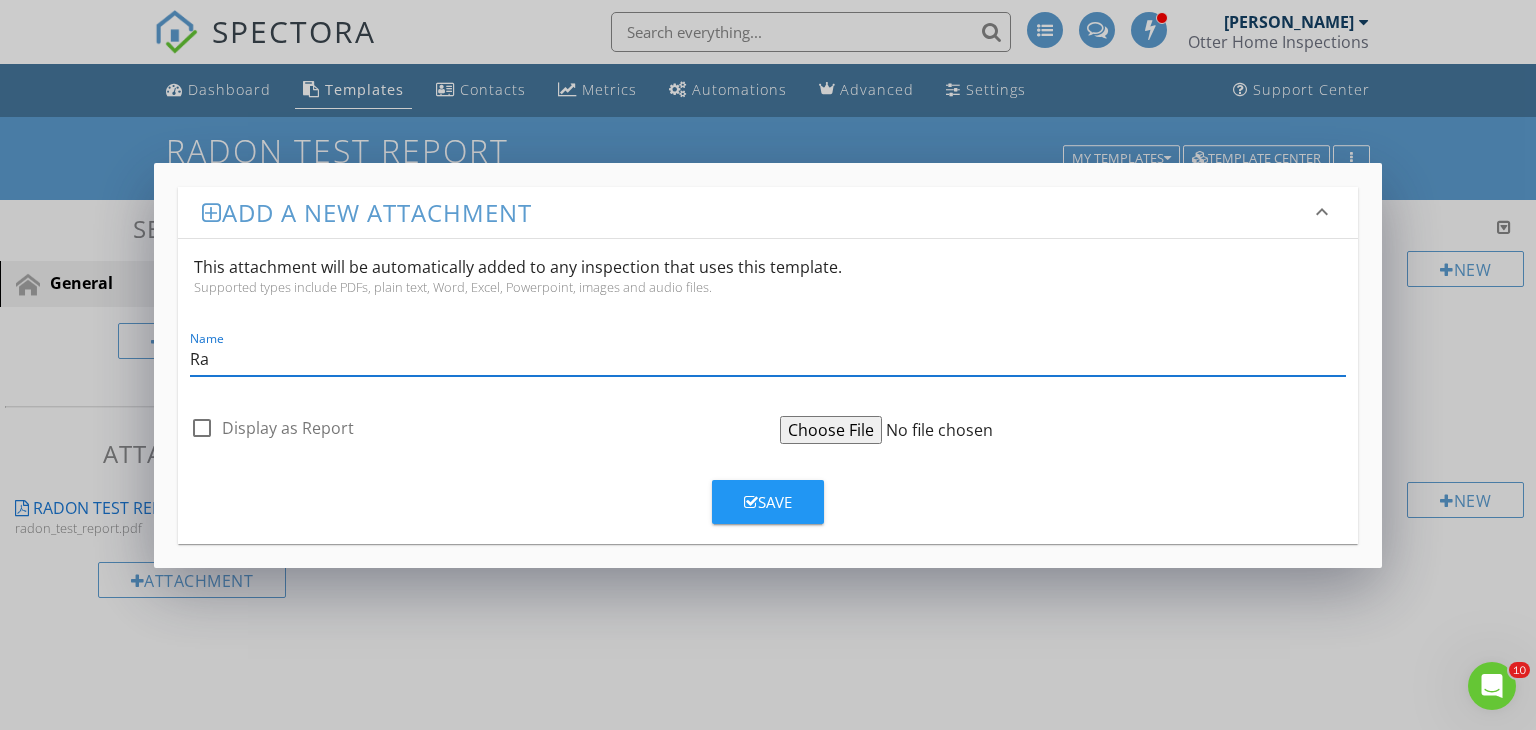 type on "R" 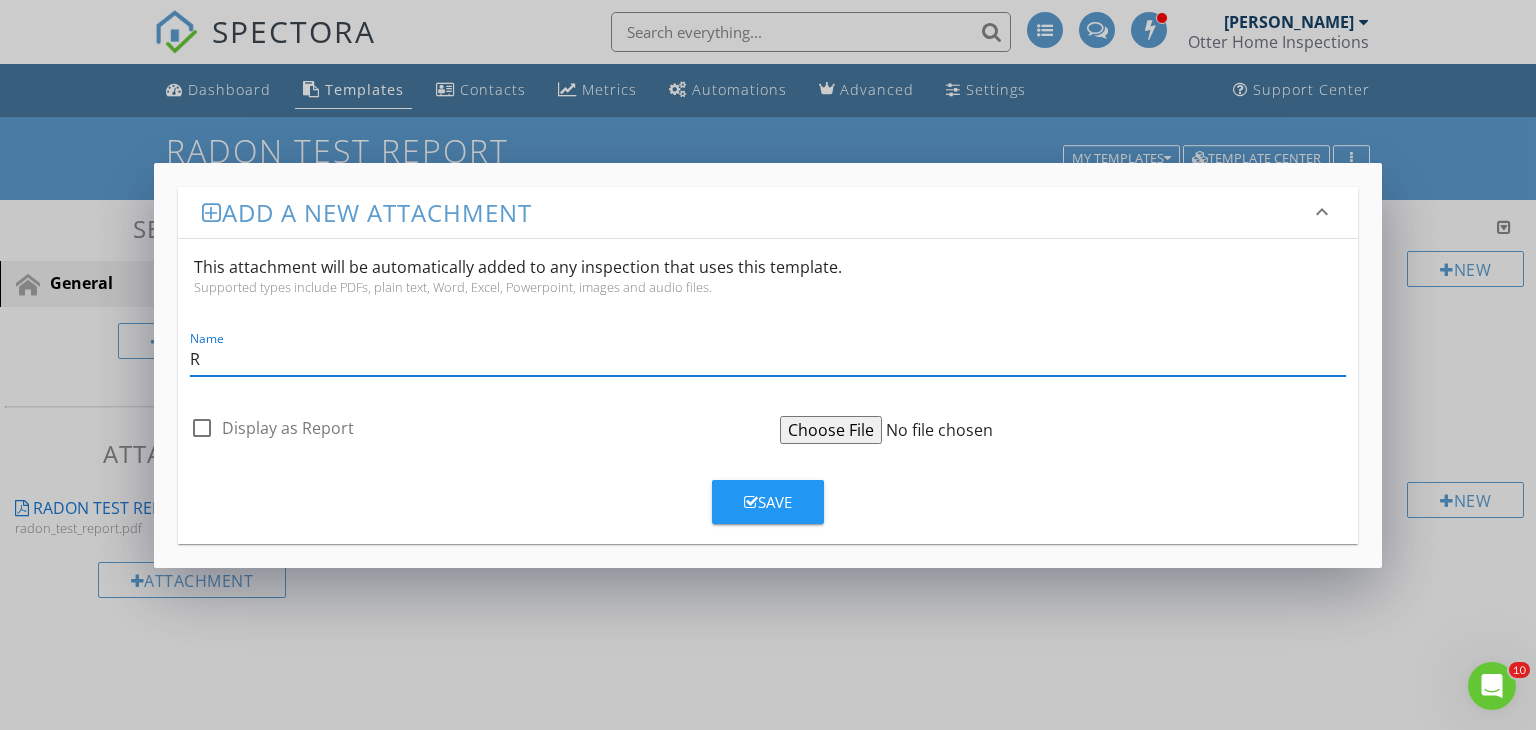 type 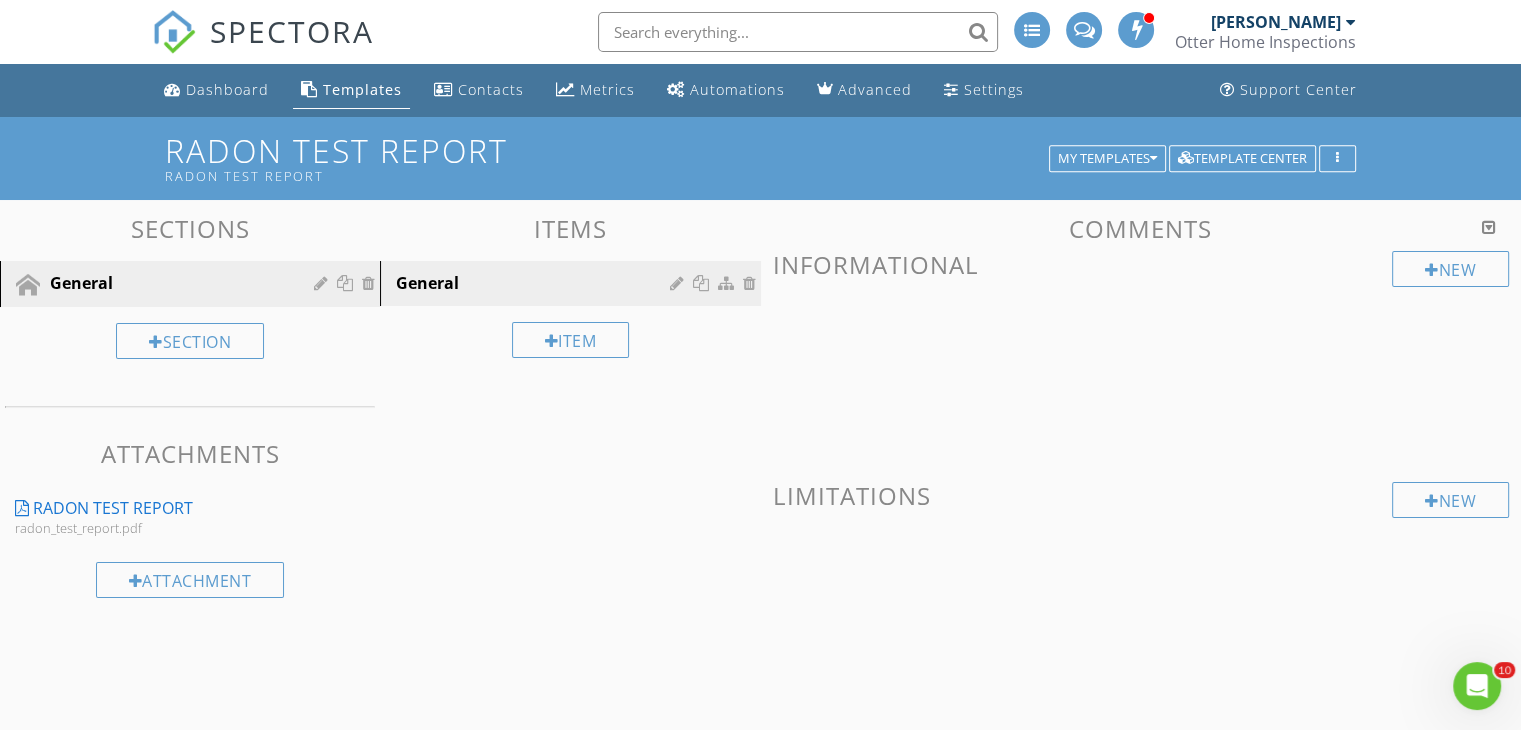 click at bounding box center [760, 365] 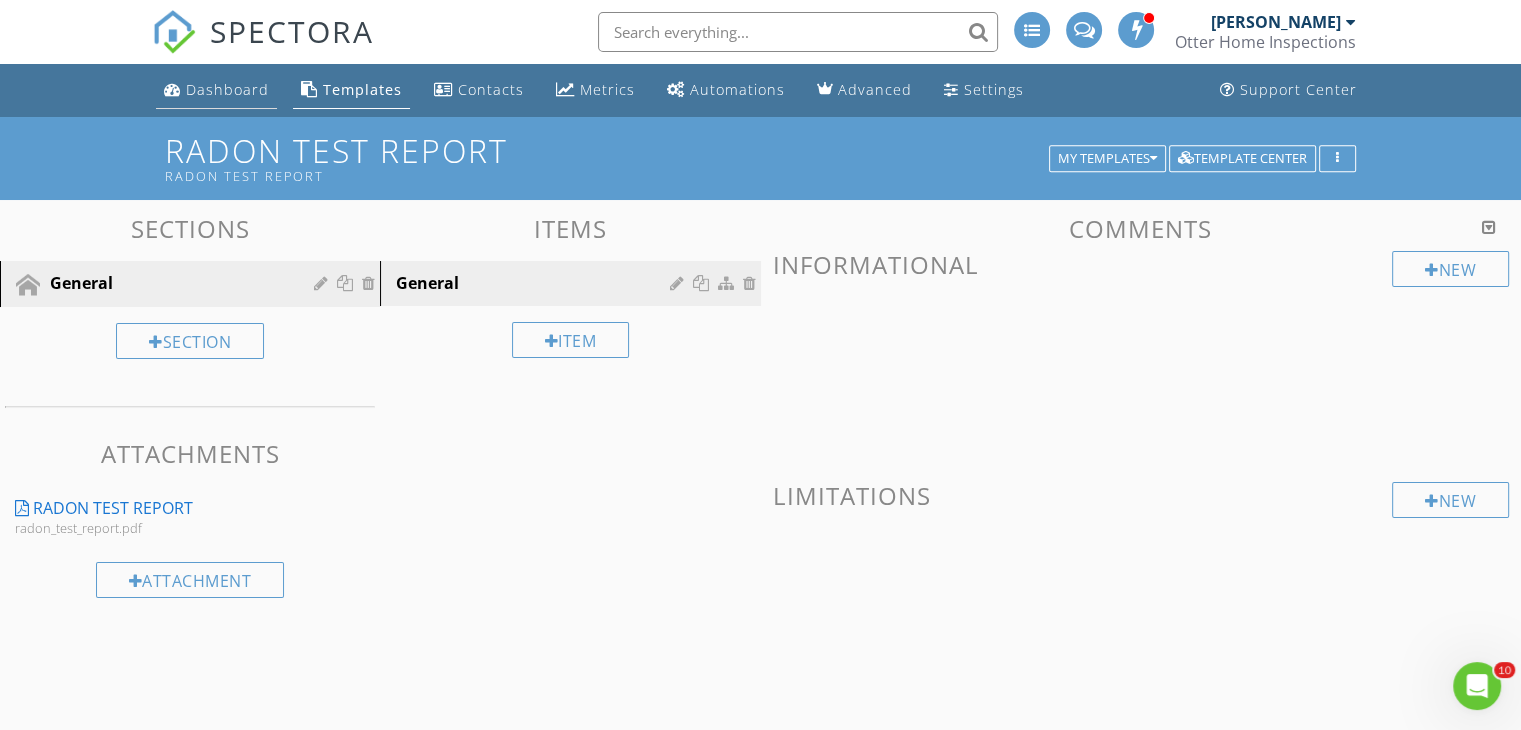 click on "Dashboard" at bounding box center (227, 89) 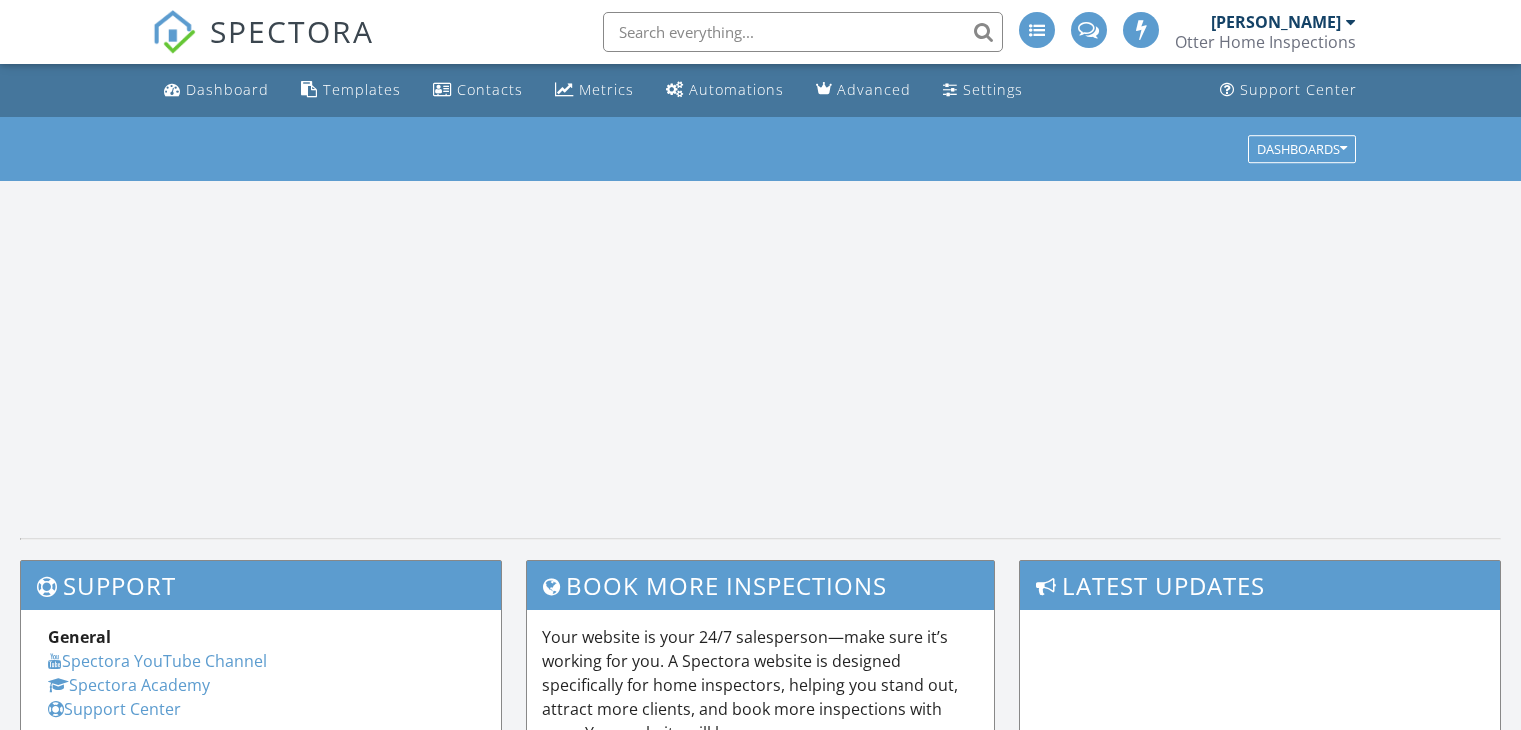scroll, scrollTop: 0, scrollLeft: 0, axis: both 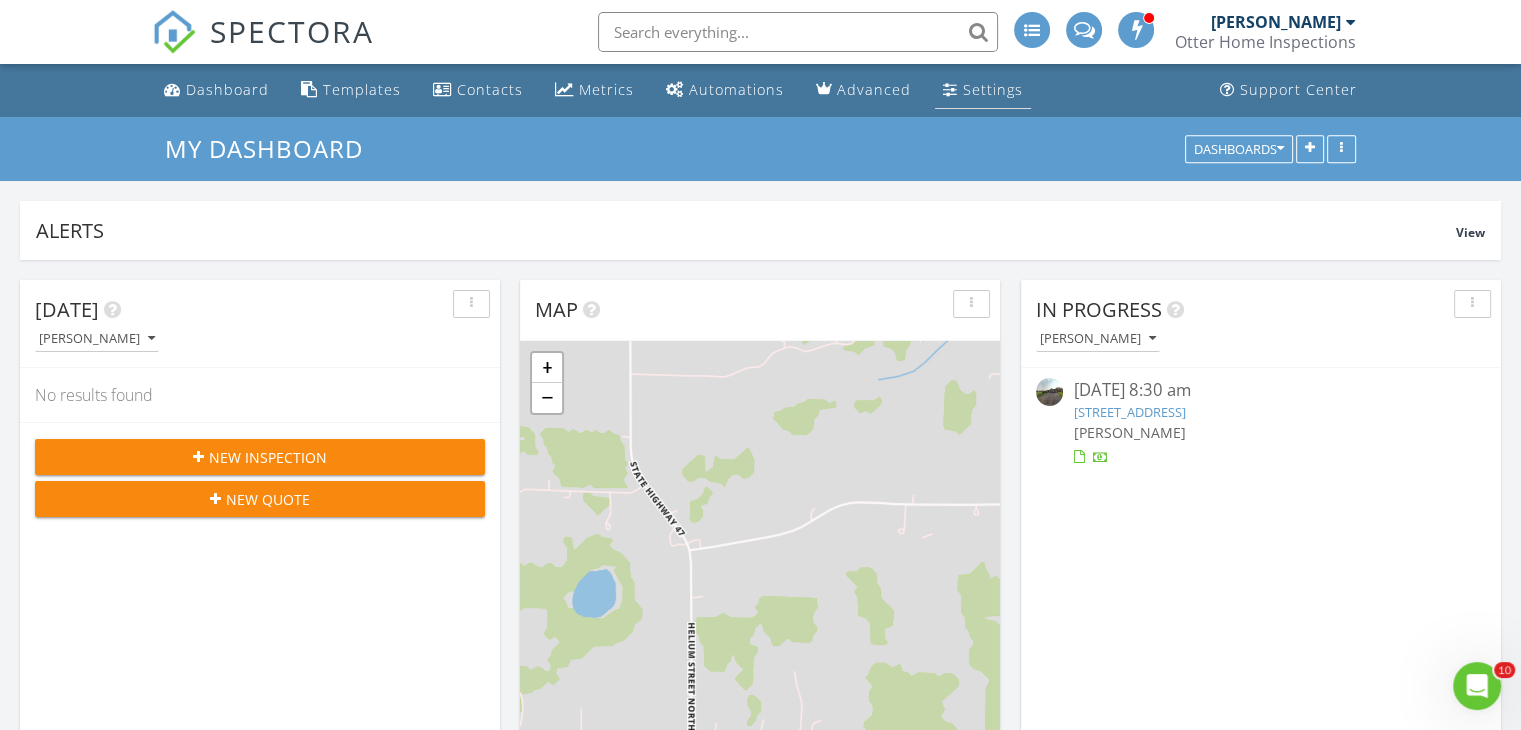 click on "Settings" at bounding box center [993, 89] 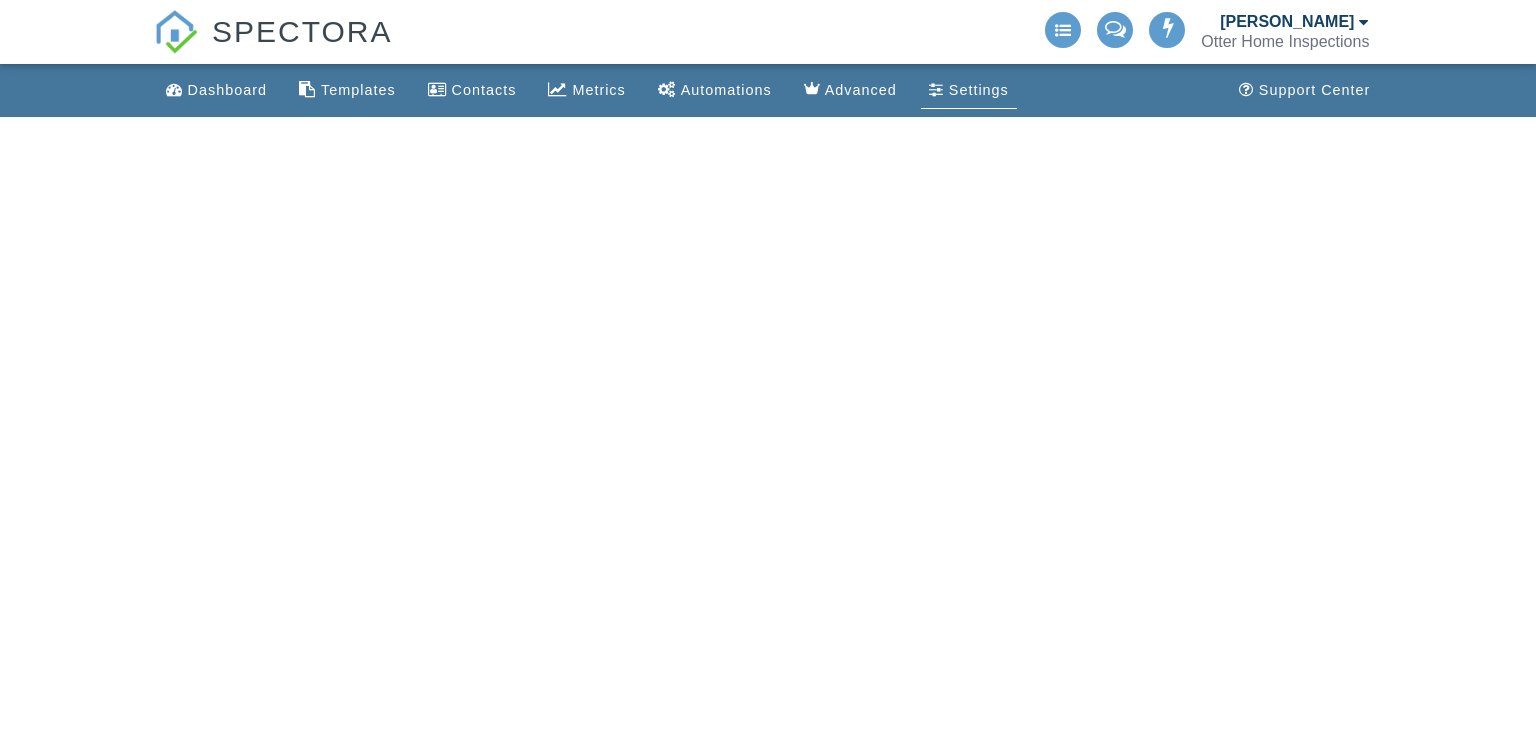 scroll, scrollTop: 0, scrollLeft: 0, axis: both 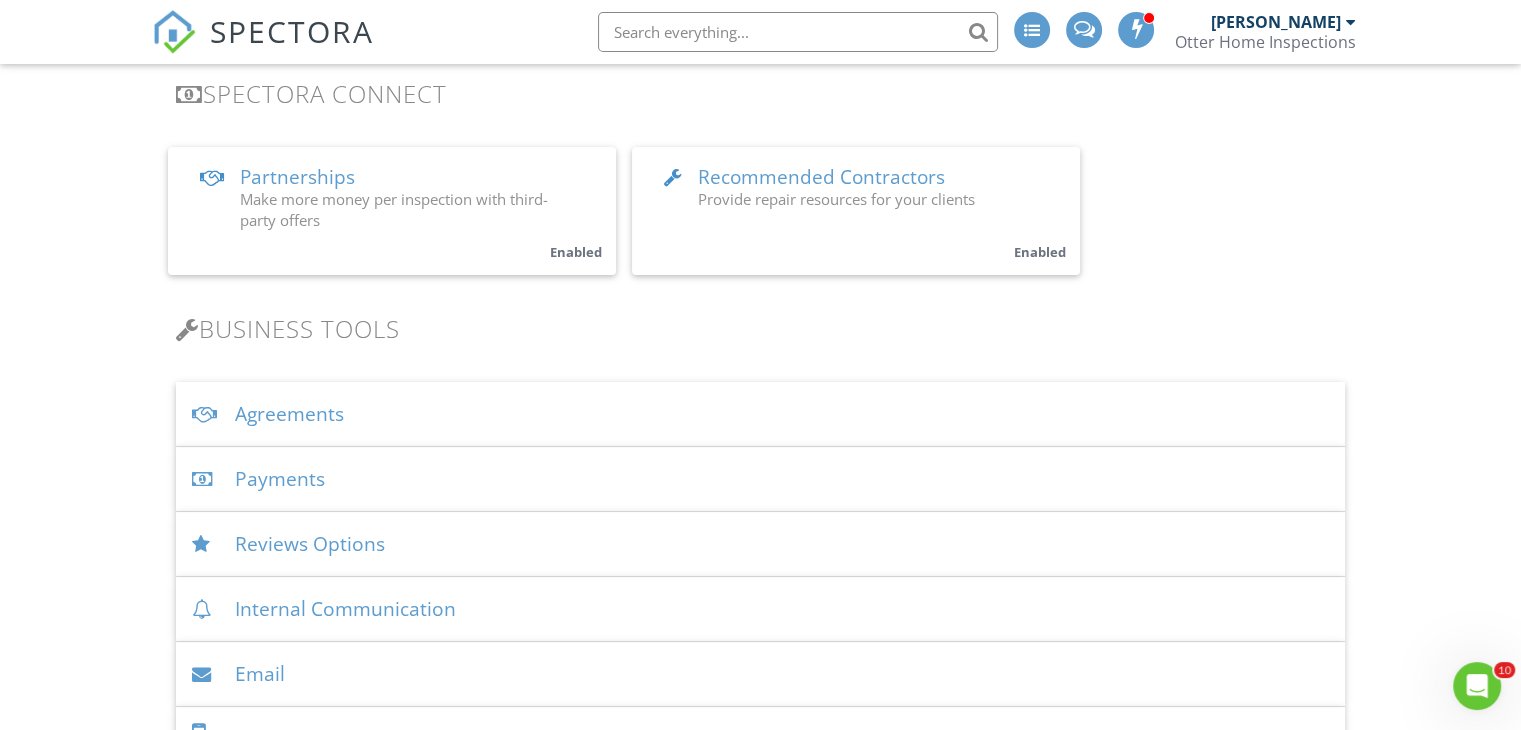 click on "Agreements" at bounding box center (760, 414) 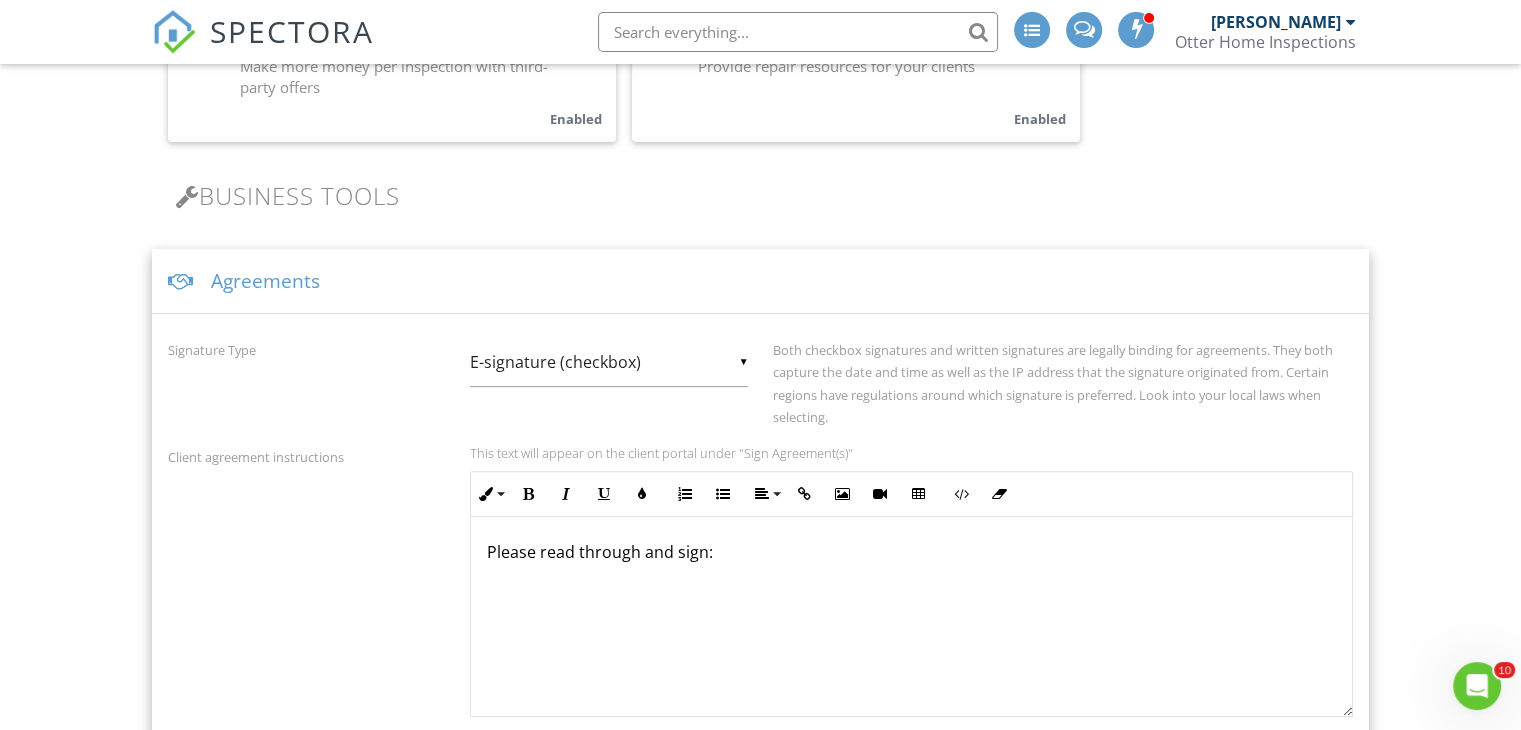 scroll, scrollTop: 899, scrollLeft: 0, axis: vertical 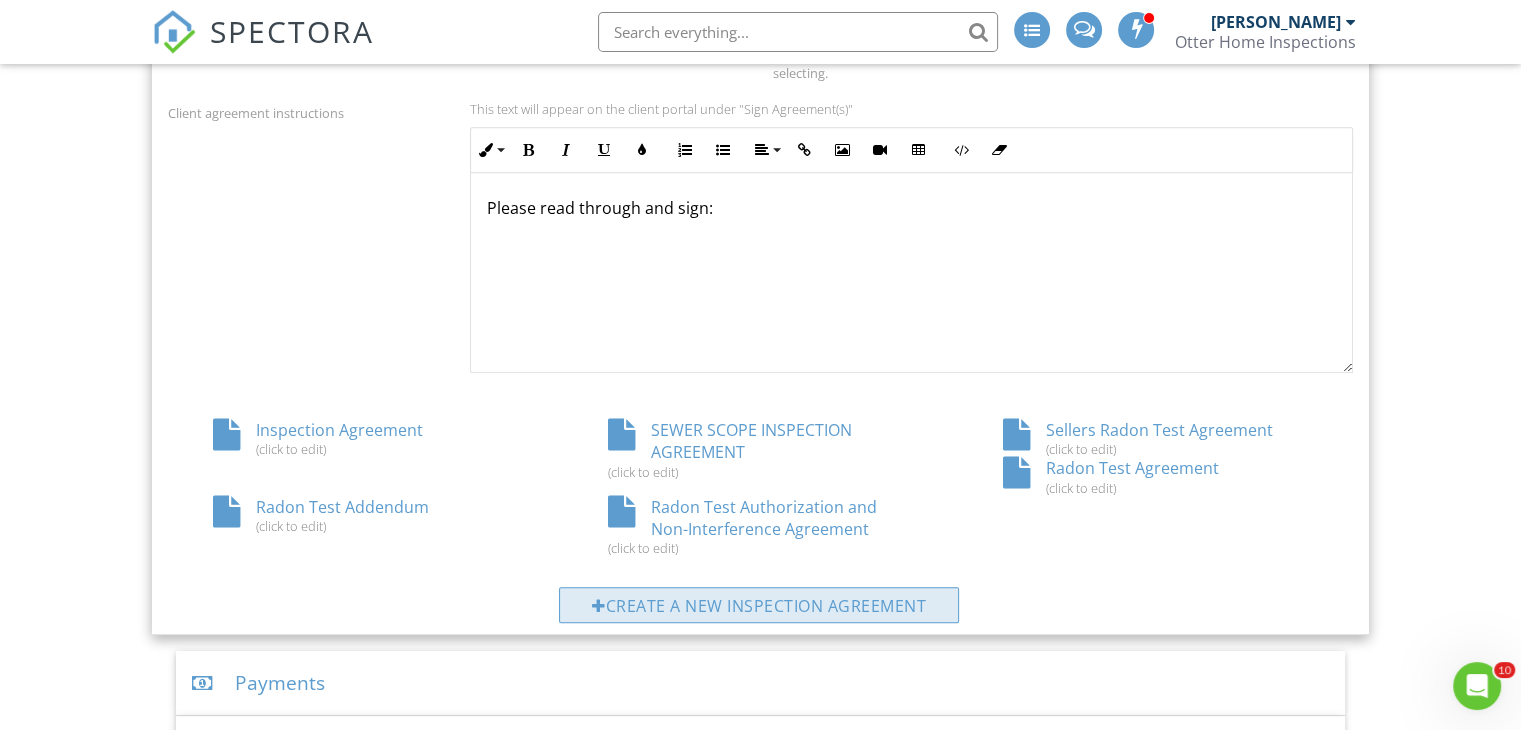 click on "Create a new inspection agreement" at bounding box center [759, 605] 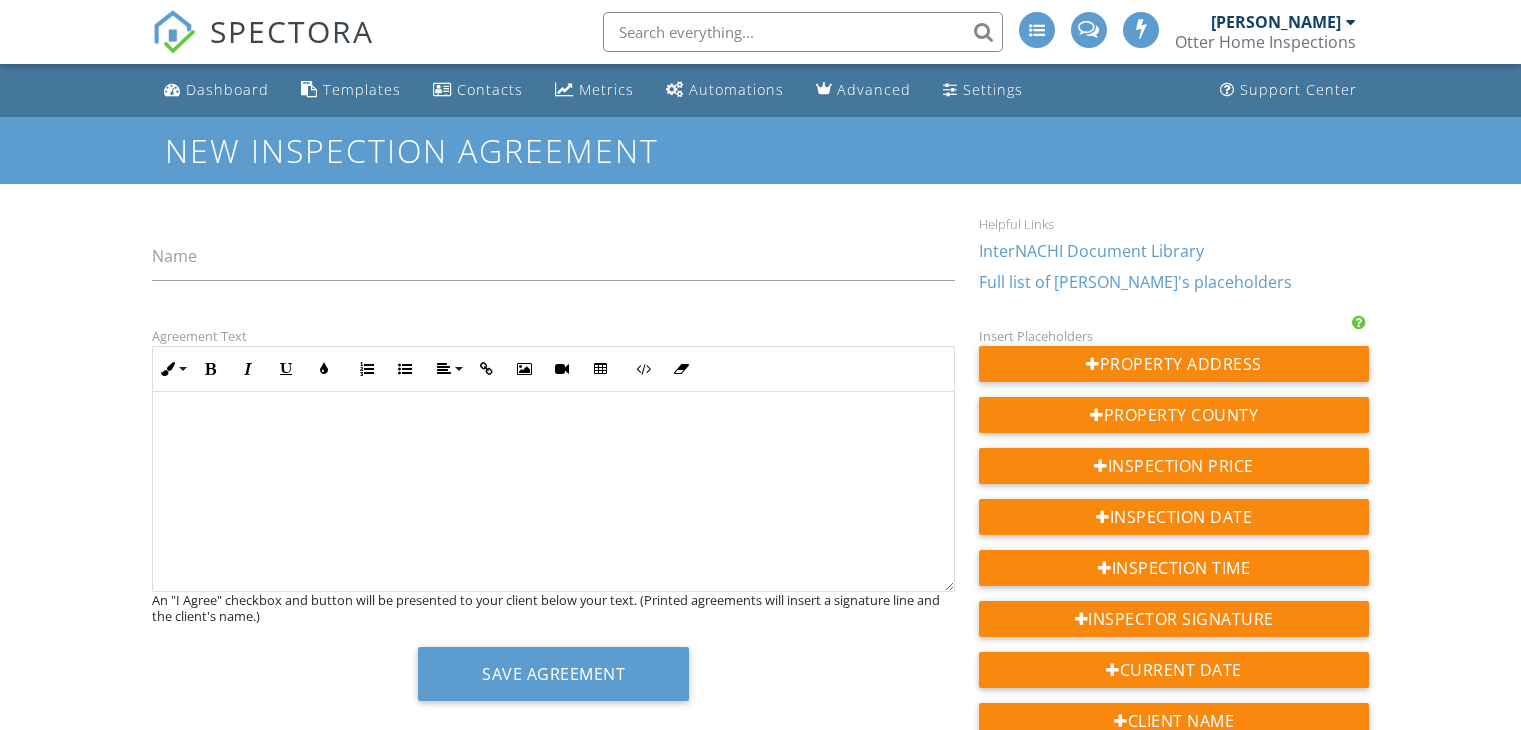scroll, scrollTop: 0, scrollLeft: 0, axis: both 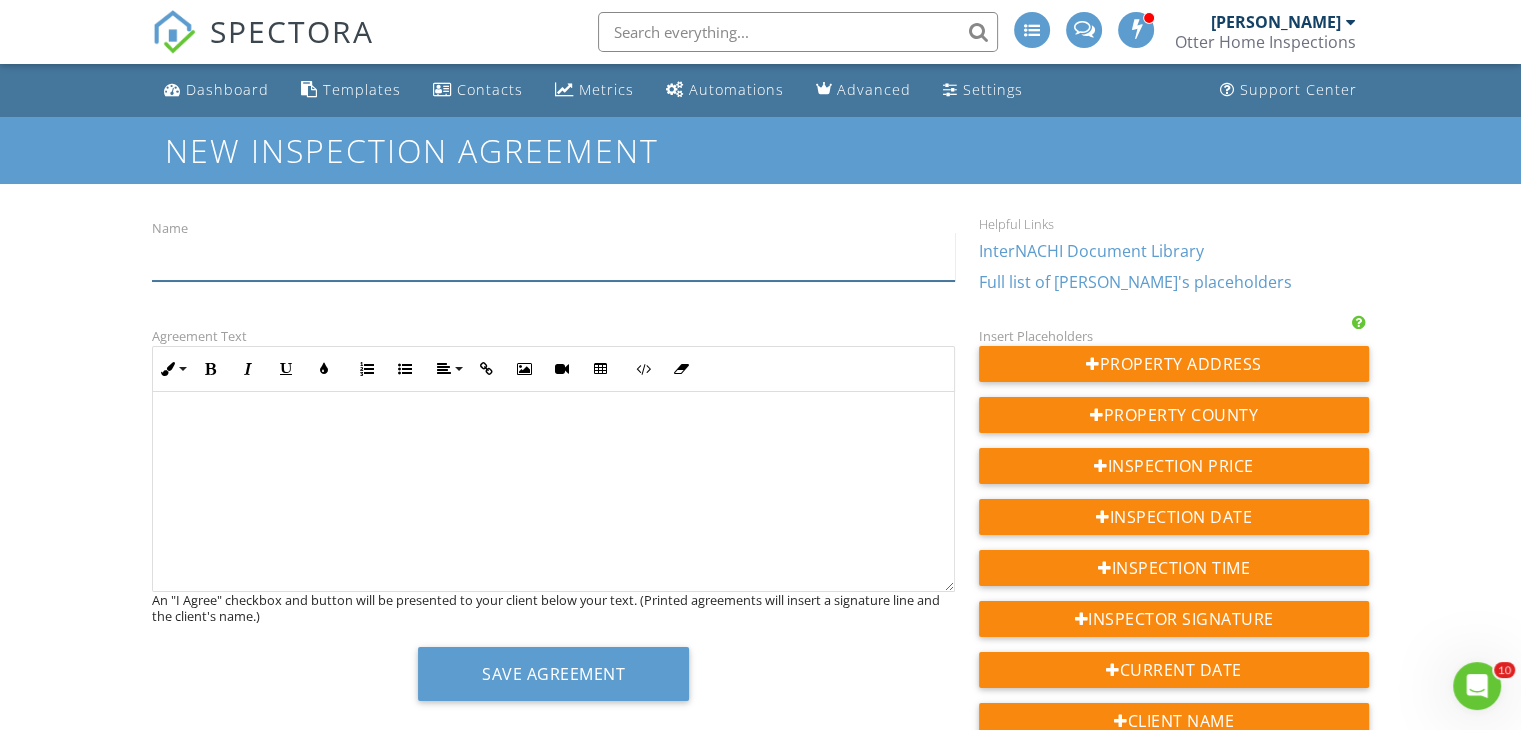 click on "Name" at bounding box center (553, 256) 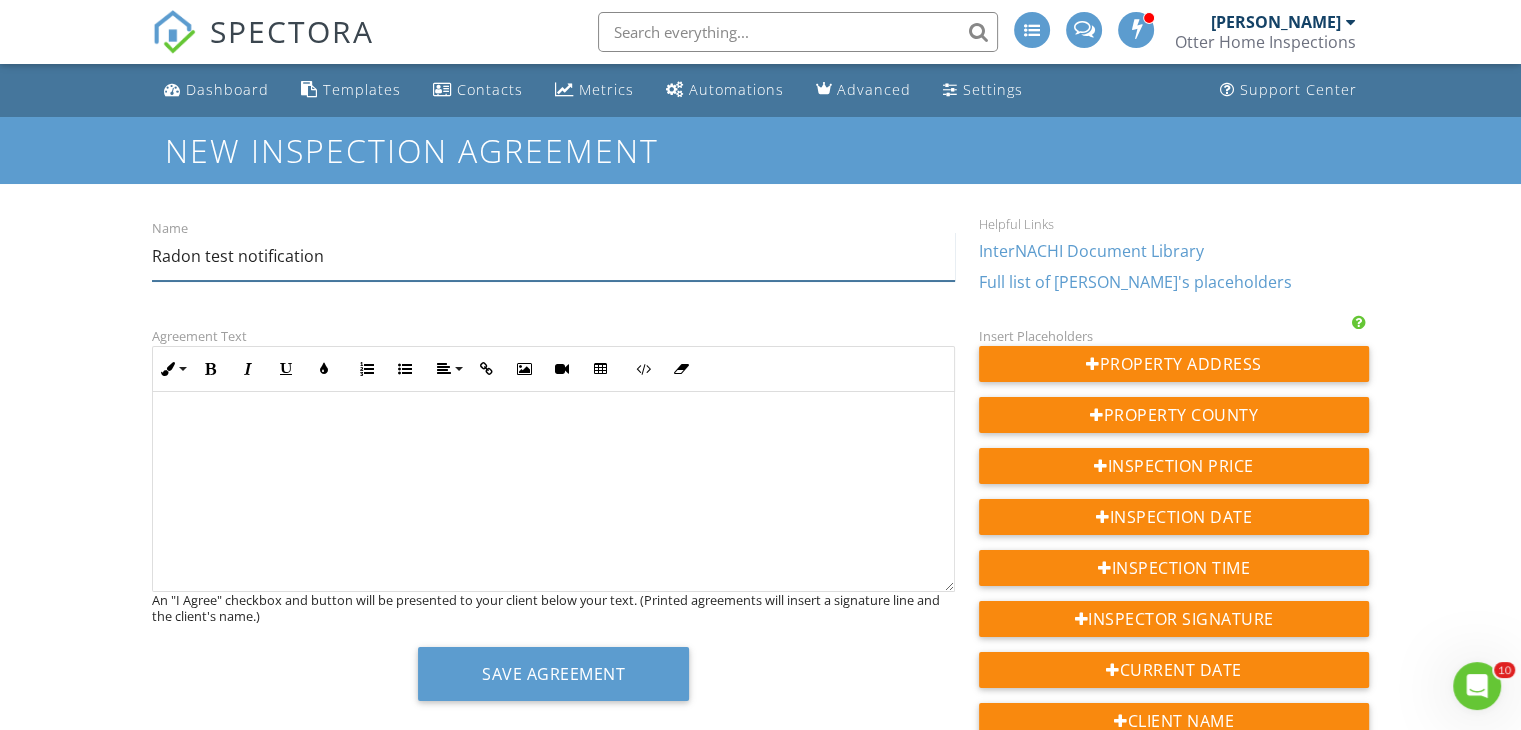type on "Radon test notification" 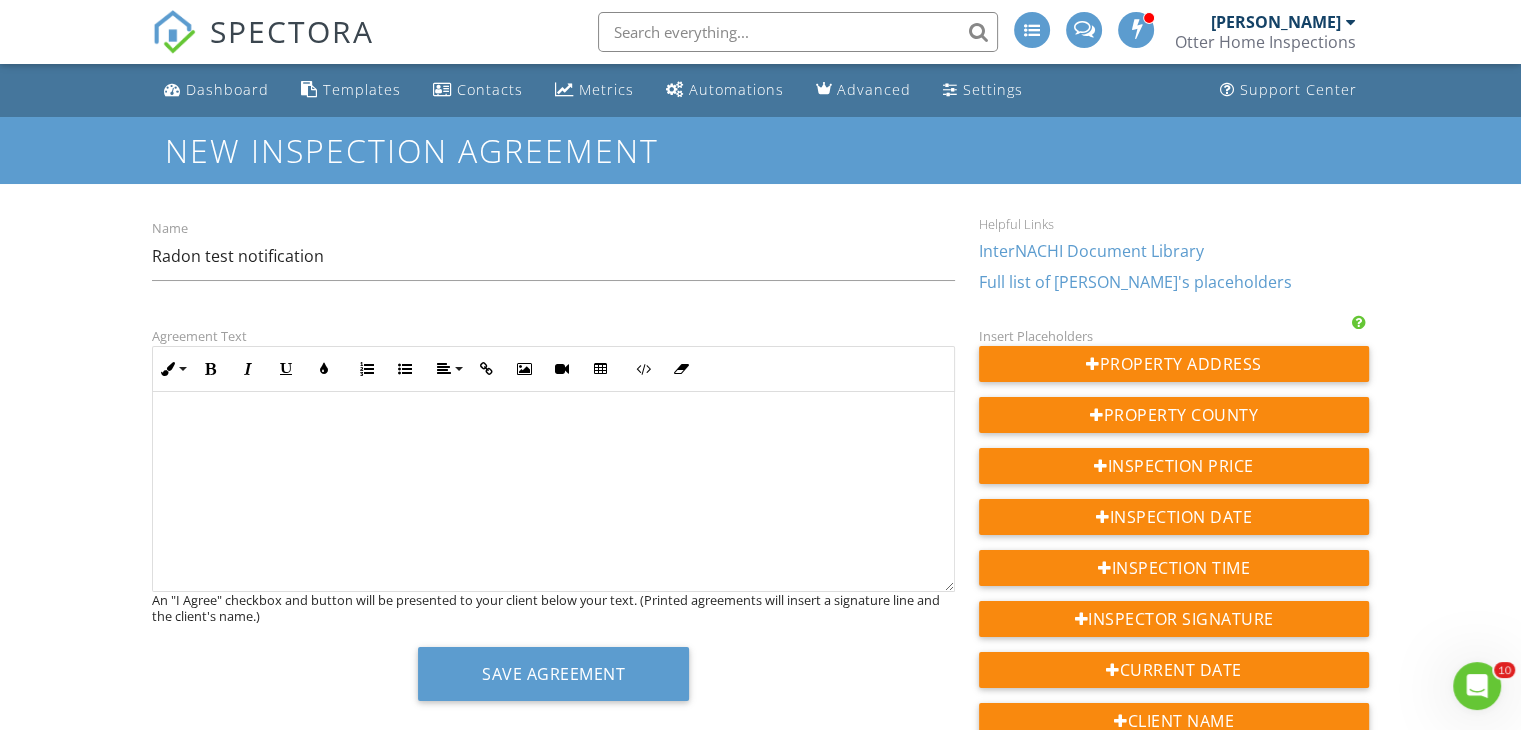 click at bounding box center (553, 492) 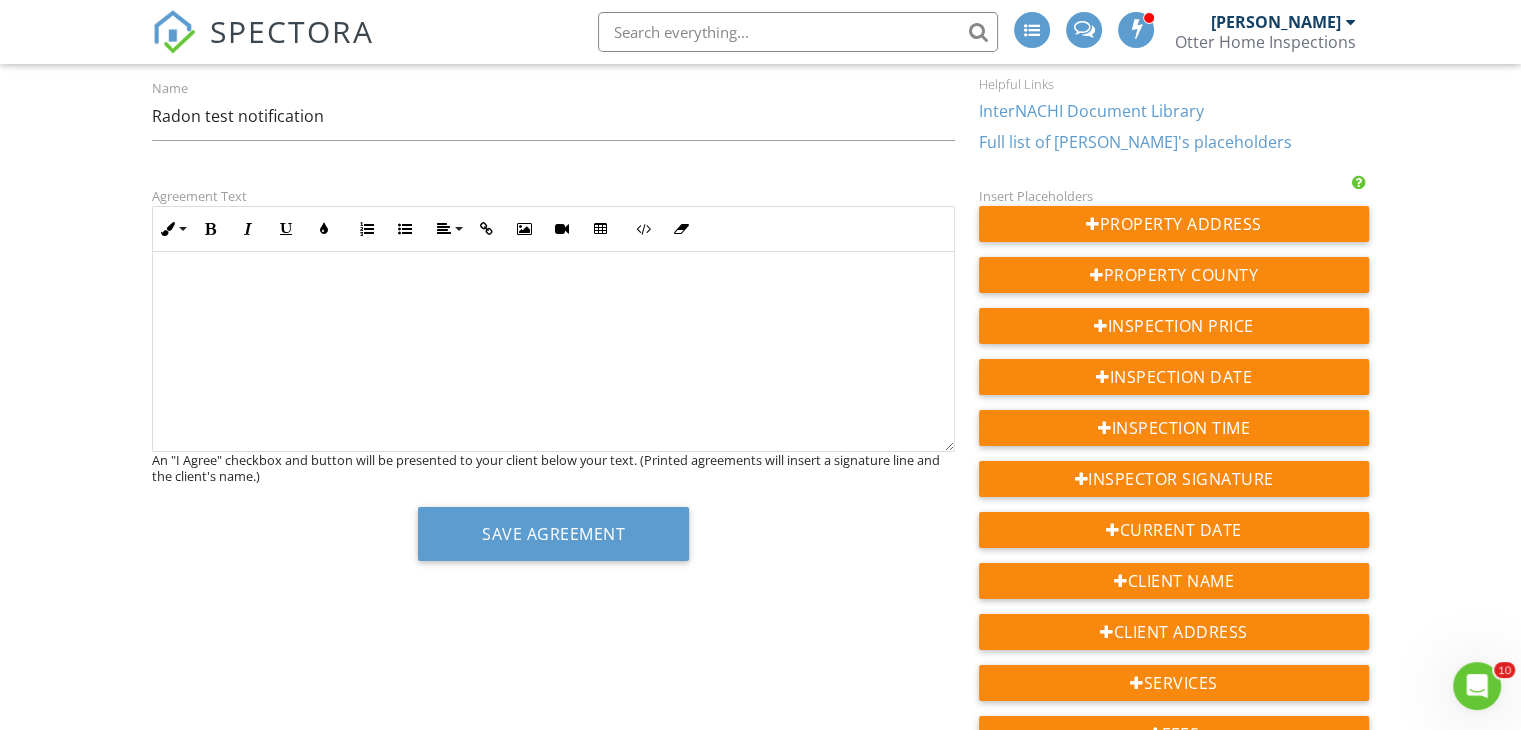 scroll, scrollTop: 0, scrollLeft: 0, axis: both 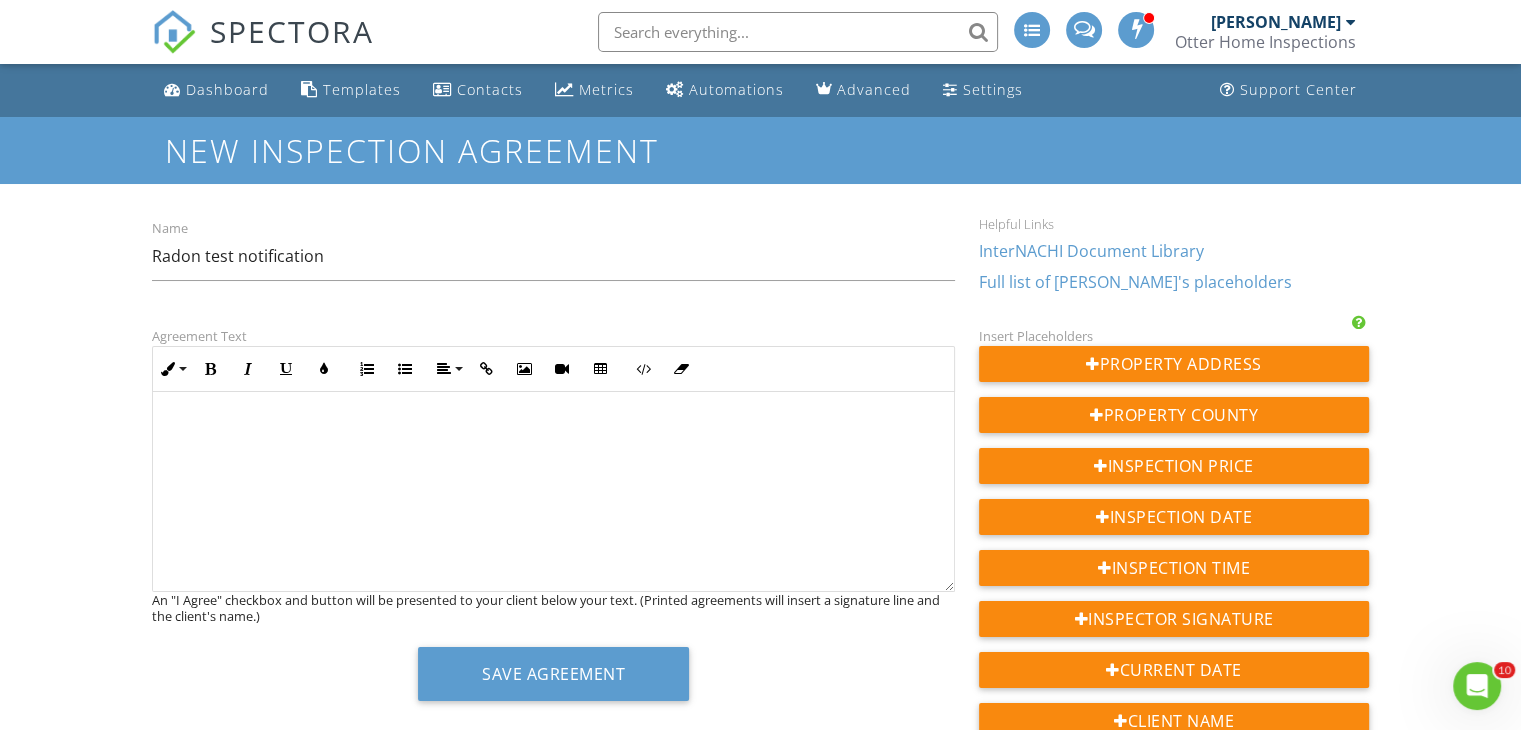 click on "​ ​" at bounding box center [553, 492] 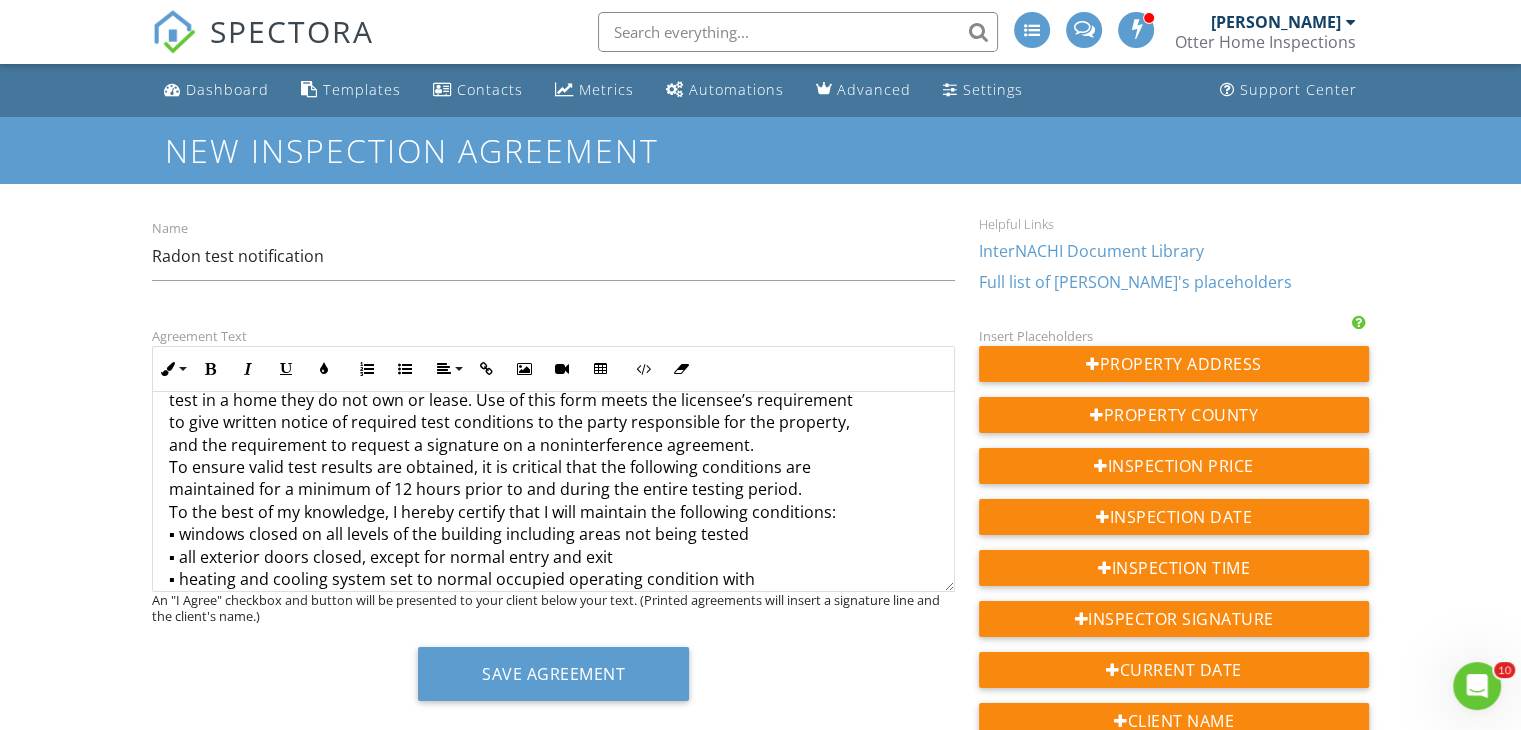 scroll, scrollTop: 0, scrollLeft: 0, axis: both 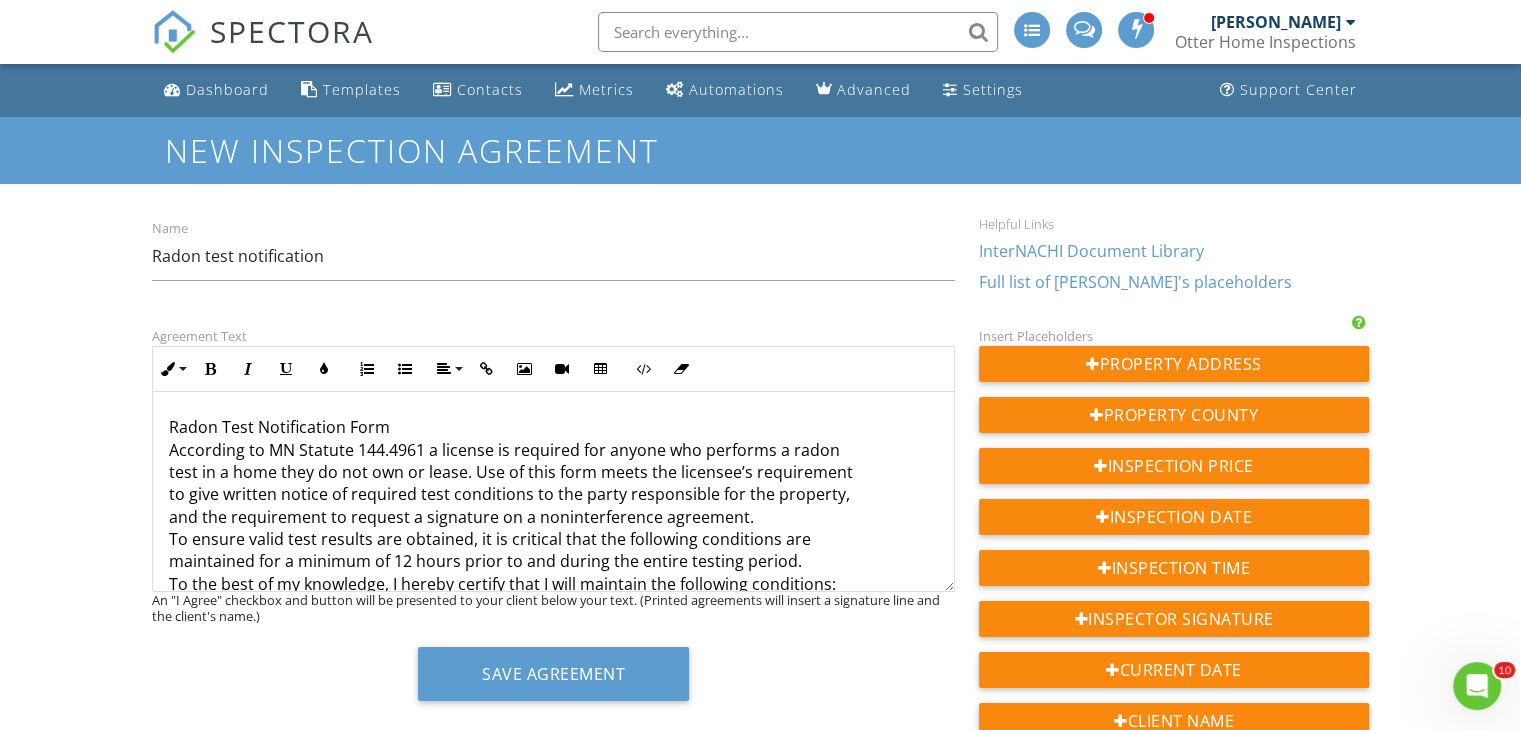 click on "Radon Test Notification Form According to MN Statute 144.4961 a license is required for anyone who performs a radon test in a home they do not own or lease. Use of this form meets the licensee’s requirement to give written notice of required test conditions to the party responsible for the property, and the requirement to request a signature on a noninterference agreement. To ensure valid test results are obtained, it is critical that the following conditions are maintained for a minimum of 12 hours prior to and during the entire testing period. To the best of my knowledge, I hereby certify that I will maintain the following conditions: ▪ windows closed on all levels of the building including areas not being tested ▪ all exterior doors closed, except for normal entry and exit ▪ heating and cooling system set to normal occupied operating condition with temperature setting between 65 and 80 degrees F ▪ energy or heat recovery ventilators set to the lowest ventilation condition that occurs for" at bounding box center (553, 696) 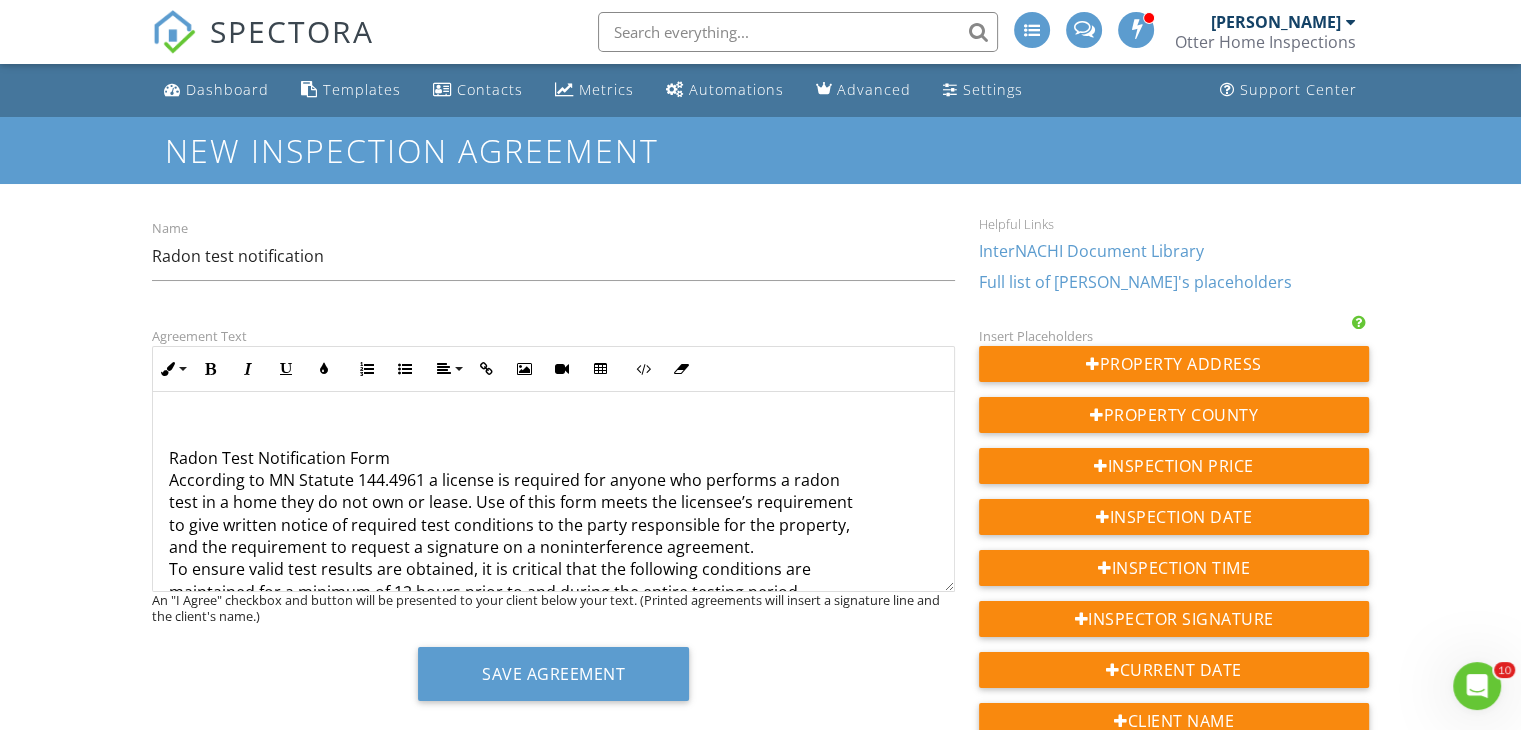 click on "Radon Test Notification Form According to MN Statute 144.4961 a license is required for anyone who performs a radon test in a home they do not own or lease. Use of this form meets the licensee’s requirement to give written notice of required test conditions to the party responsible for the property, and the requirement to request a signature on a noninterference agreement. To ensure valid test results are obtained, it is critical that the following conditions are maintained for a minimum of 12 hours prior to and during the entire testing period. To the best of my knowledge, I hereby certify that I will maintain the following conditions: ▪ windows closed on all levels of the building including areas not being tested ▪ all exterior doors closed, except for normal entry and exit ▪ heating and cooling system set to normal occupied operating condition with temperature setting between 65 and 80 degrees F ▪ energy or heat recovery ventilators set to the lowest ventilation condition that occurs for" at bounding box center [553, 711] 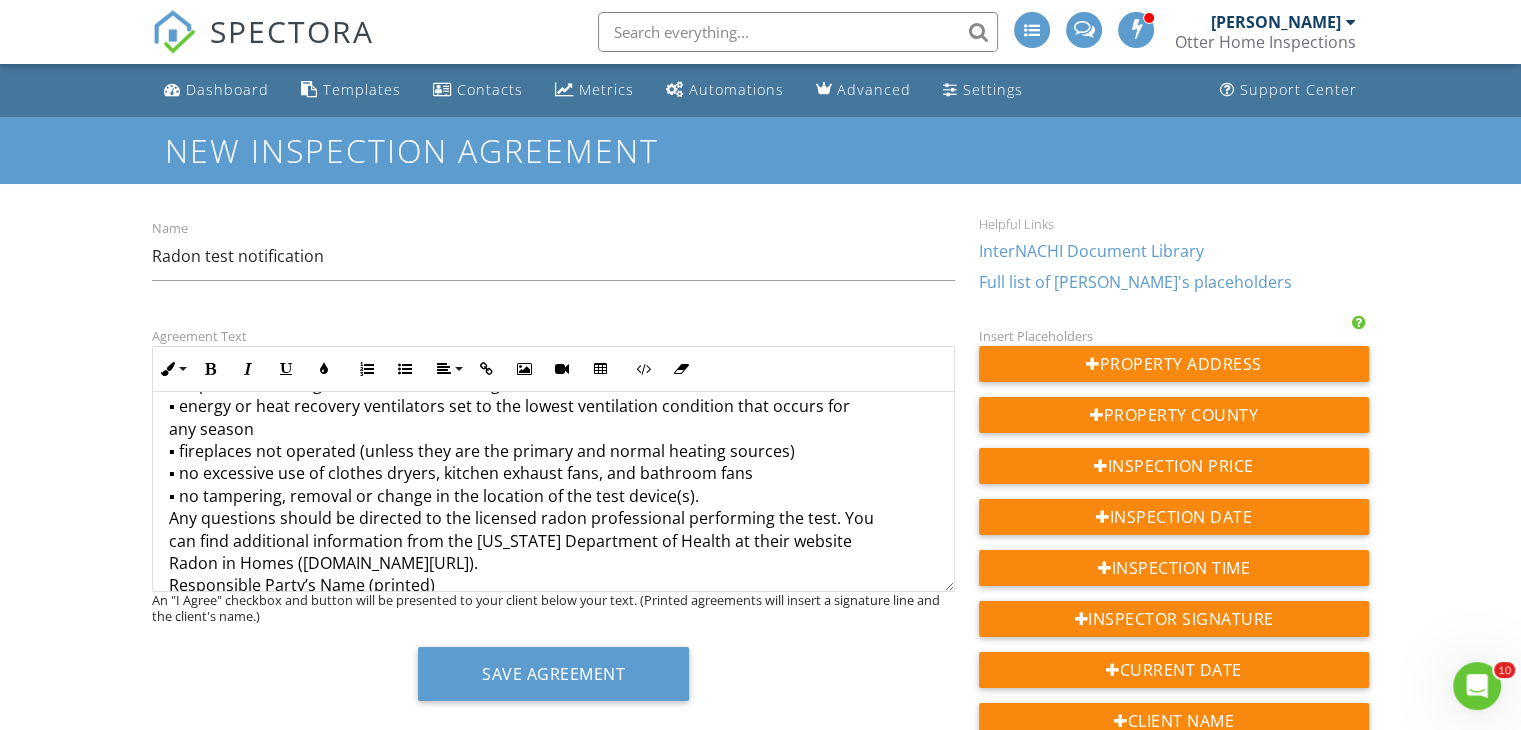 scroll, scrollTop: 439, scrollLeft: 0, axis: vertical 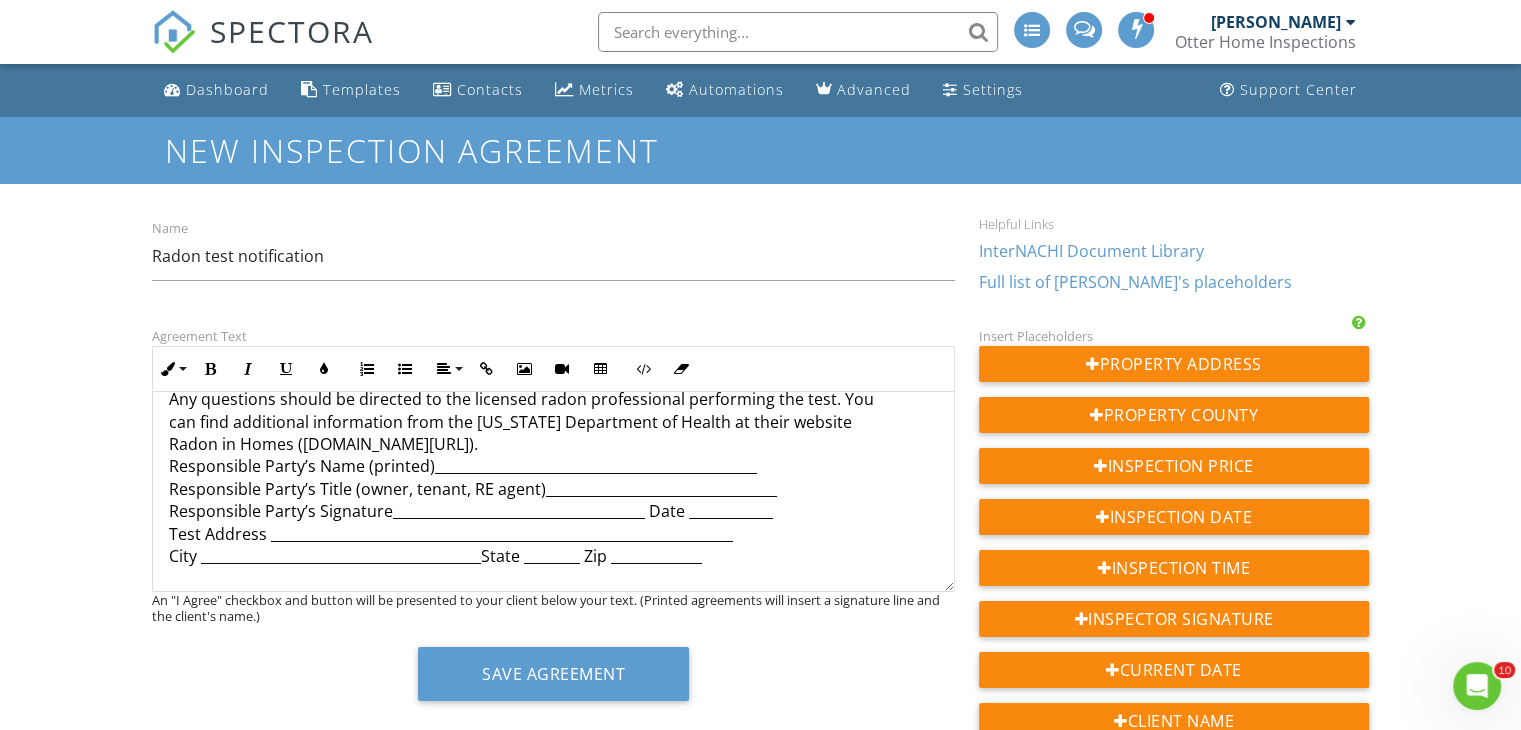 click on "Radon Test Notification Form According to MN Statute 144.4961 a license is required for anyone who performs a radon test in a home they do not own or lease. Use of this form meets the licensee’s requirement to give written notice of required test conditions to the party responsible for the property, and the requirement to request a signature on a noninterference agreement. To ensure valid test results are obtained, it is critical that the following conditions are maintained for a minimum of 12 hours prior to and during the entire testing period. To the best of my knowledge, I hereby certify that I will maintain the following conditions: ▪ windows closed on all levels of the building including areas not being tested ▪ all exterior doors closed, except for normal entry and exit ▪ heating and cooling system set to normal occupied operating condition with temperature setting between 65 and 80 degrees F ▪ energy or heat recovery ventilators set to the lowest ventilation condition that occurs for" at bounding box center (553, 288) 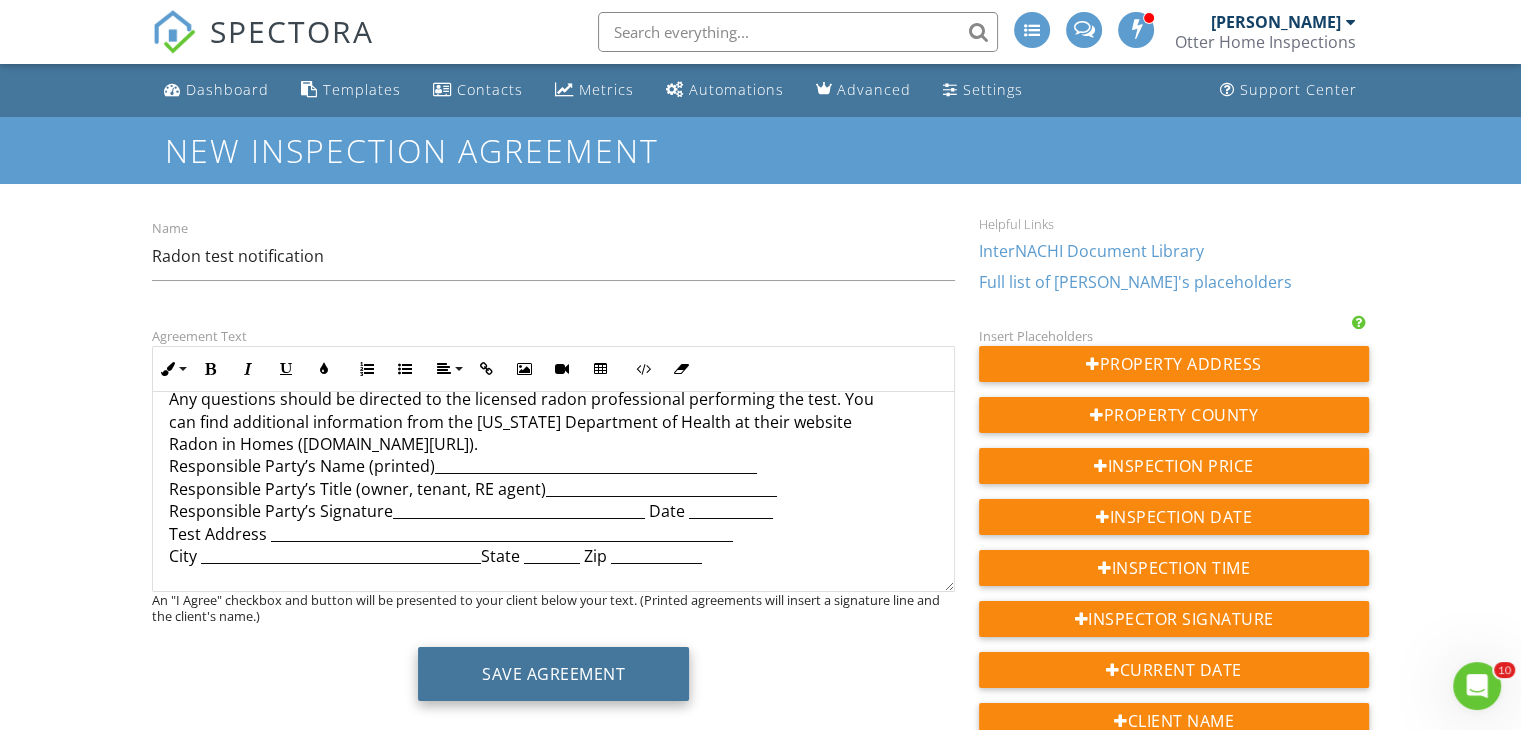click on "Save Agreement" at bounding box center [553, 674] 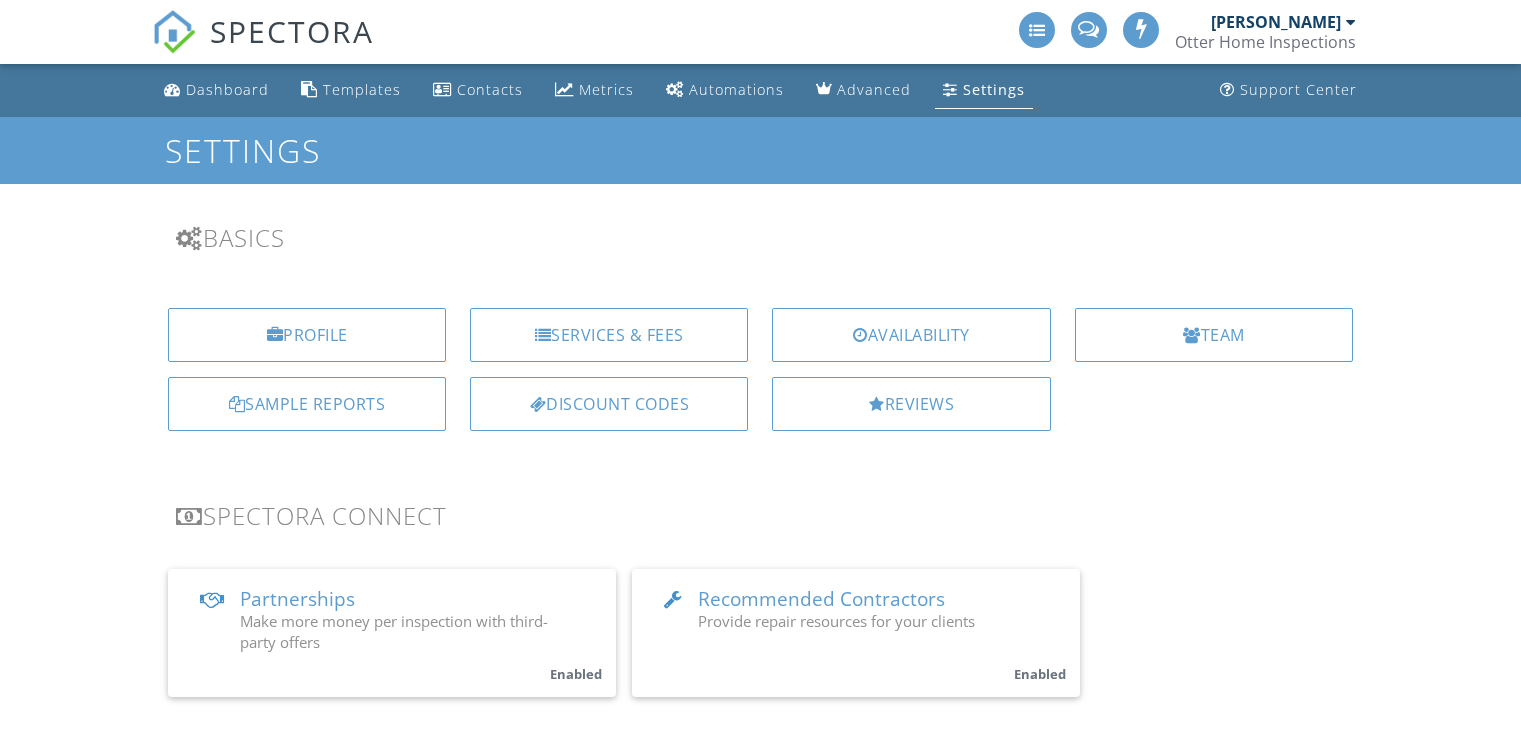 scroll, scrollTop: 744, scrollLeft: 0, axis: vertical 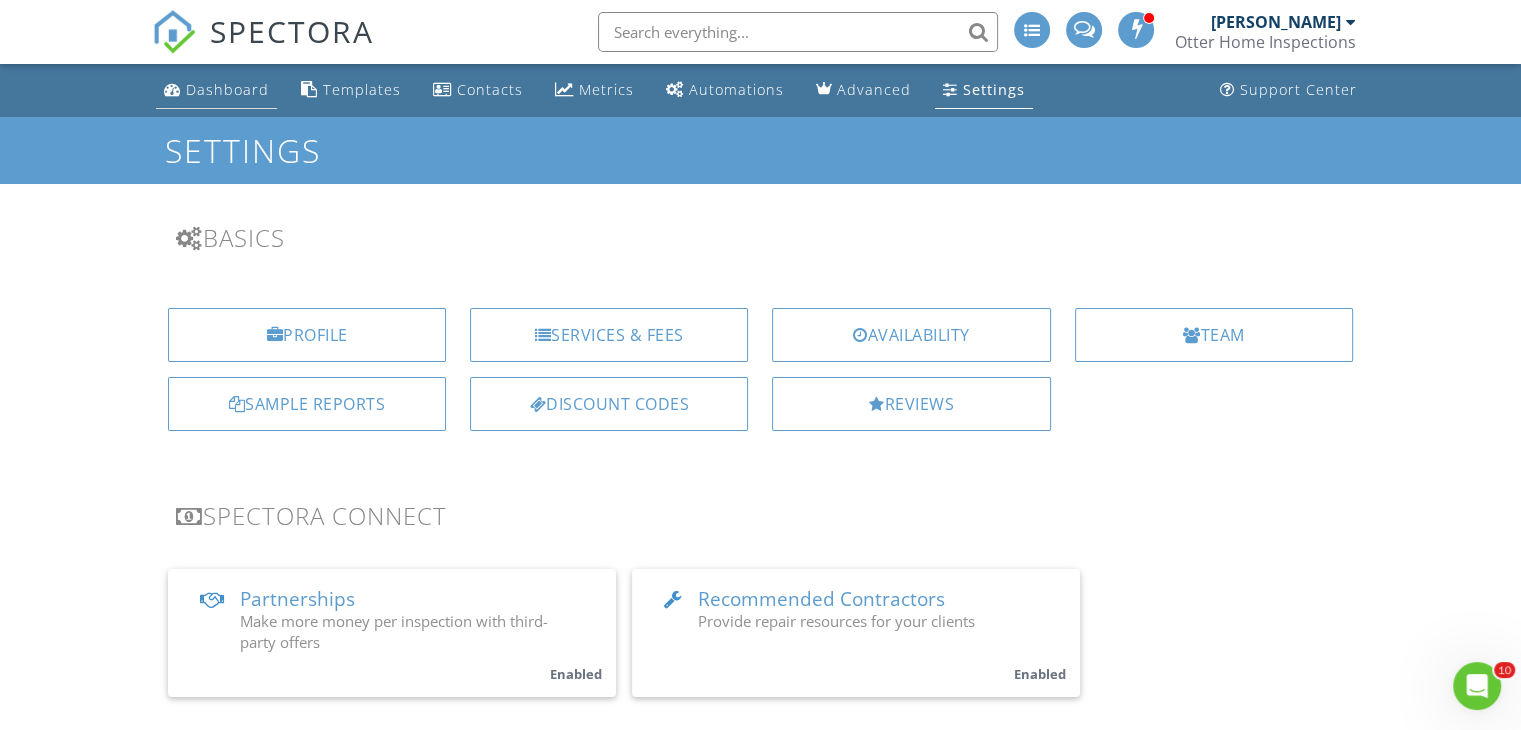click on "Dashboard" at bounding box center [227, 89] 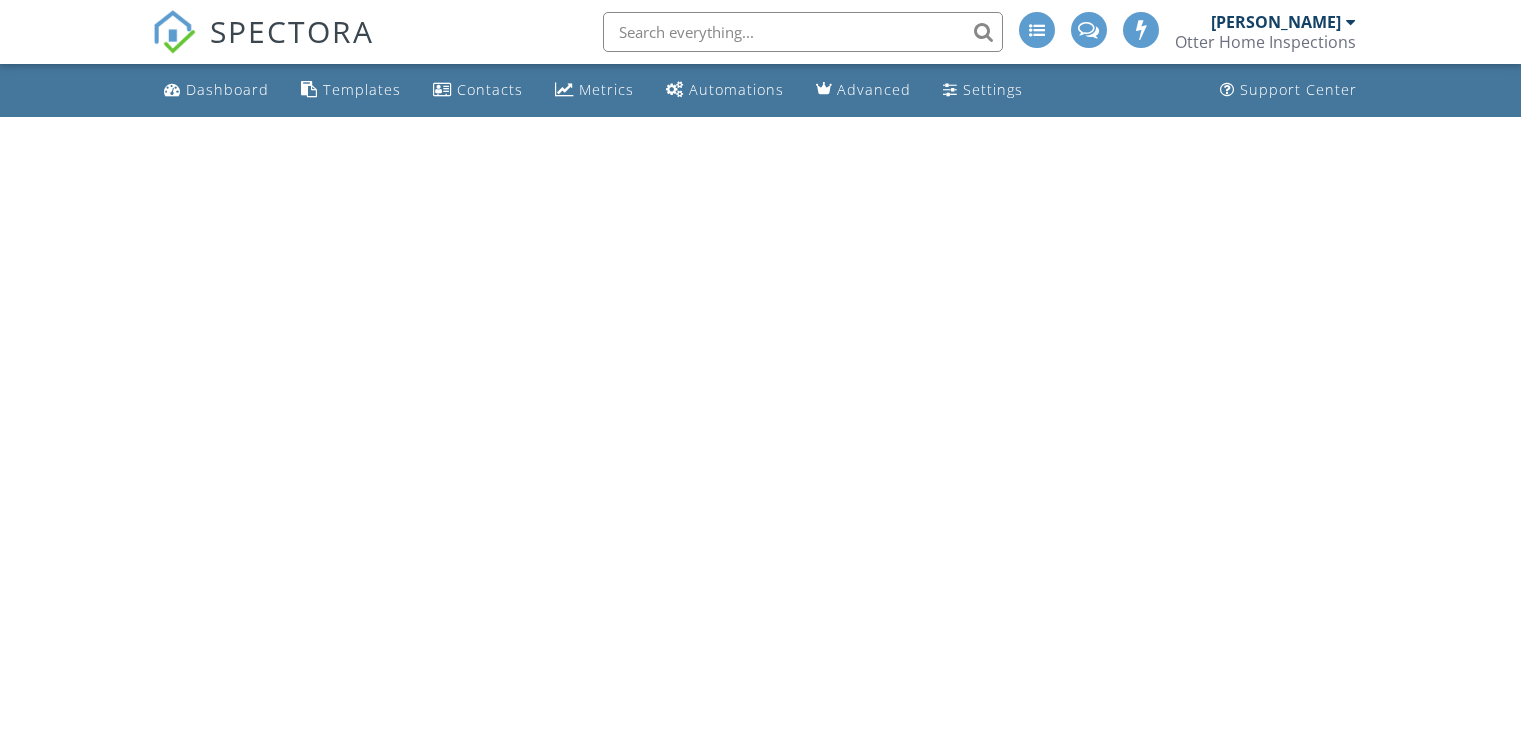 scroll, scrollTop: 0, scrollLeft: 0, axis: both 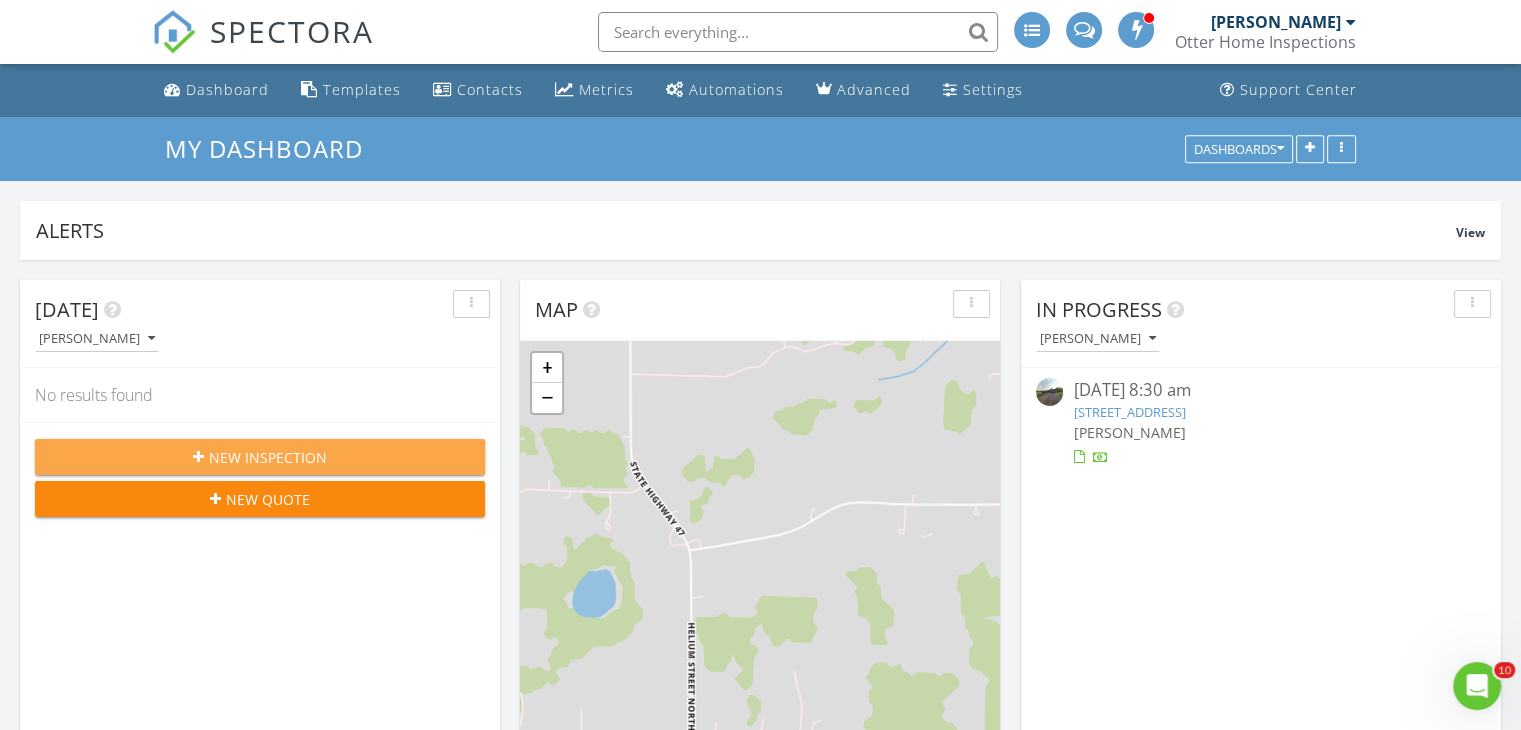 click on "New Inspection" at bounding box center (268, 457) 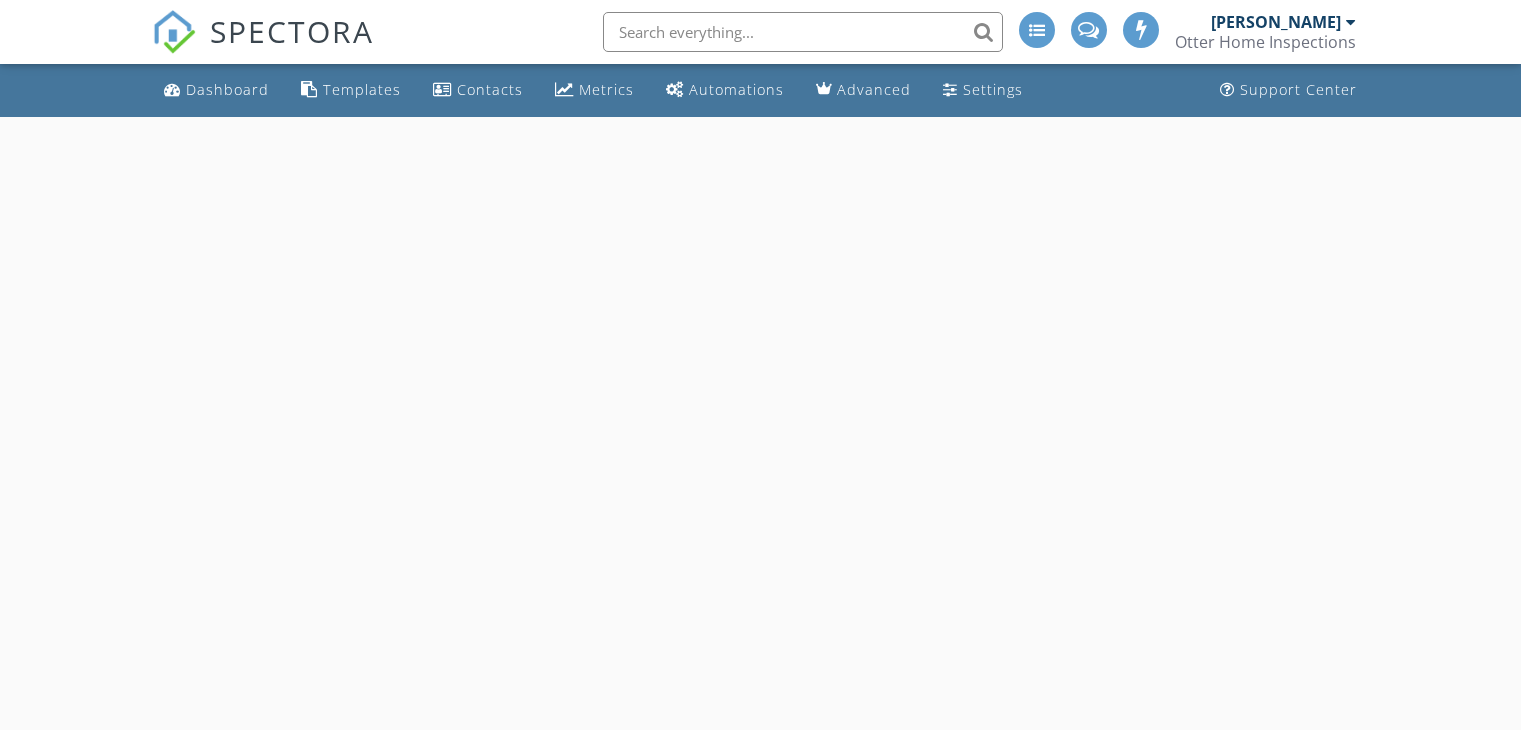 scroll, scrollTop: 0, scrollLeft: 0, axis: both 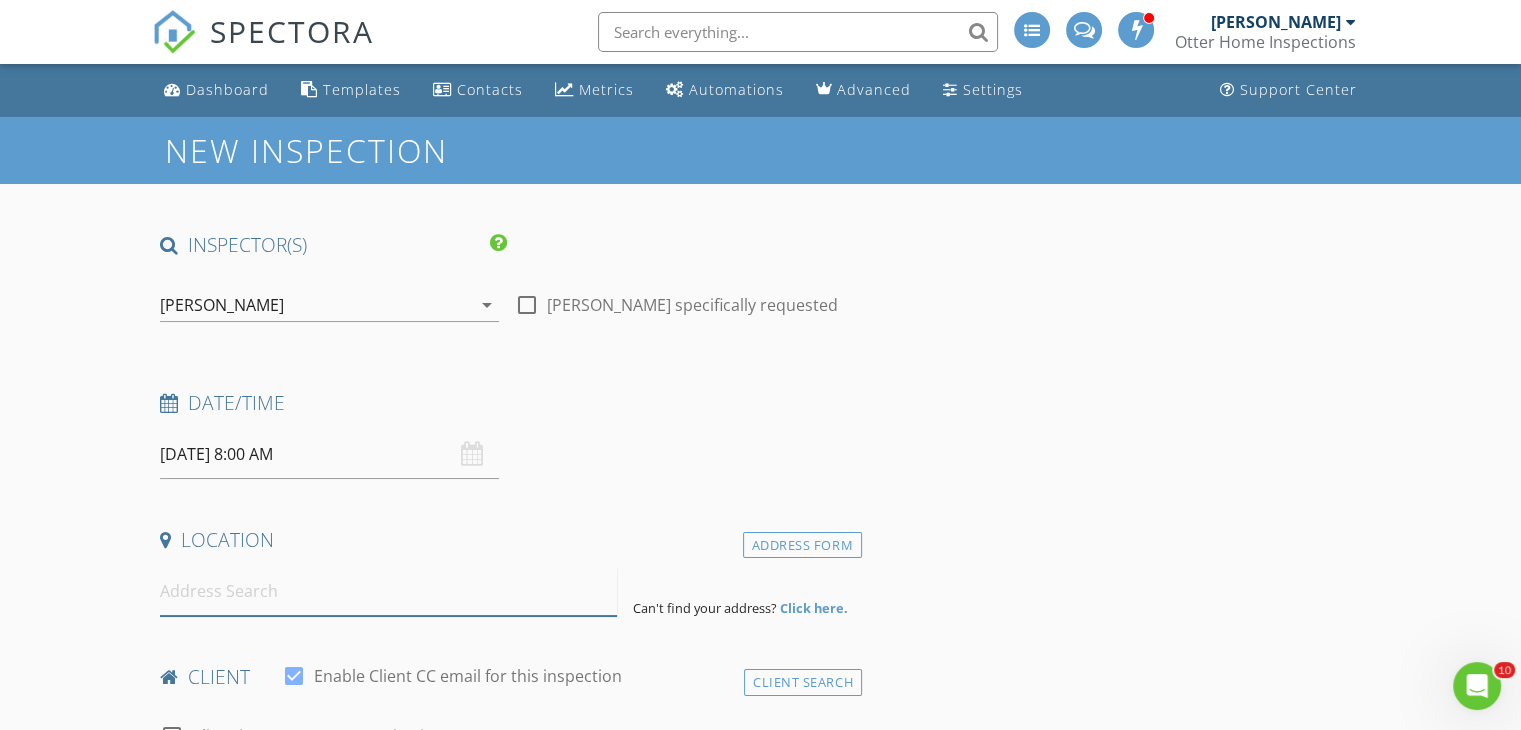 click at bounding box center (388, 591) 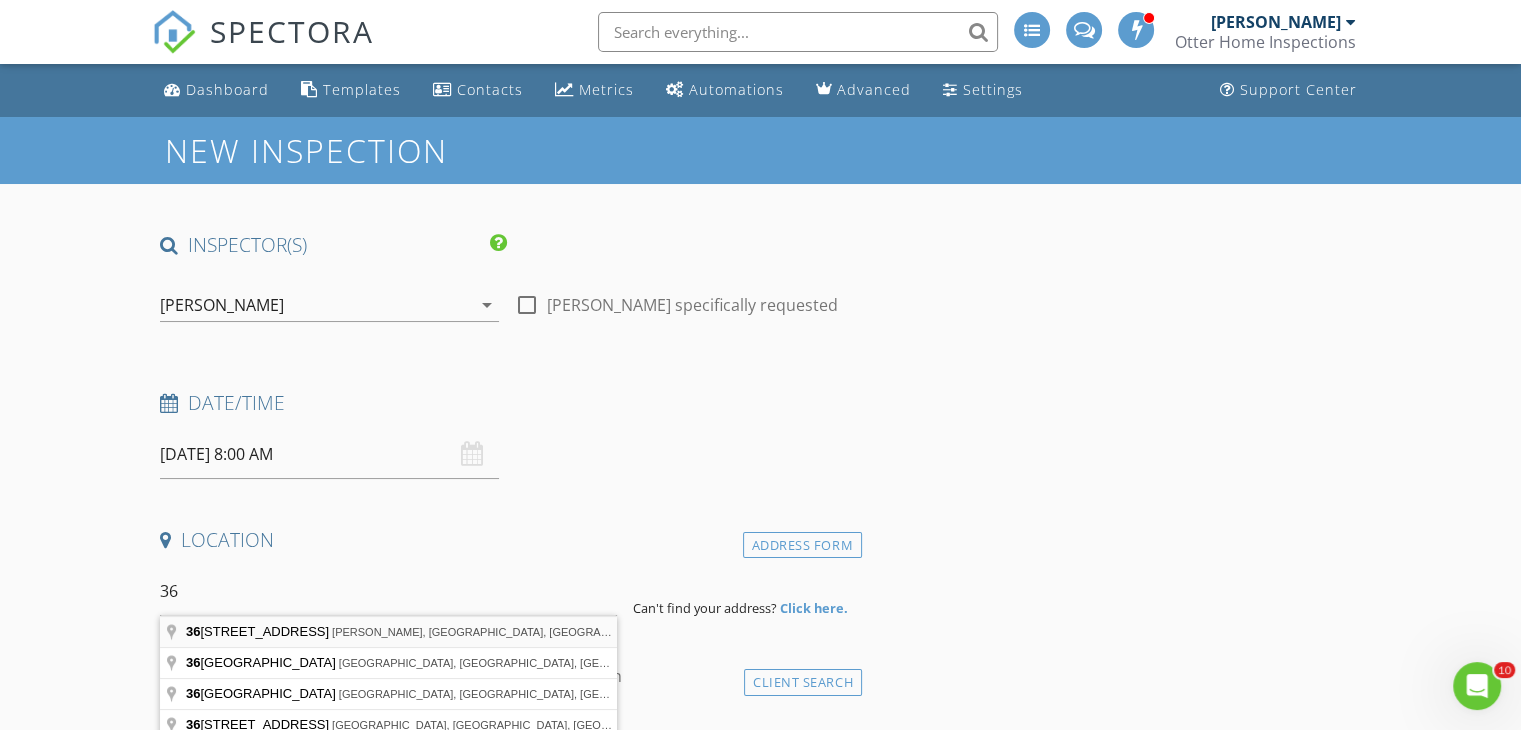 type on "3625 409th Ave NW, Braham, MN, USA" 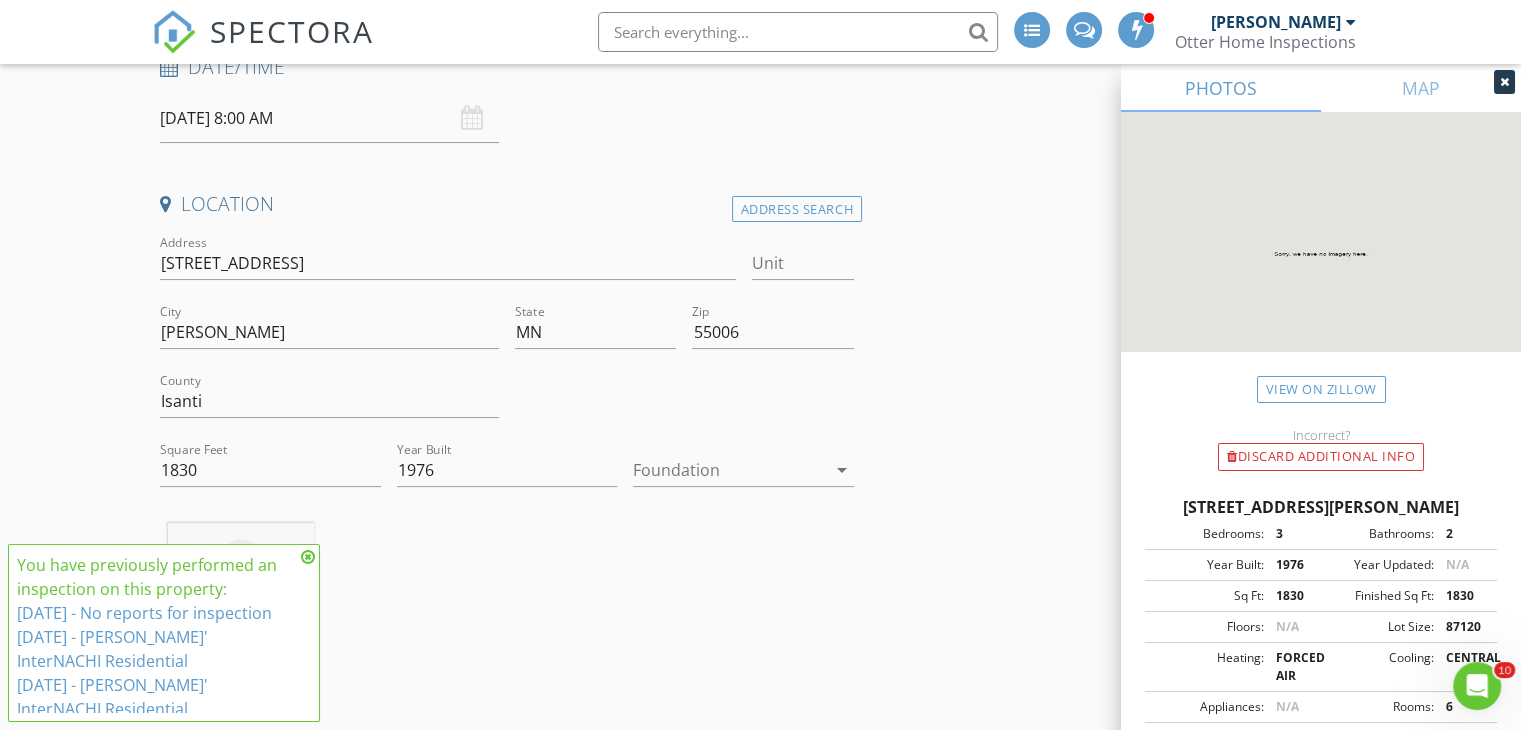 scroll, scrollTop: 340, scrollLeft: 0, axis: vertical 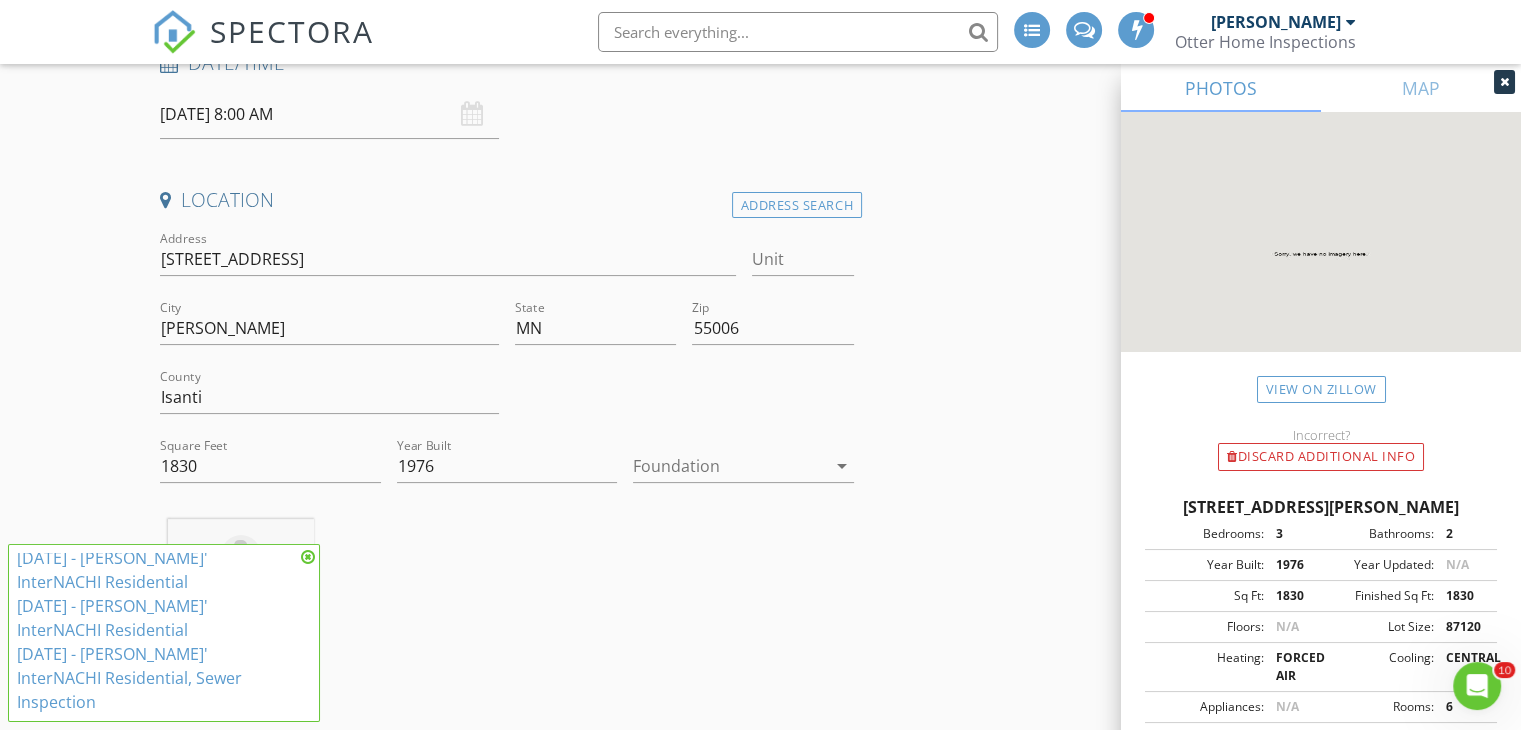 click at bounding box center [308, 557] 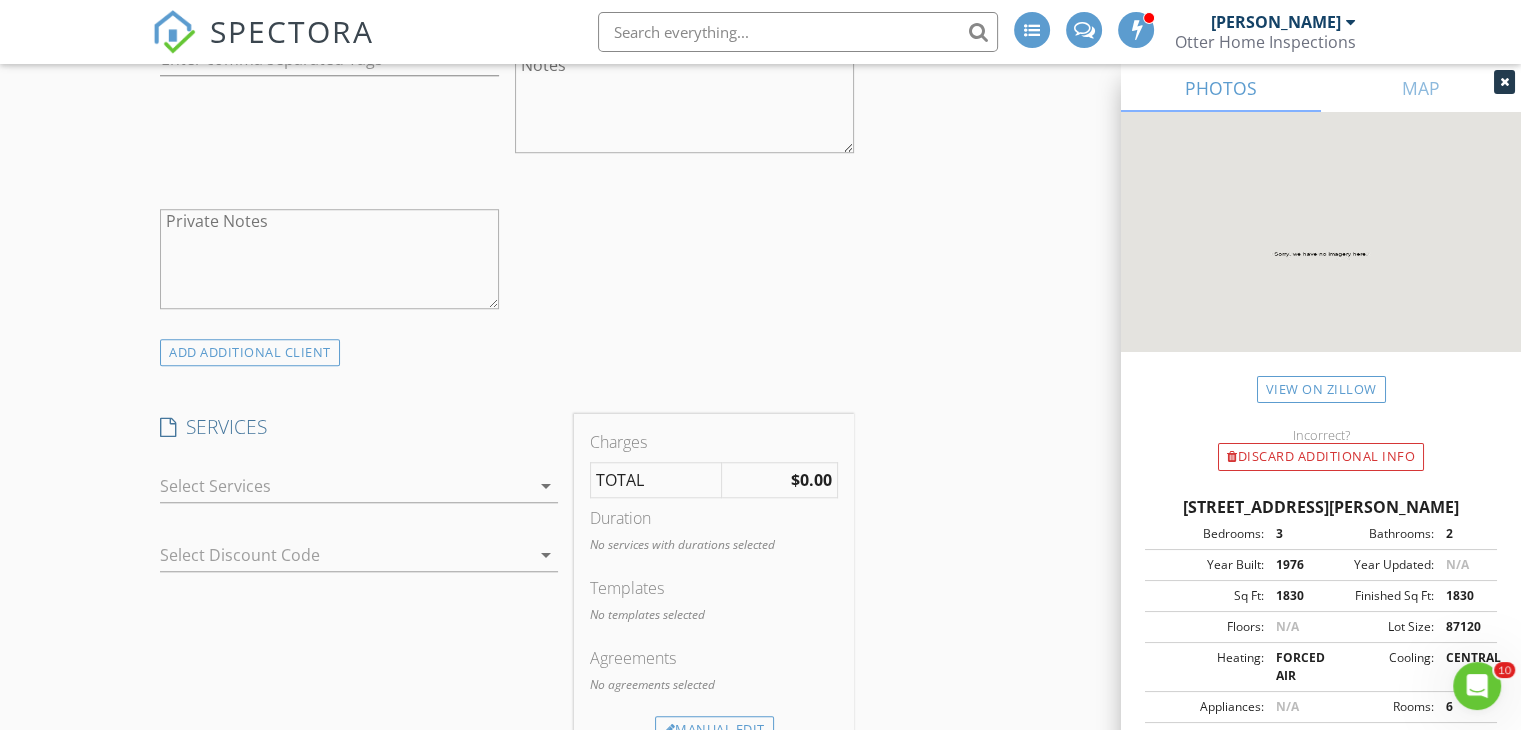 scroll, scrollTop: 1503, scrollLeft: 0, axis: vertical 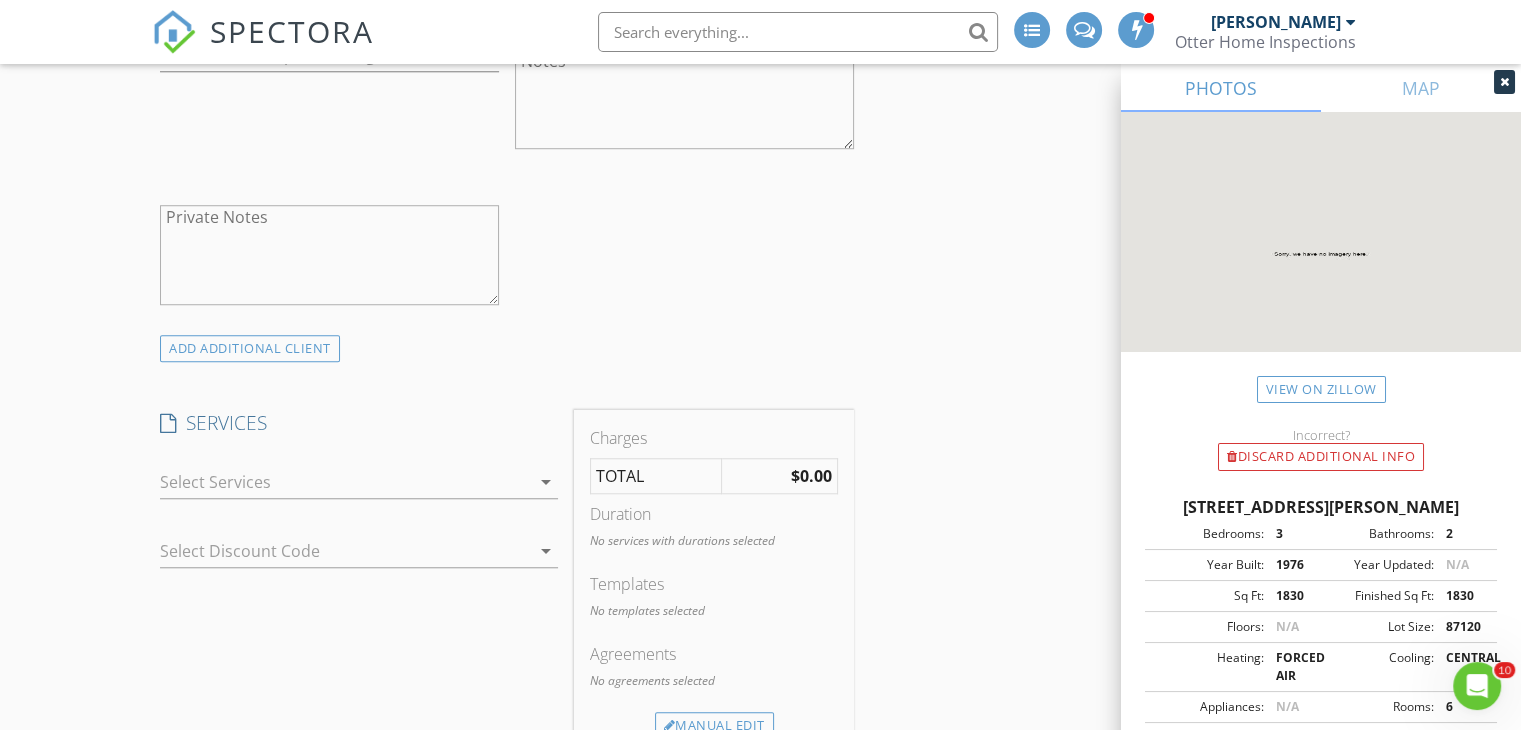 click on "arrow_drop_down" at bounding box center [546, 482] 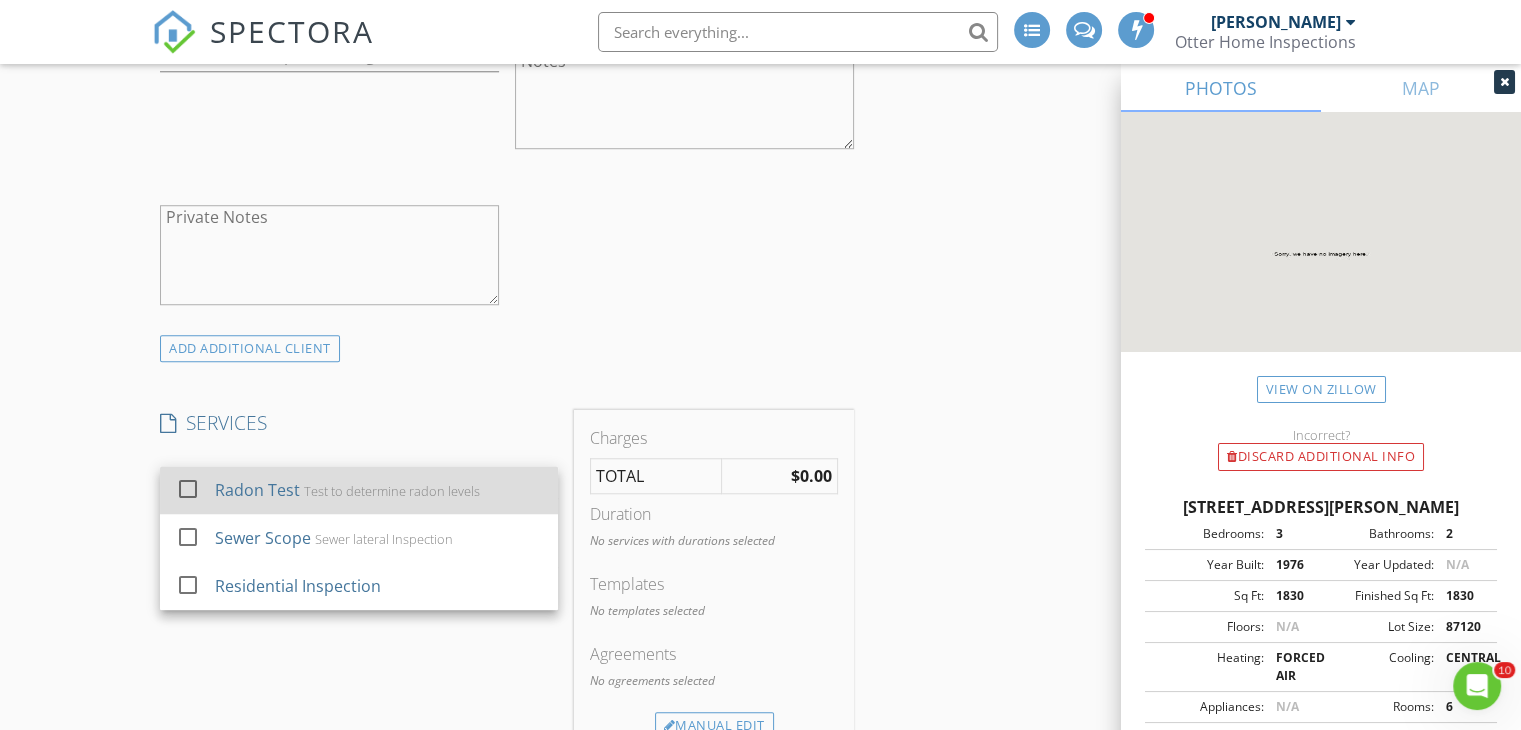 click on "Test to determine radon levels" at bounding box center (392, 491) 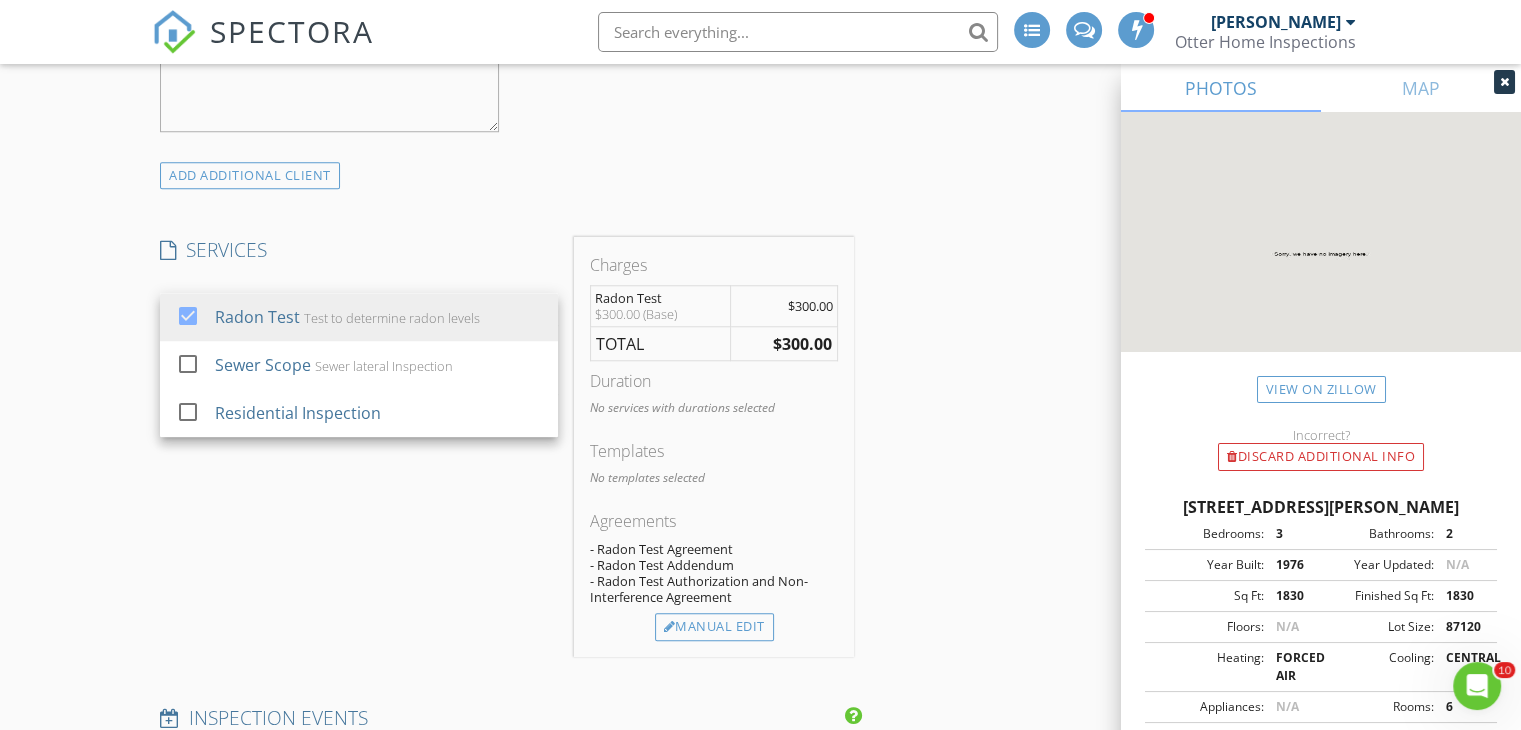 scroll, scrollTop: 1675, scrollLeft: 0, axis: vertical 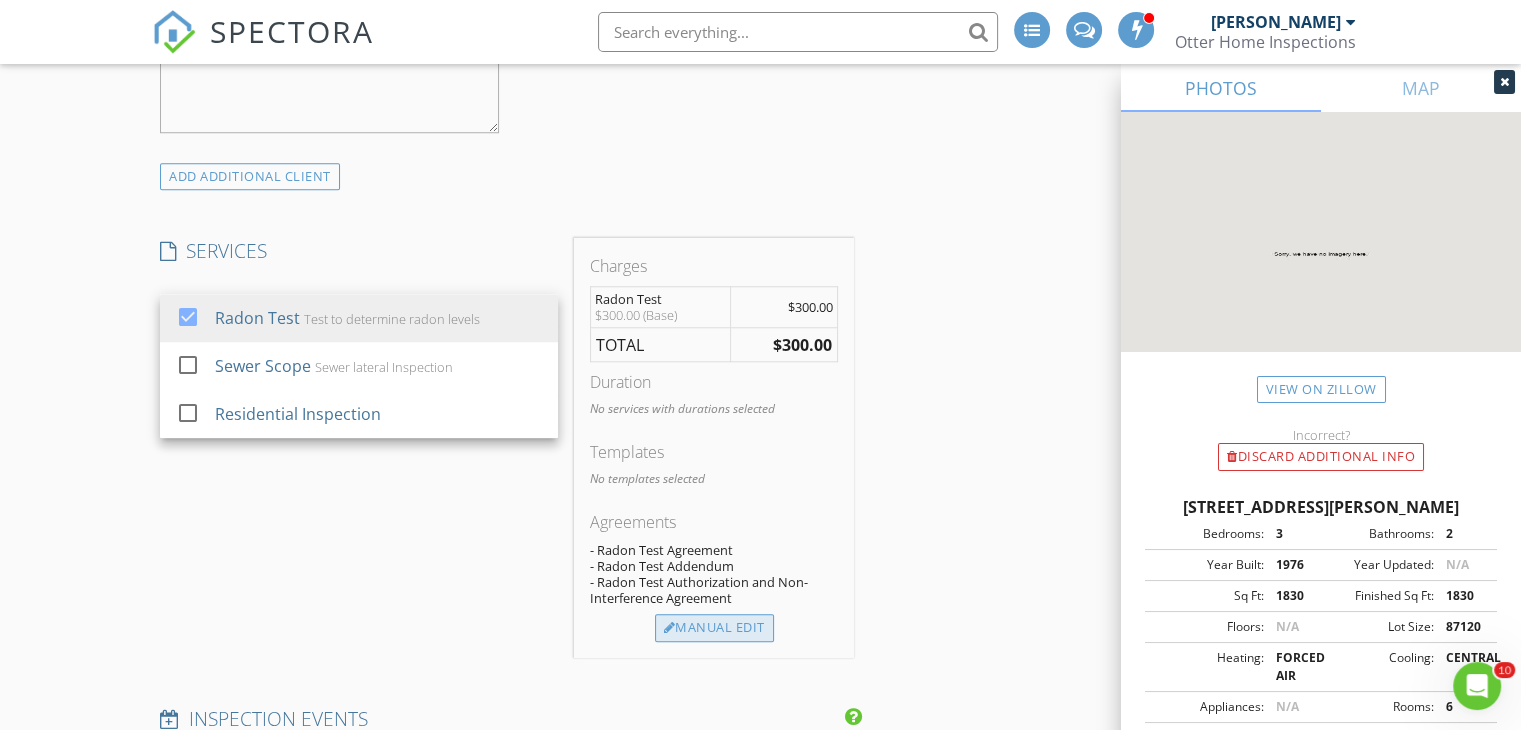 click on "Manual Edit" at bounding box center [714, 628] 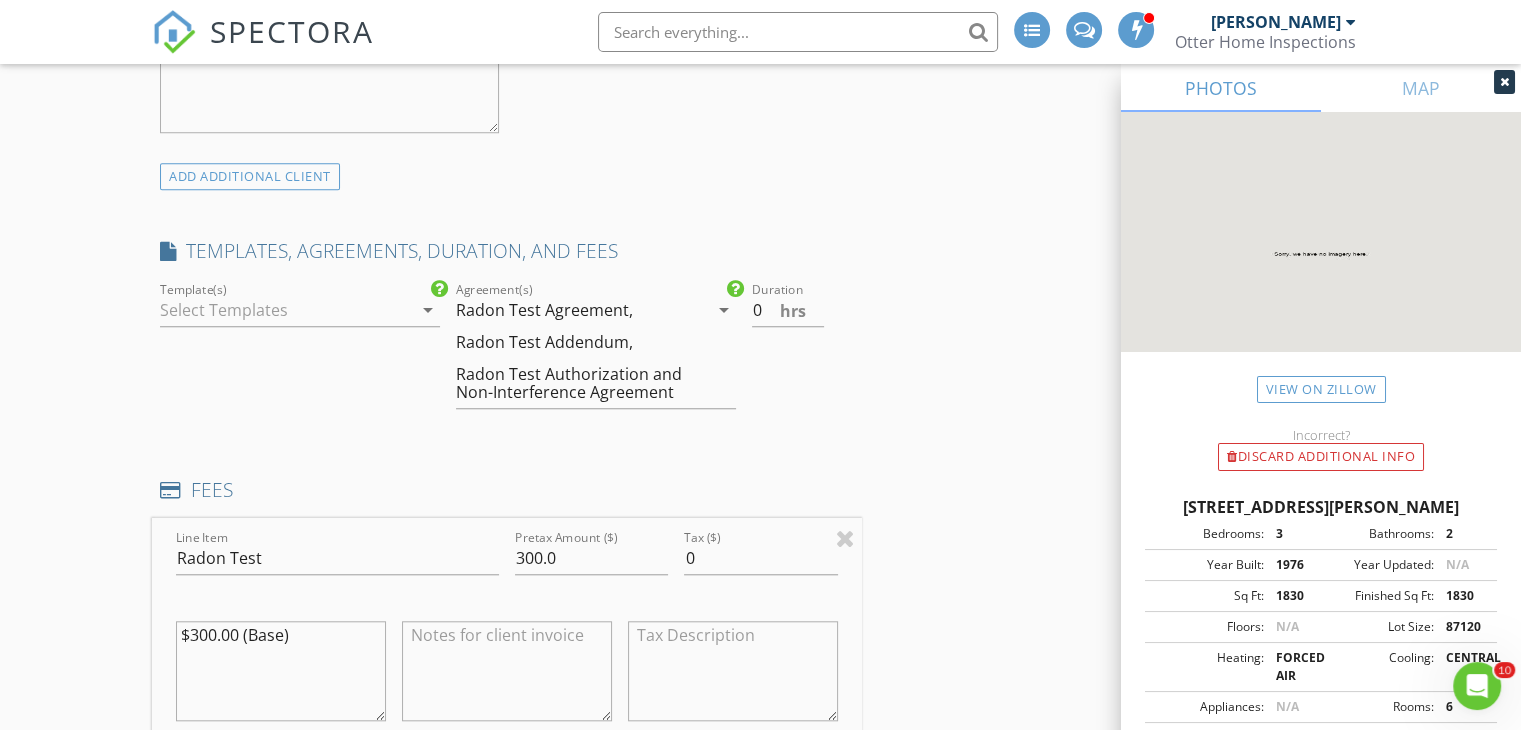 click on "Radon Test Addendum," at bounding box center [544, 342] 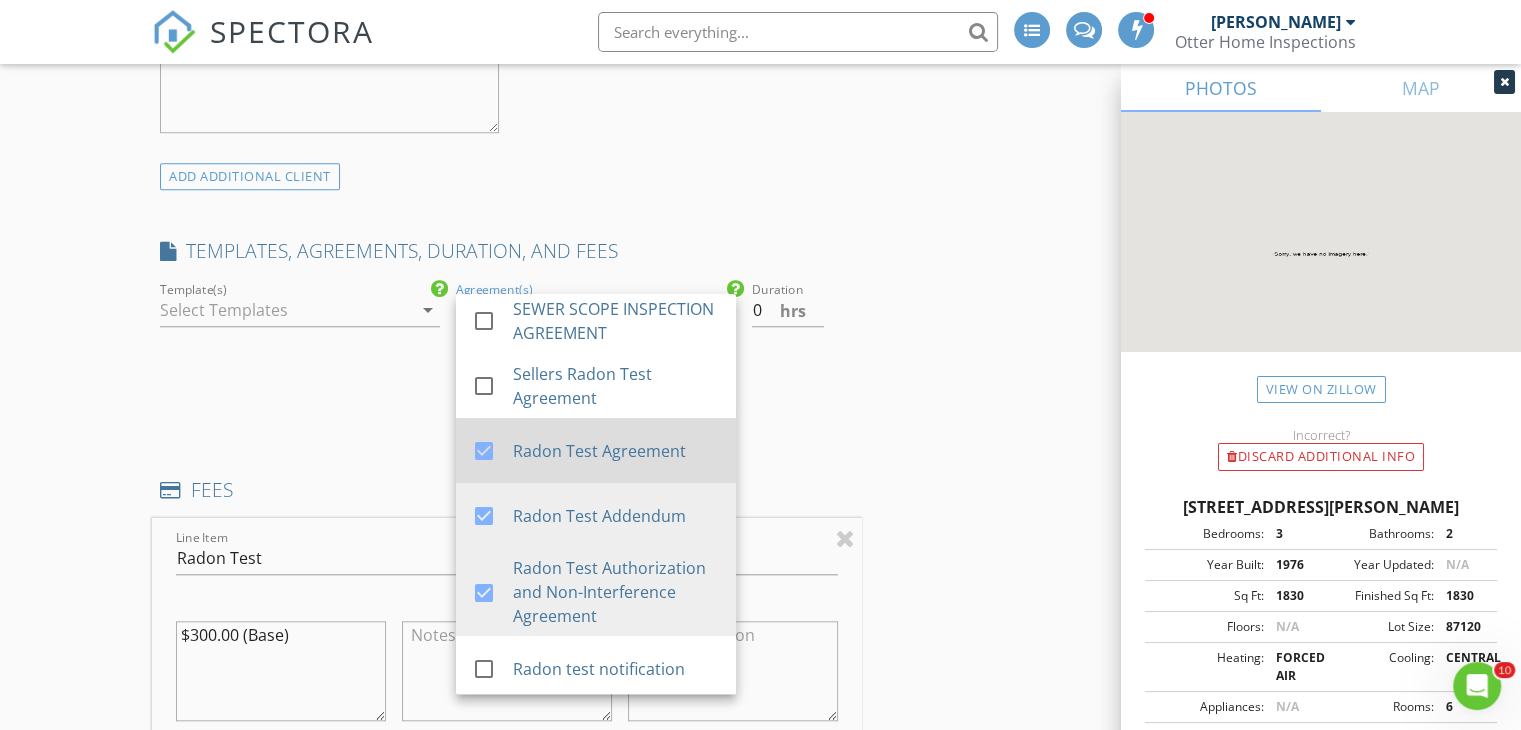 scroll, scrollTop: 78, scrollLeft: 0, axis: vertical 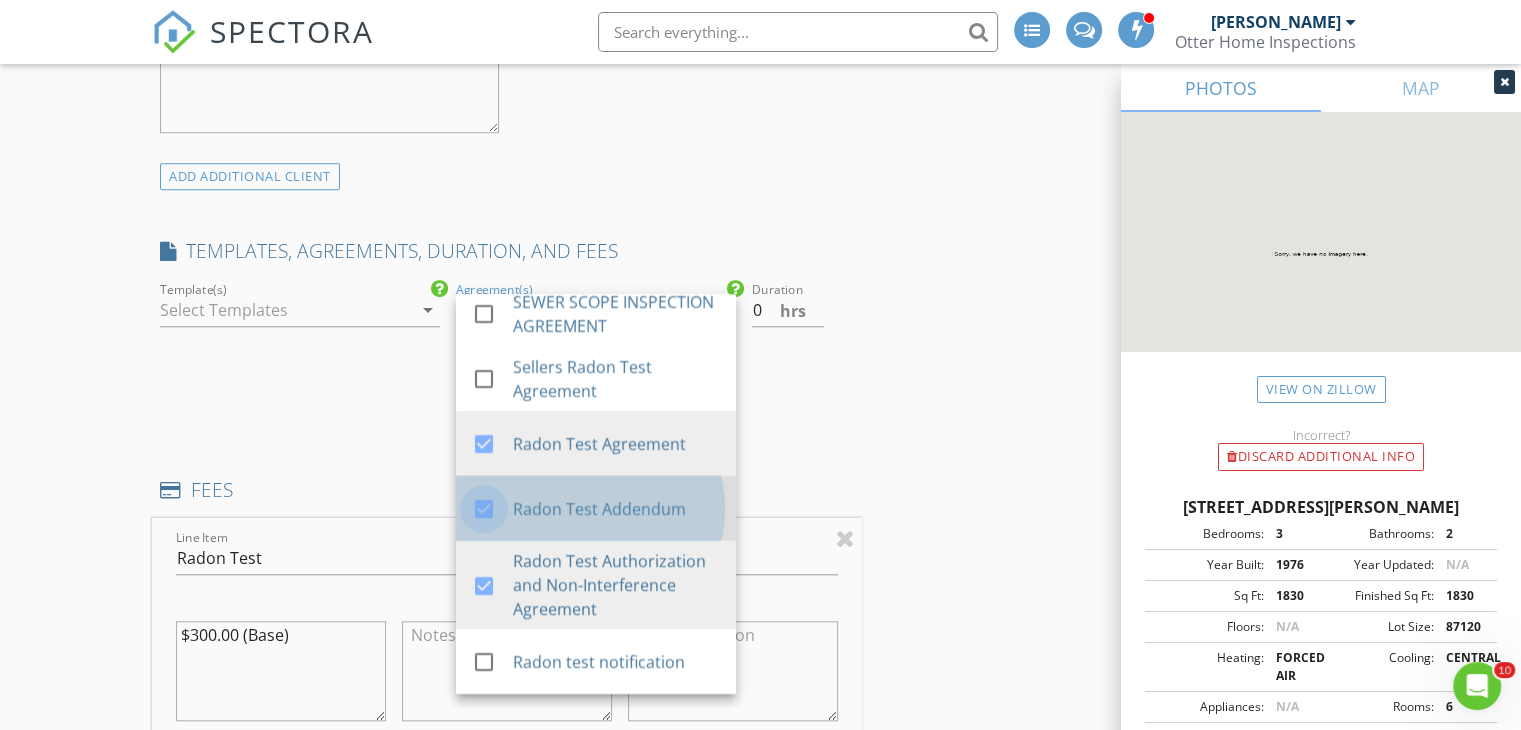 click at bounding box center (484, 509) 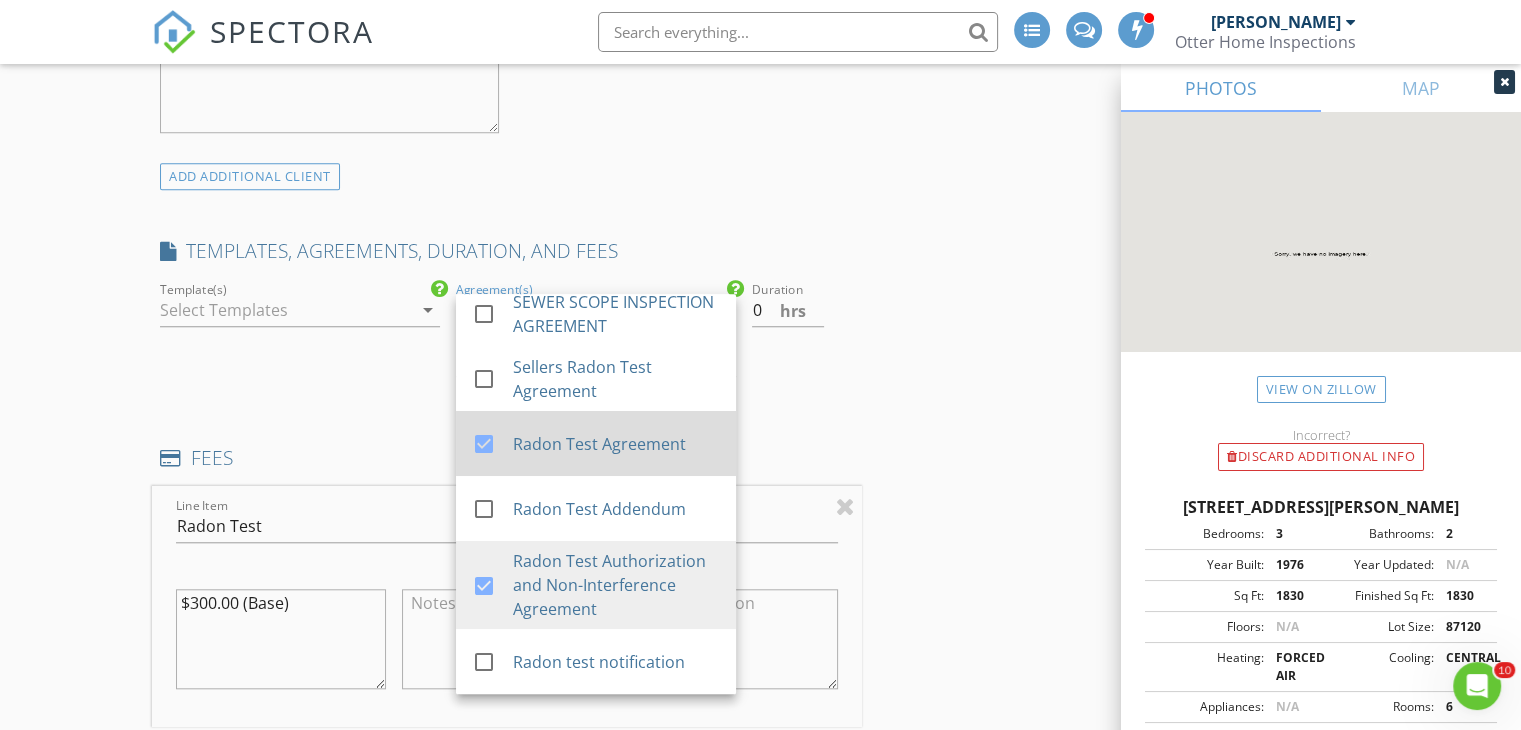 click at bounding box center (484, 444) 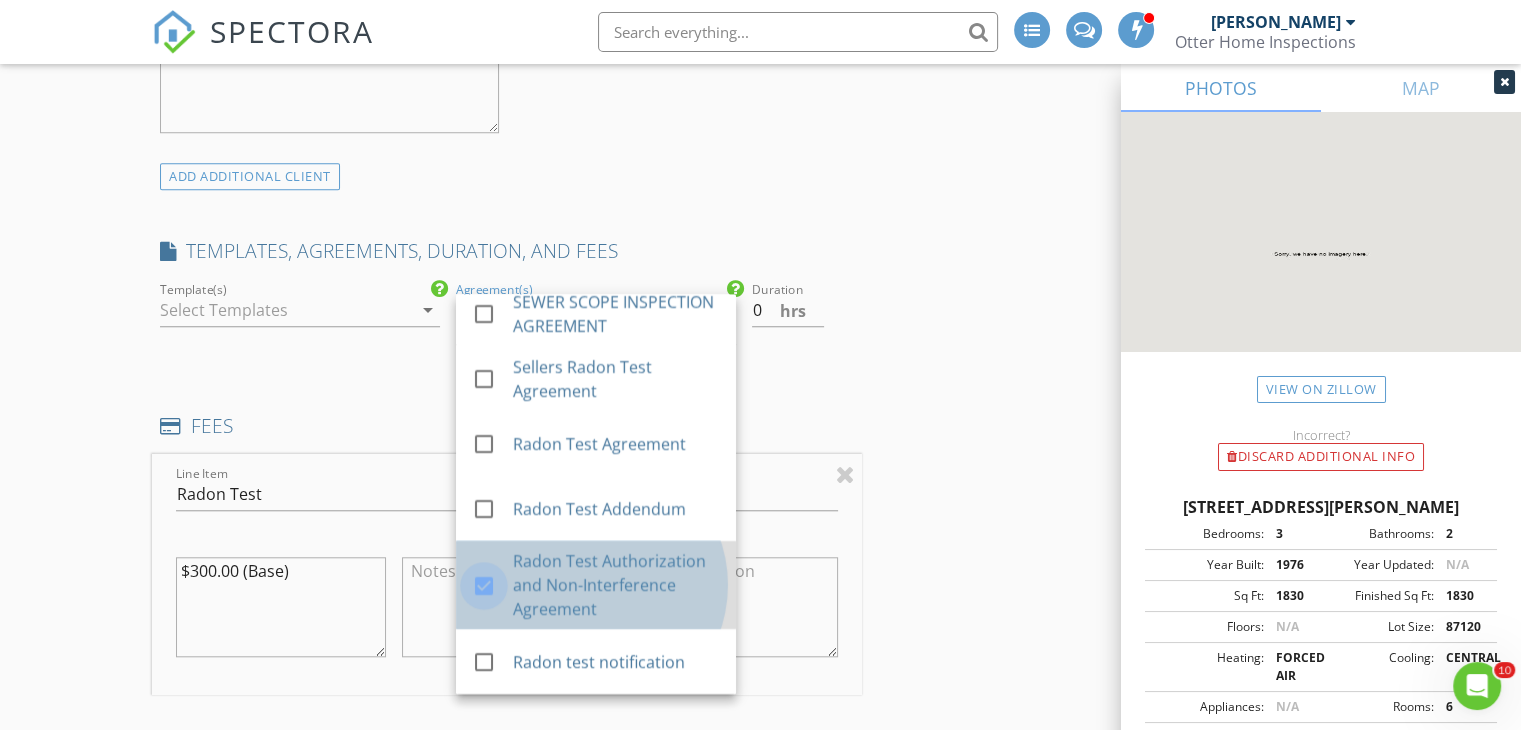 click at bounding box center (484, 586) 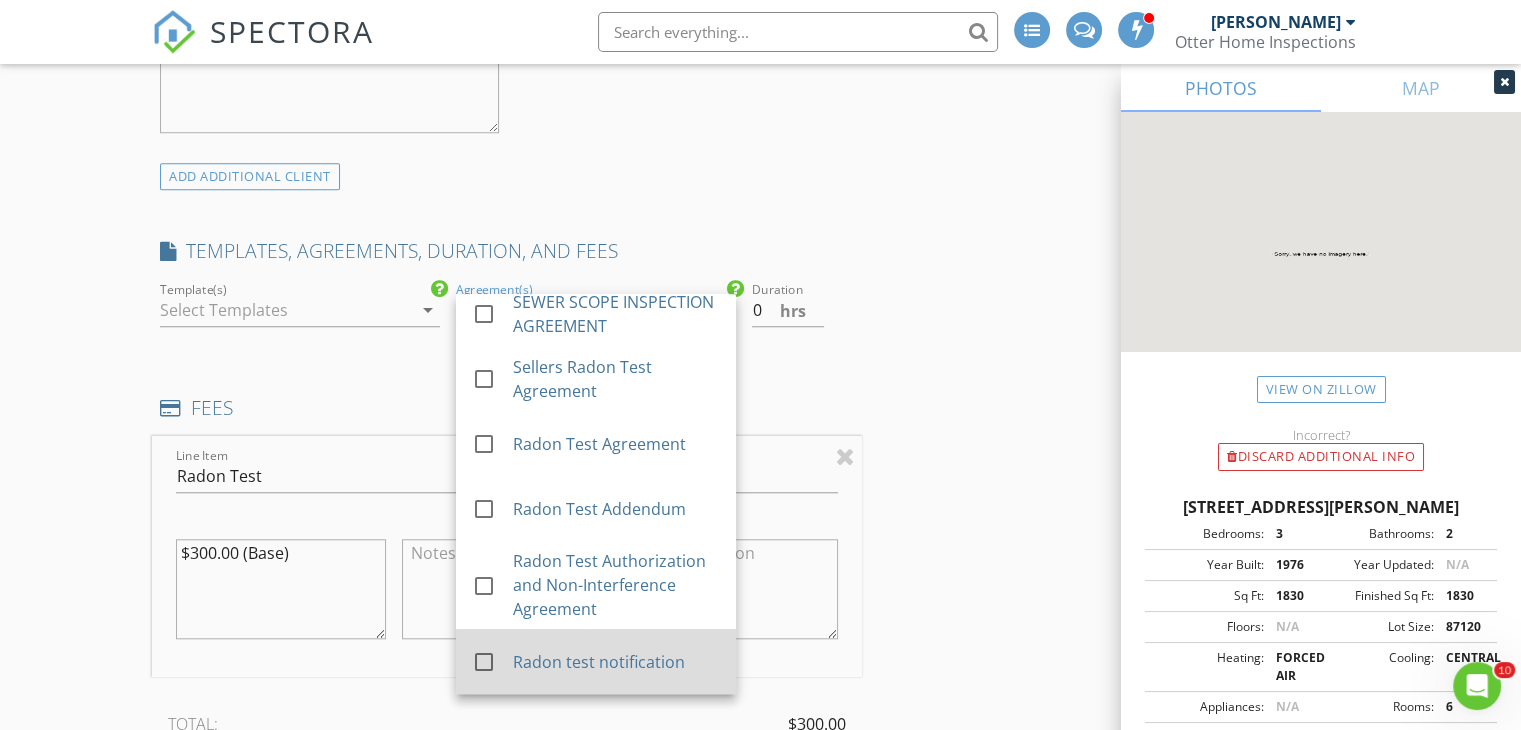 click at bounding box center [484, 662] 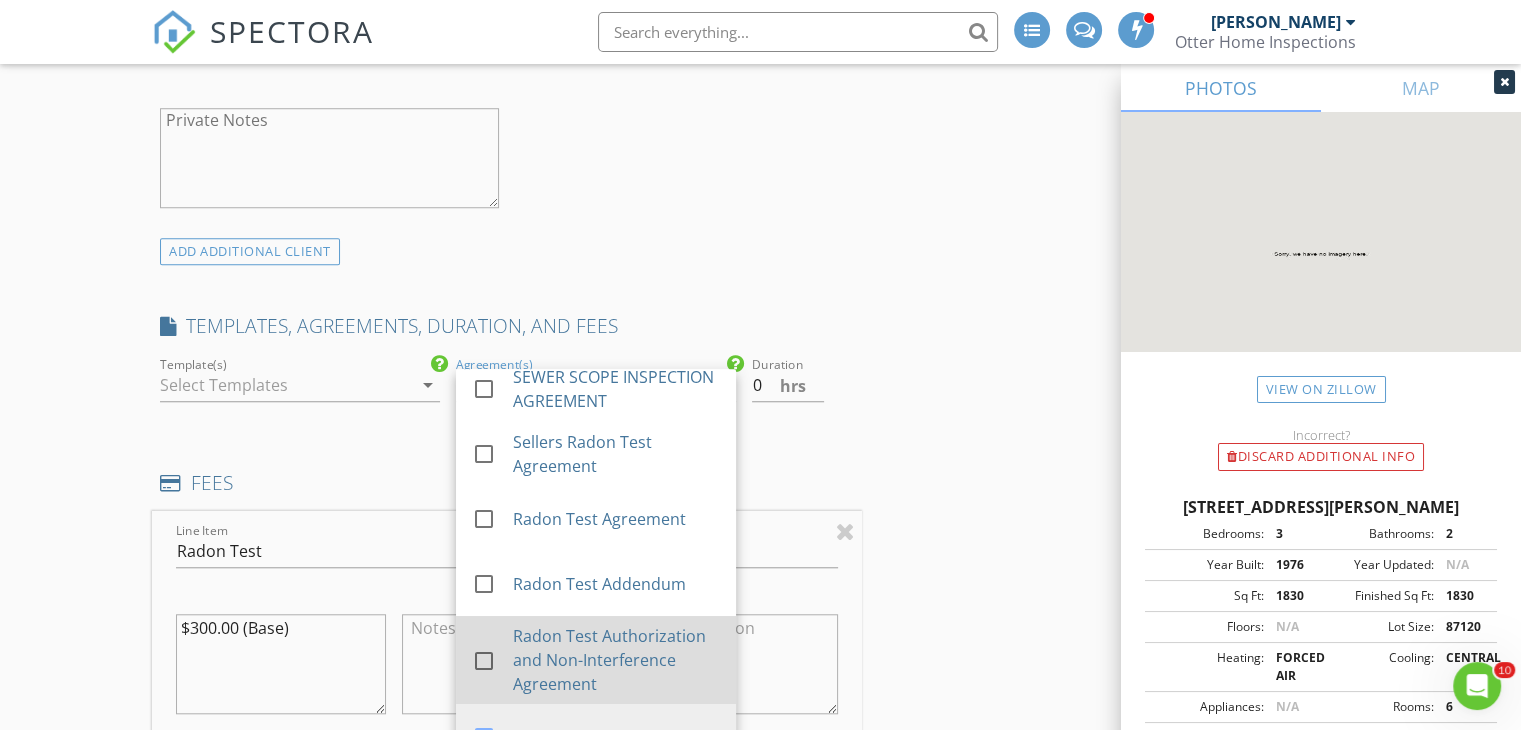 scroll, scrollTop: 1580, scrollLeft: 0, axis: vertical 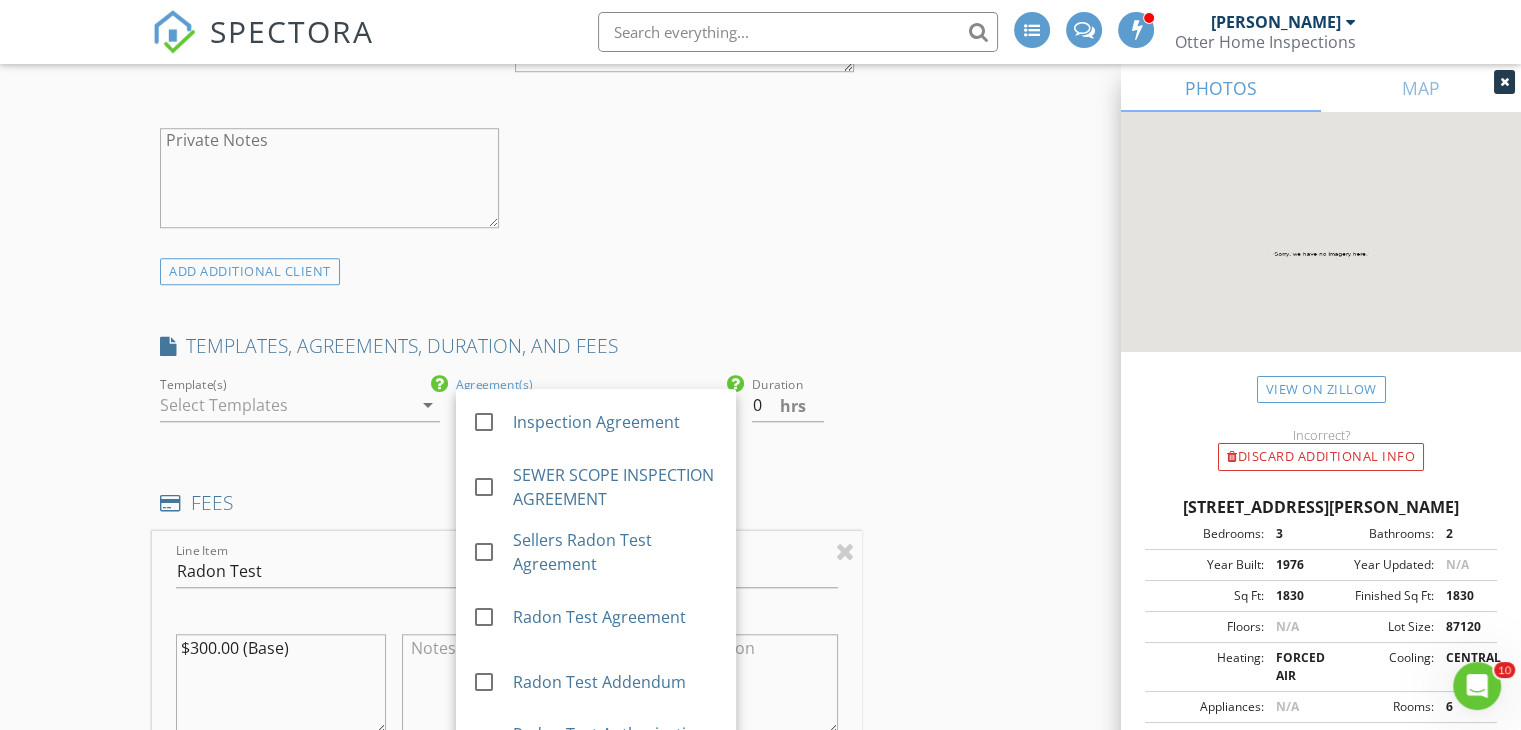 click on "FEES" at bounding box center [507, 503] 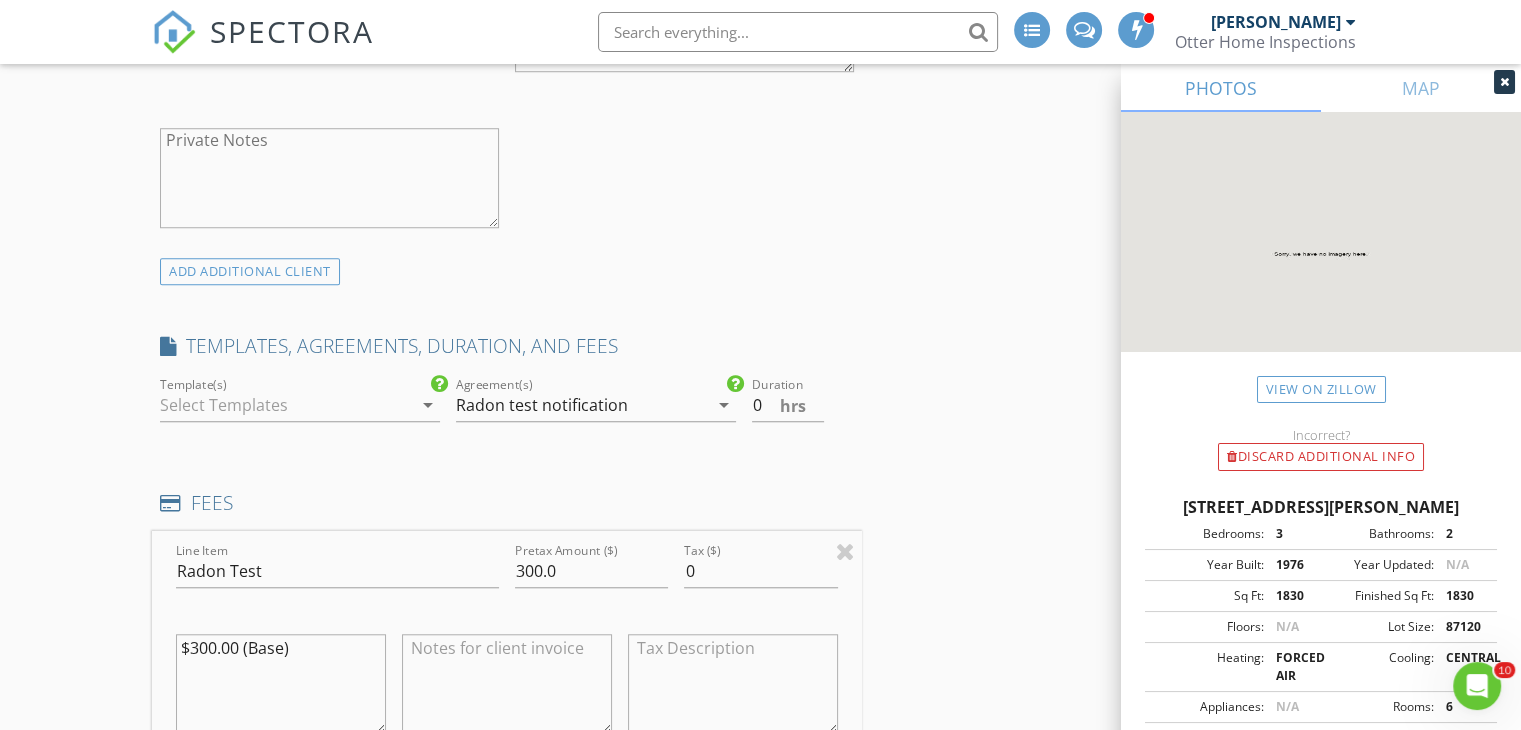 click on "arrow_drop_down" at bounding box center (428, 405) 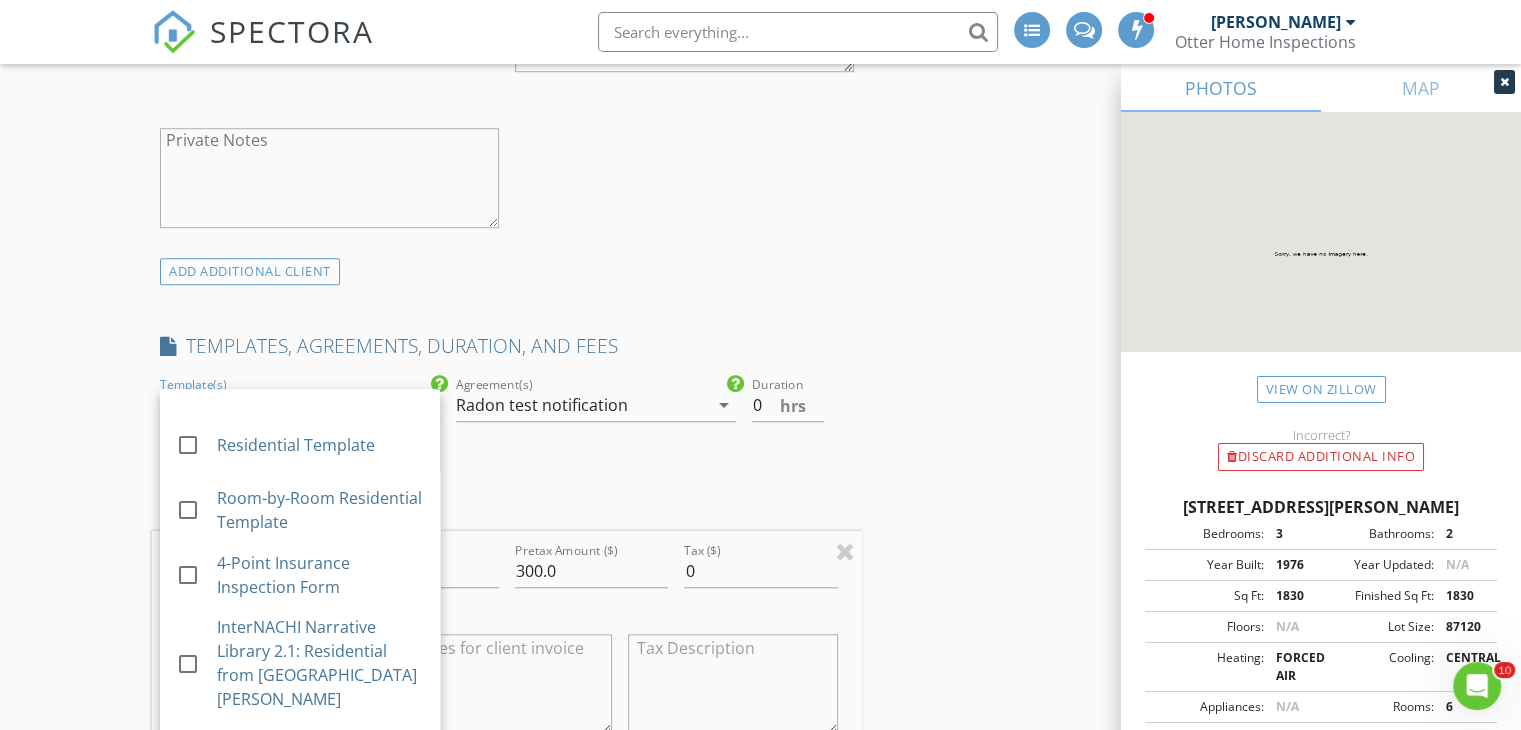scroll, scrollTop: 338, scrollLeft: 0, axis: vertical 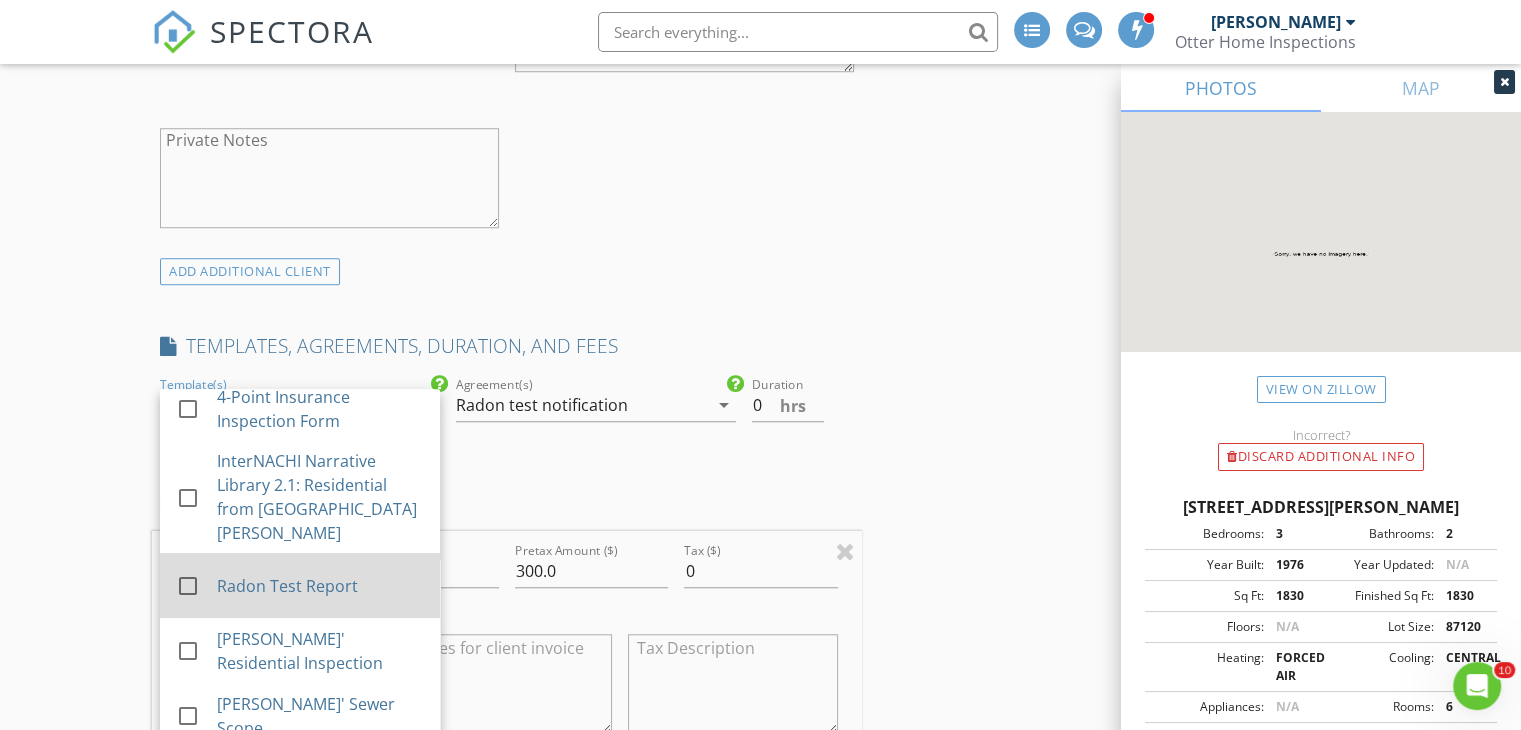 click on "Radon Test Report" at bounding box center (320, 586) 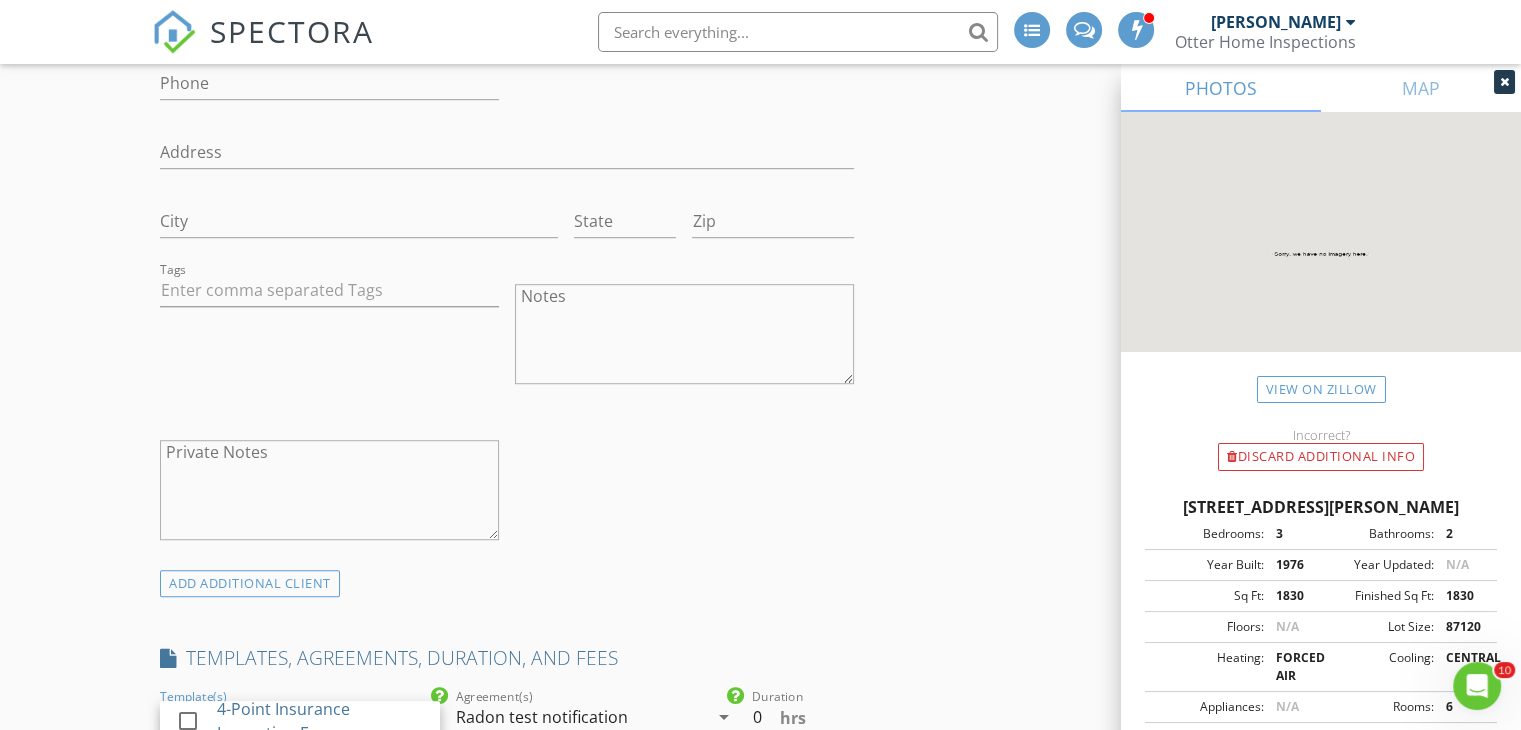 scroll, scrollTop: 1258, scrollLeft: 0, axis: vertical 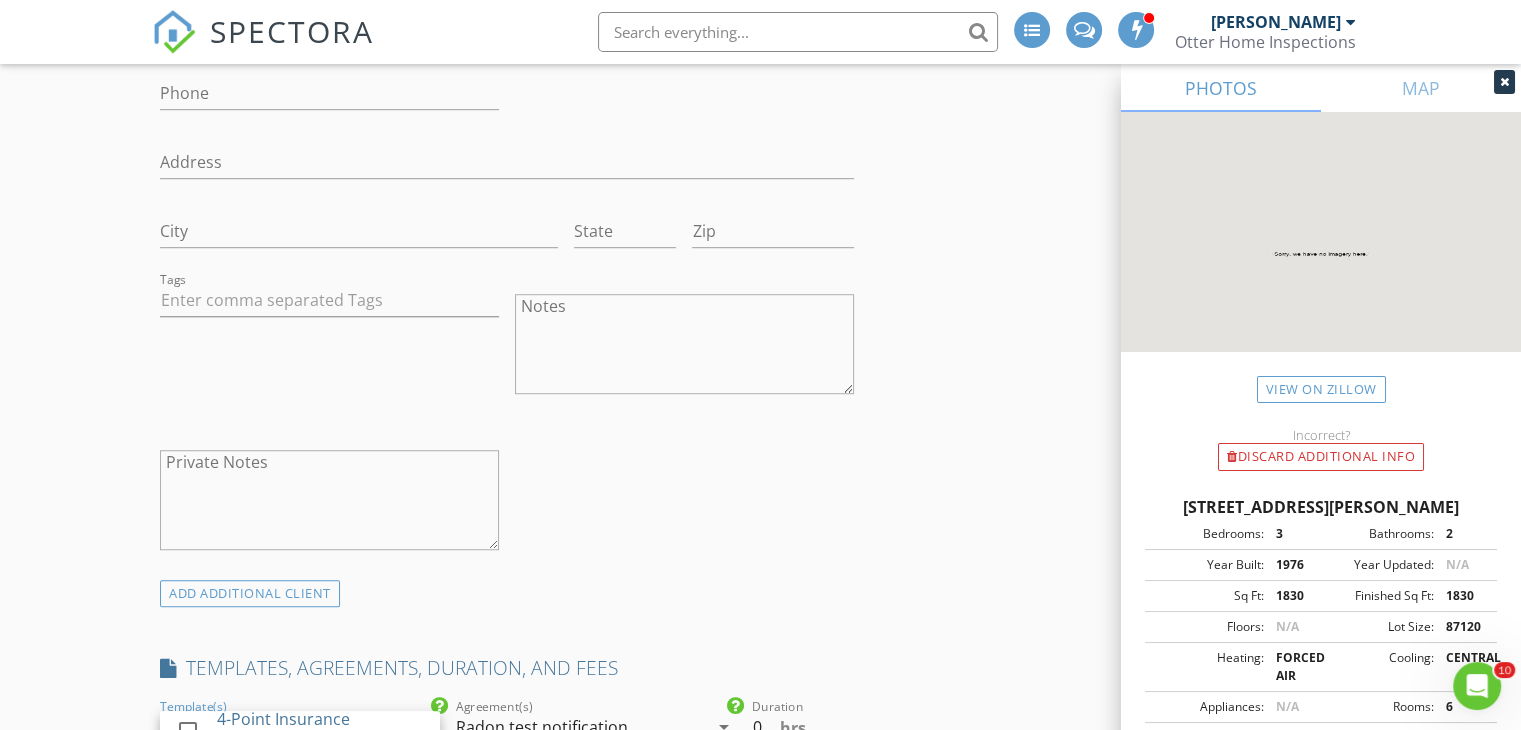 click on "check_box_outline_blank Client is a Company/Organization     First Name   Last Name   Email   CC Email   Phone   Address   City   State   Zip     Tags         Notes   Private Notes" at bounding box center [507, 217] 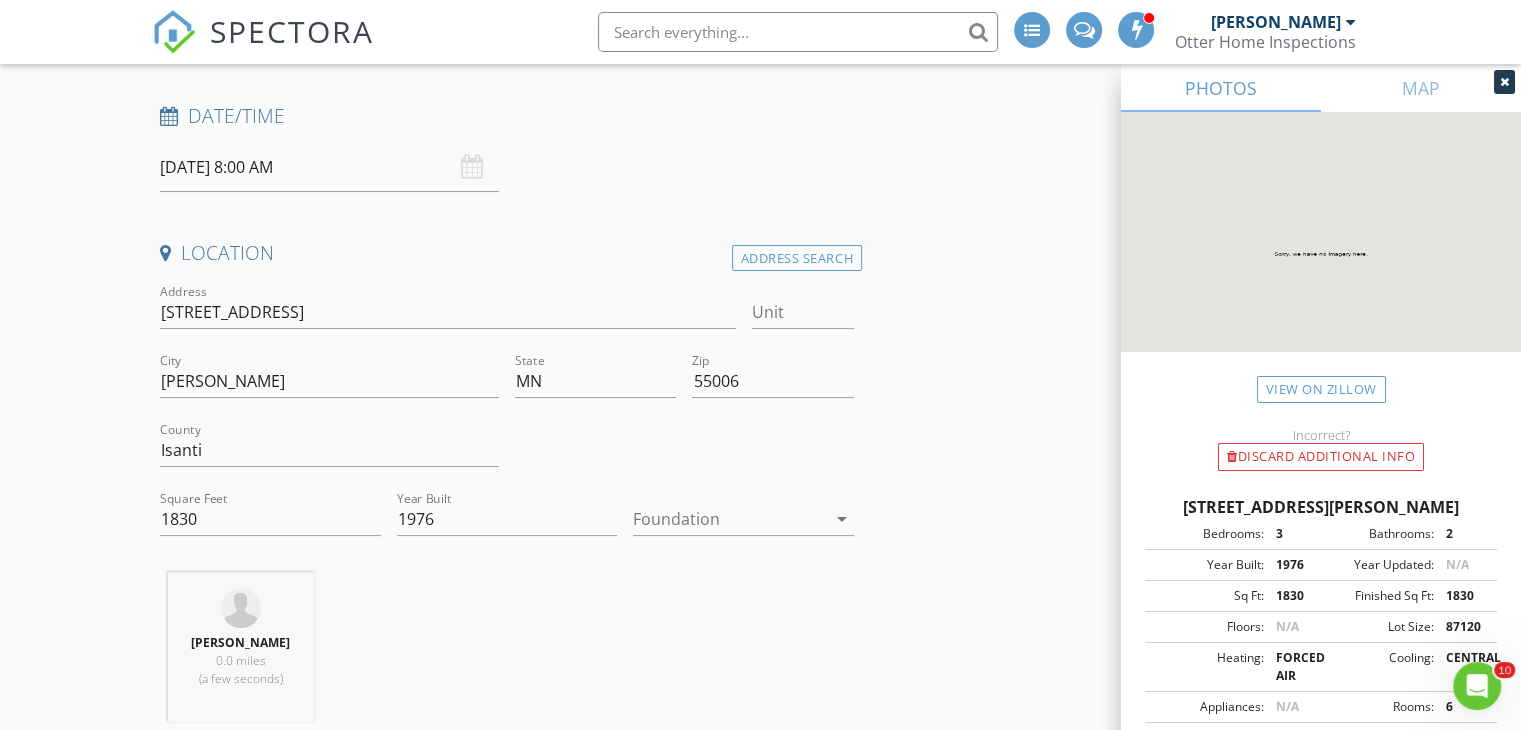 scroll, scrollTop: 248, scrollLeft: 0, axis: vertical 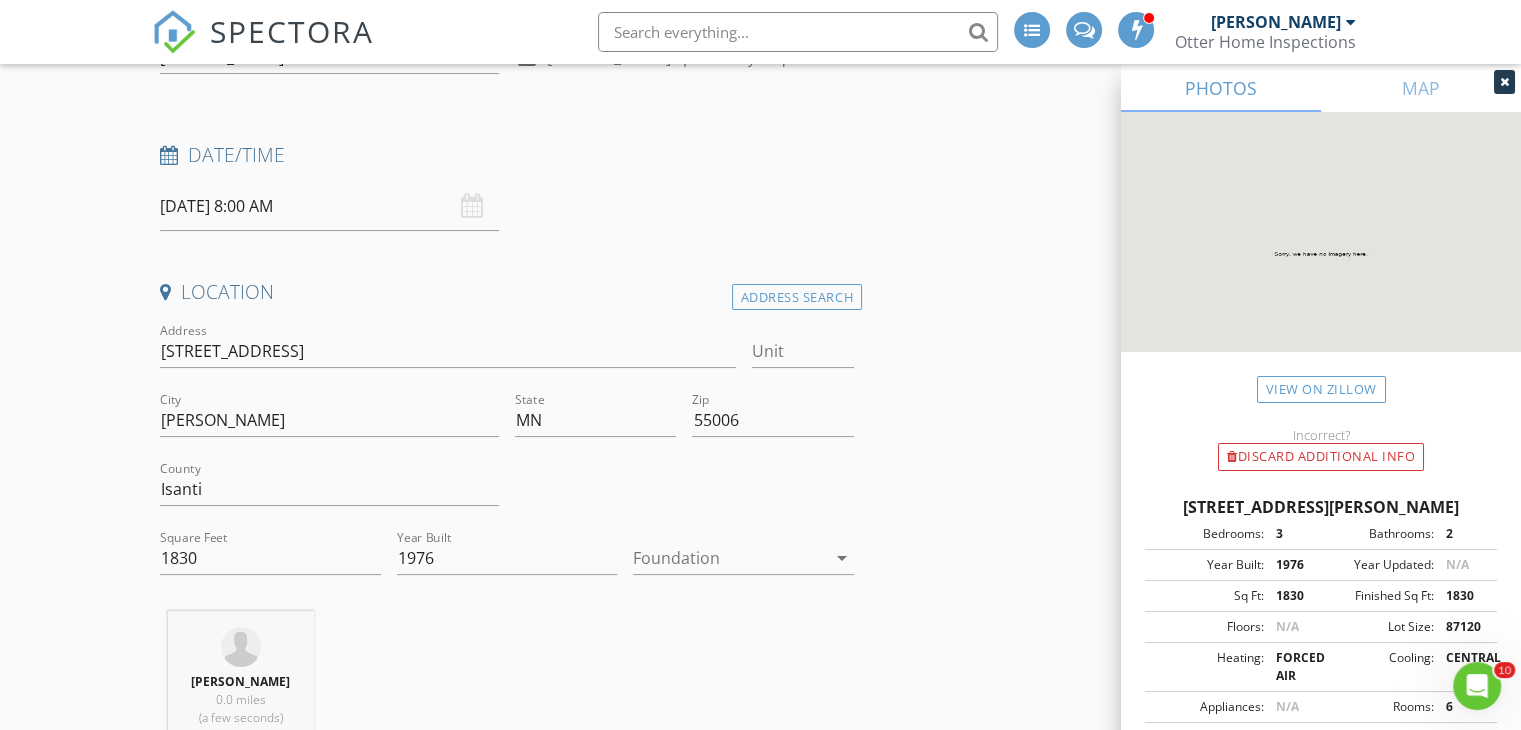 click on "07/14/2025 8:00 AM" at bounding box center [329, 206] 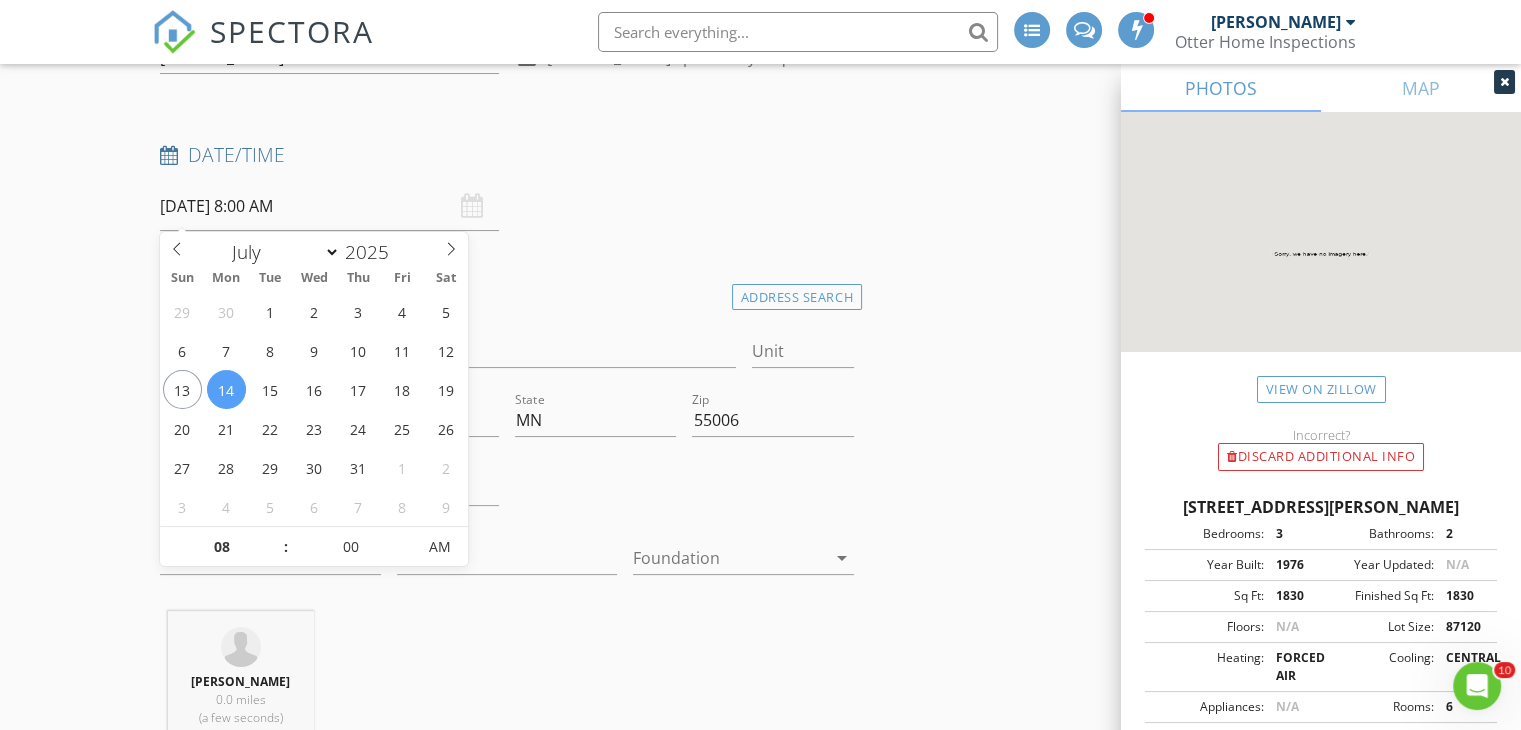 click on "07/14/2025 8:00 AM" at bounding box center (329, 206) 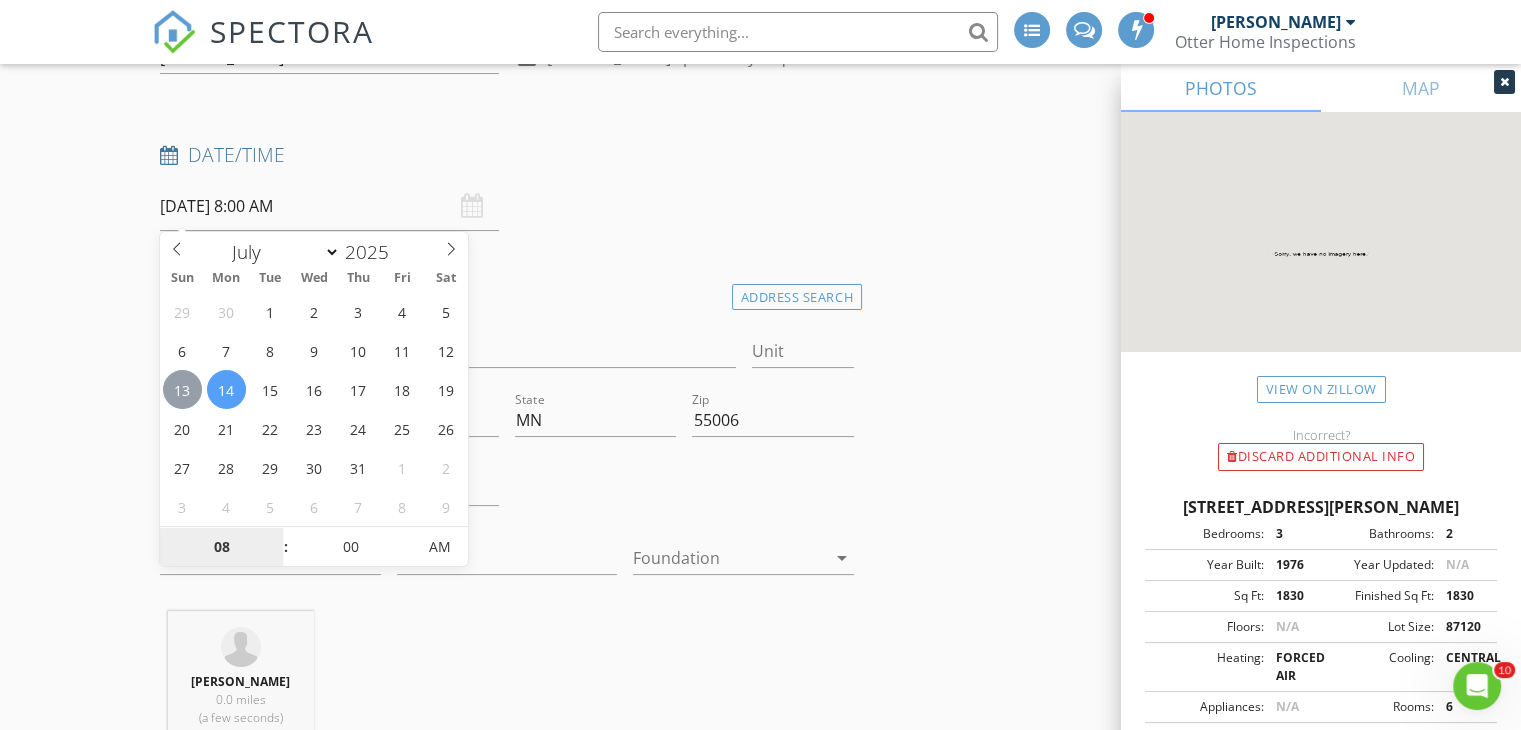 type on "07/13/2025 8:00 AM" 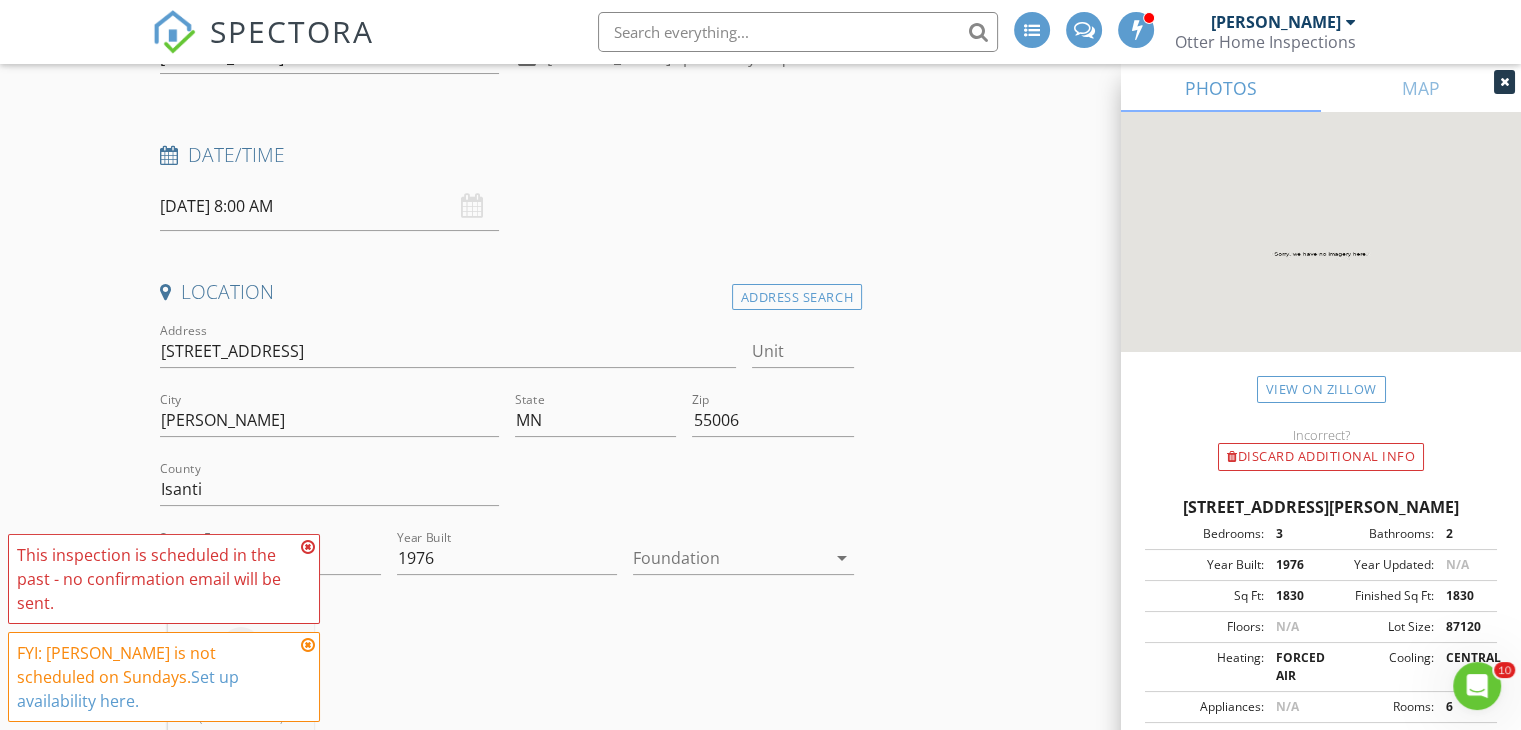 click at bounding box center (308, 547) 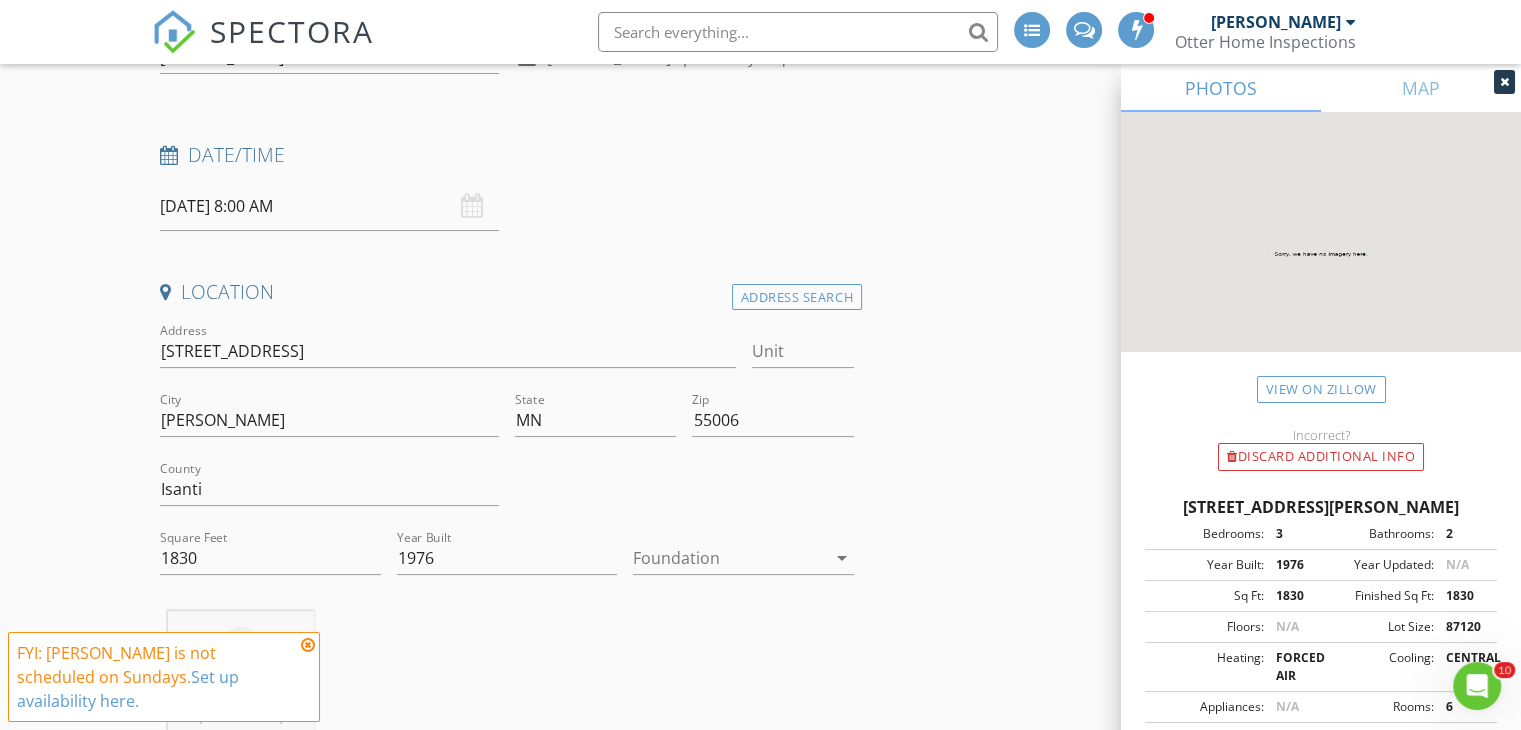 click at bounding box center (308, 645) 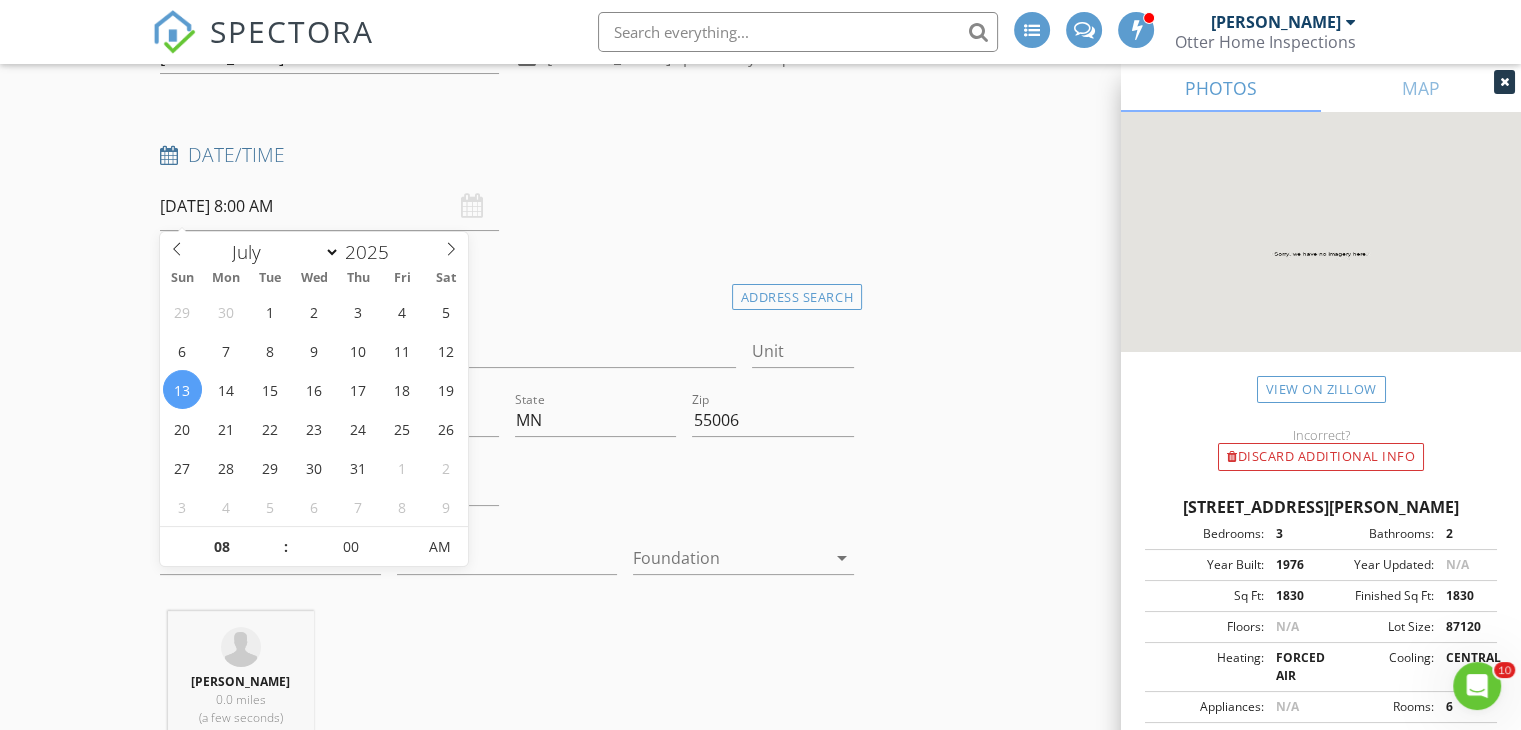 click on "07/13/2025 8:00 AM" at bounding box center [329, 206] 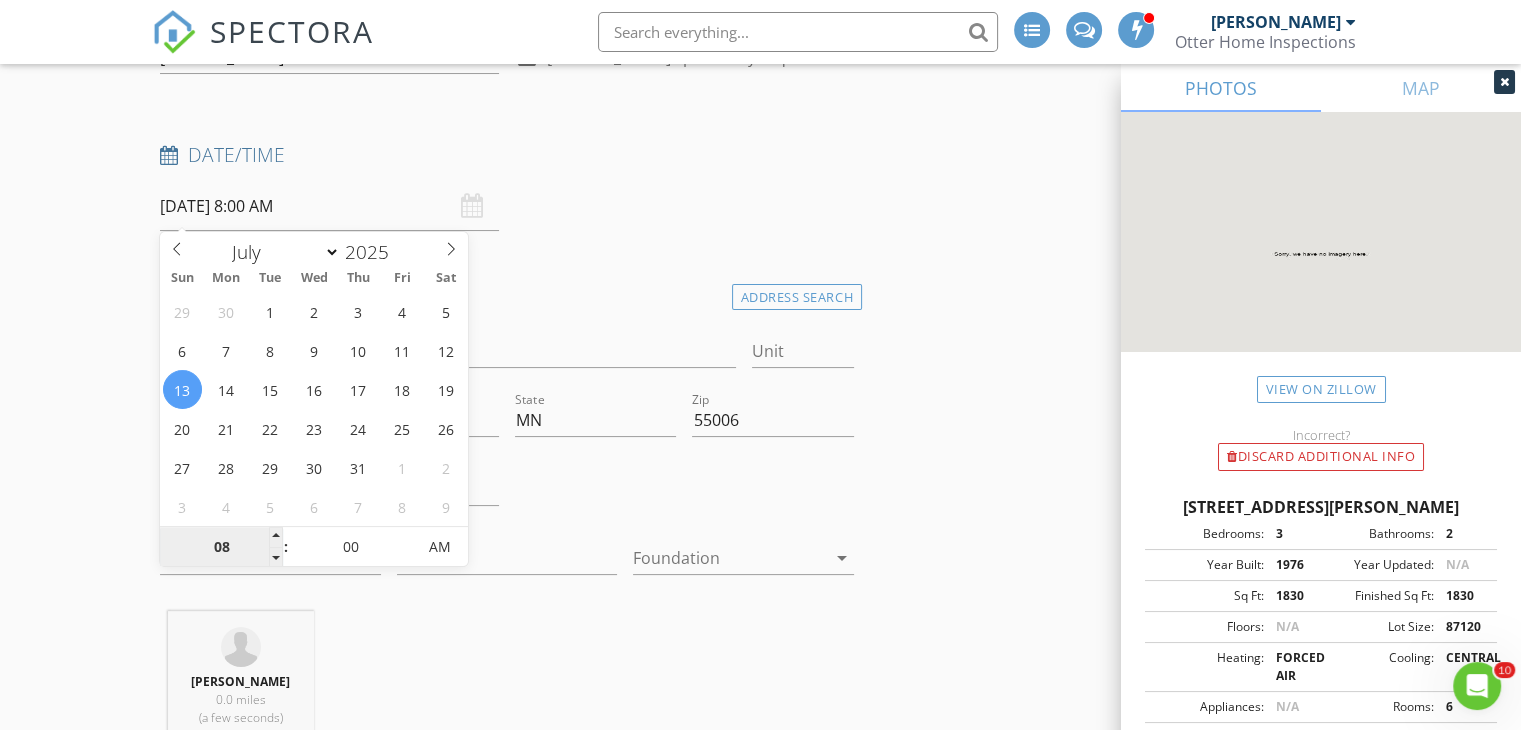 click on "08" at bounding box center (221, 548) 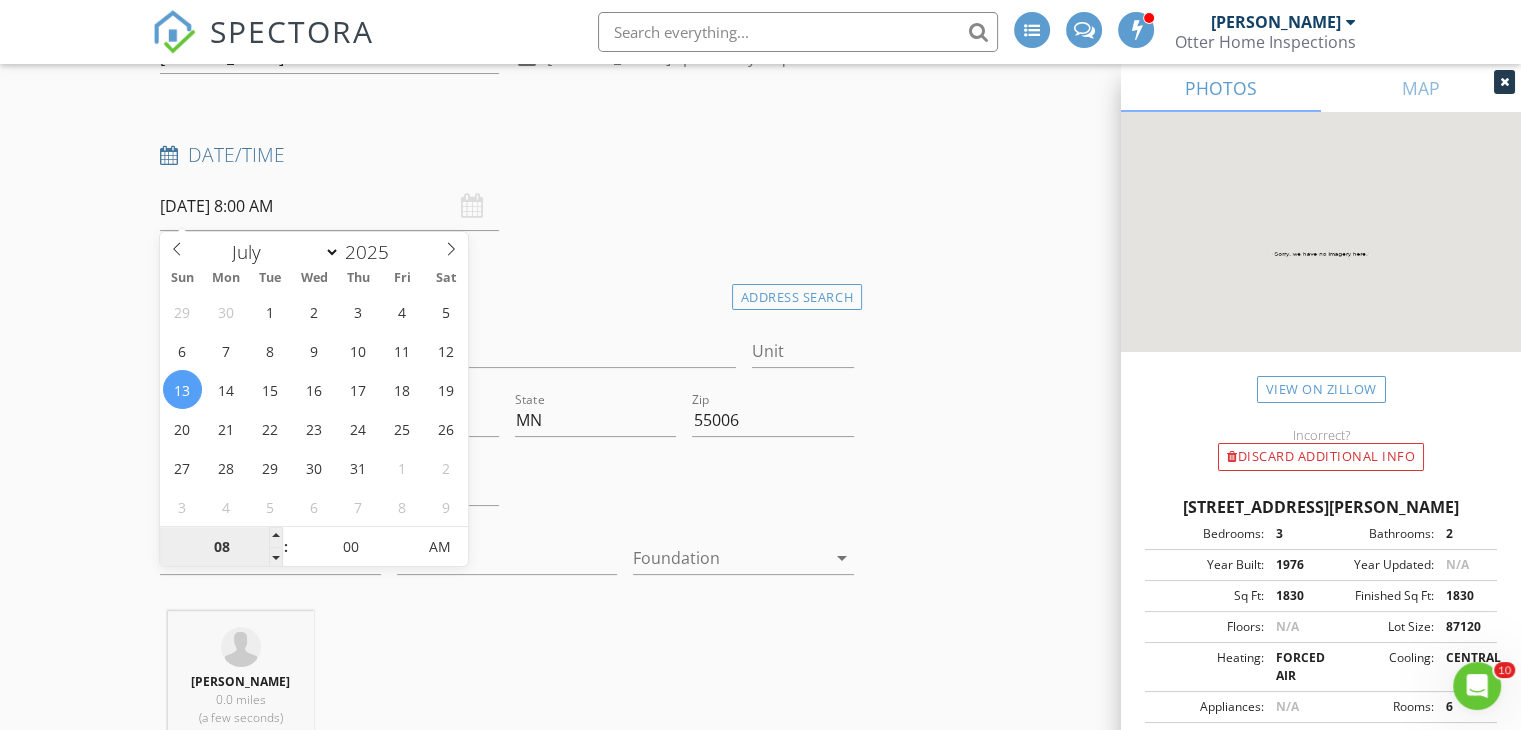 type on "4" 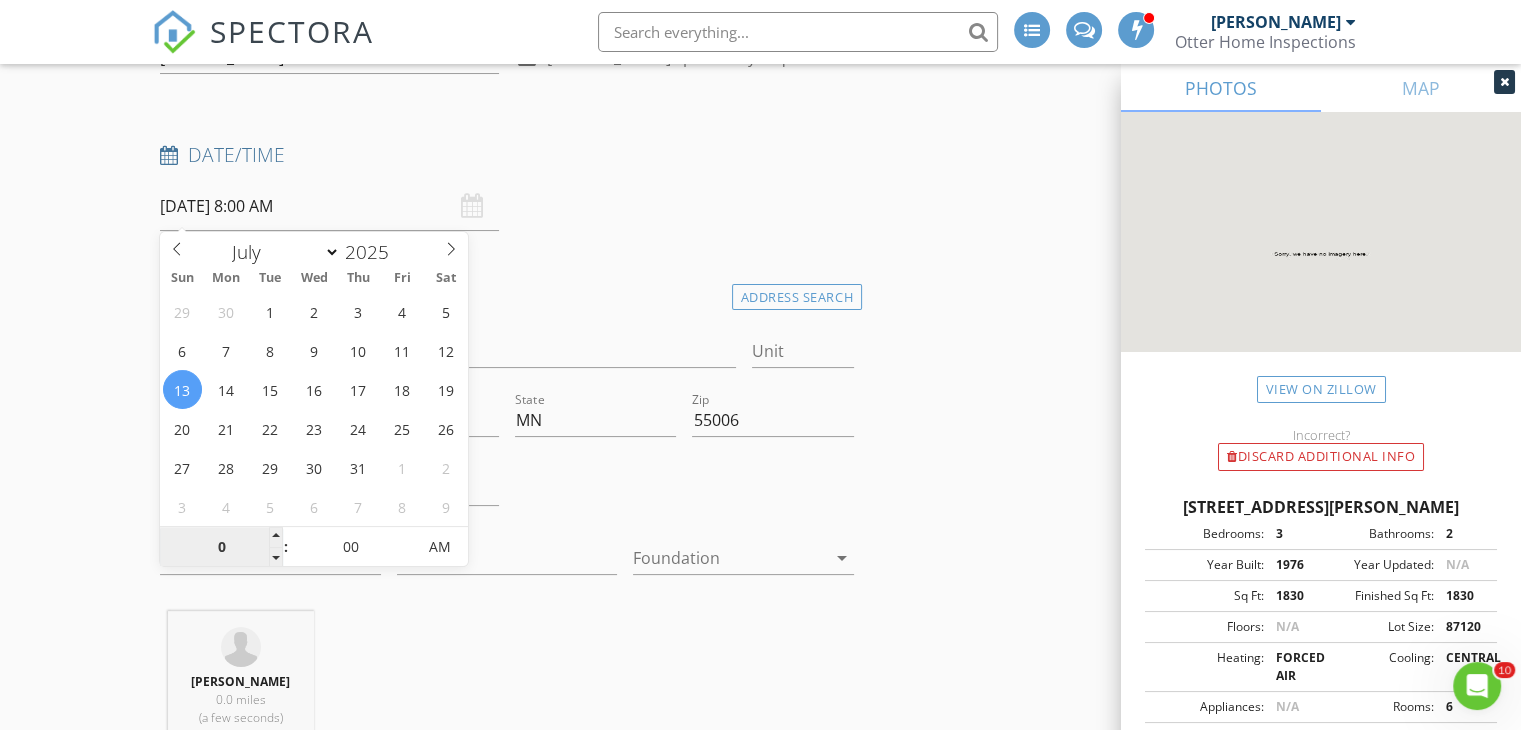 type on "04" 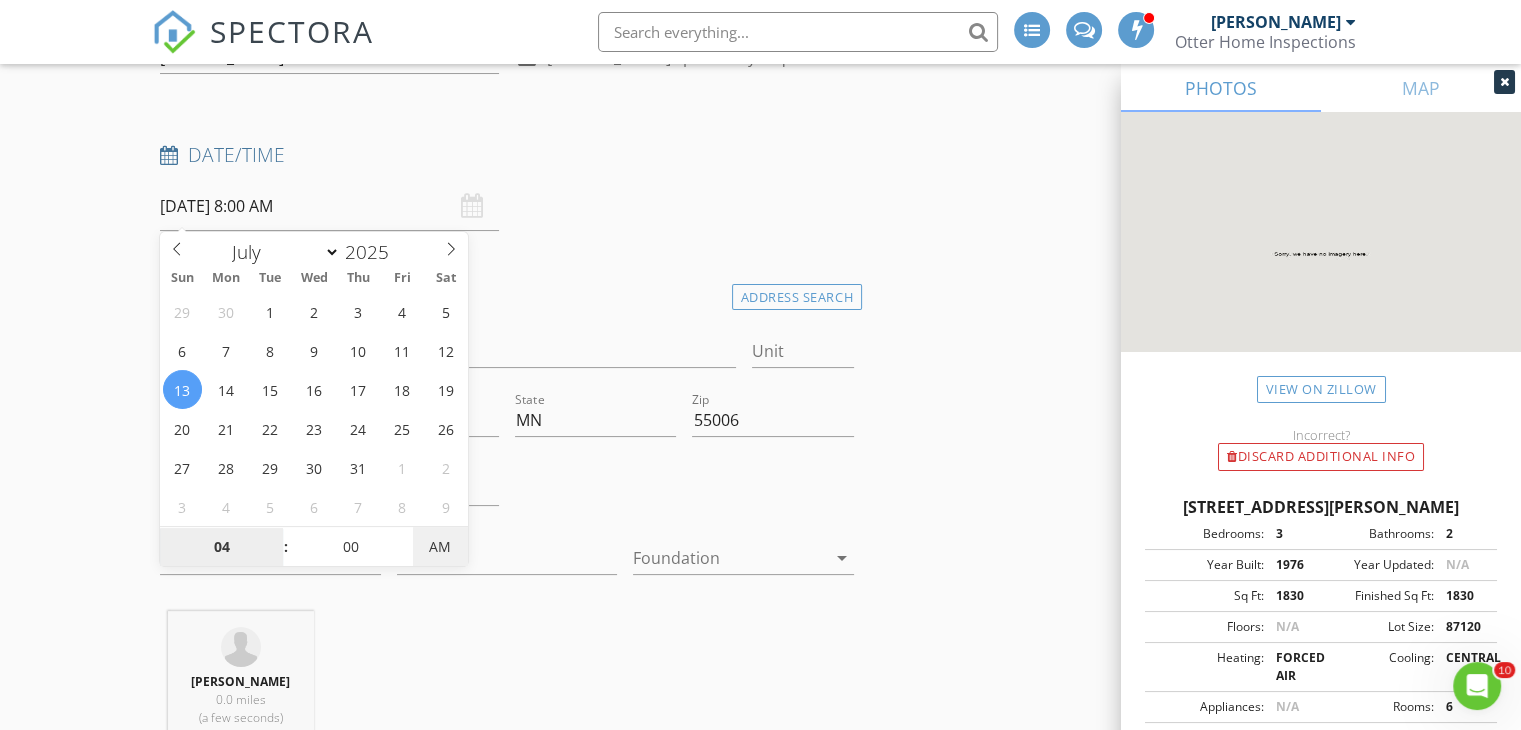 type on "07/13/2025 4:00 PM" 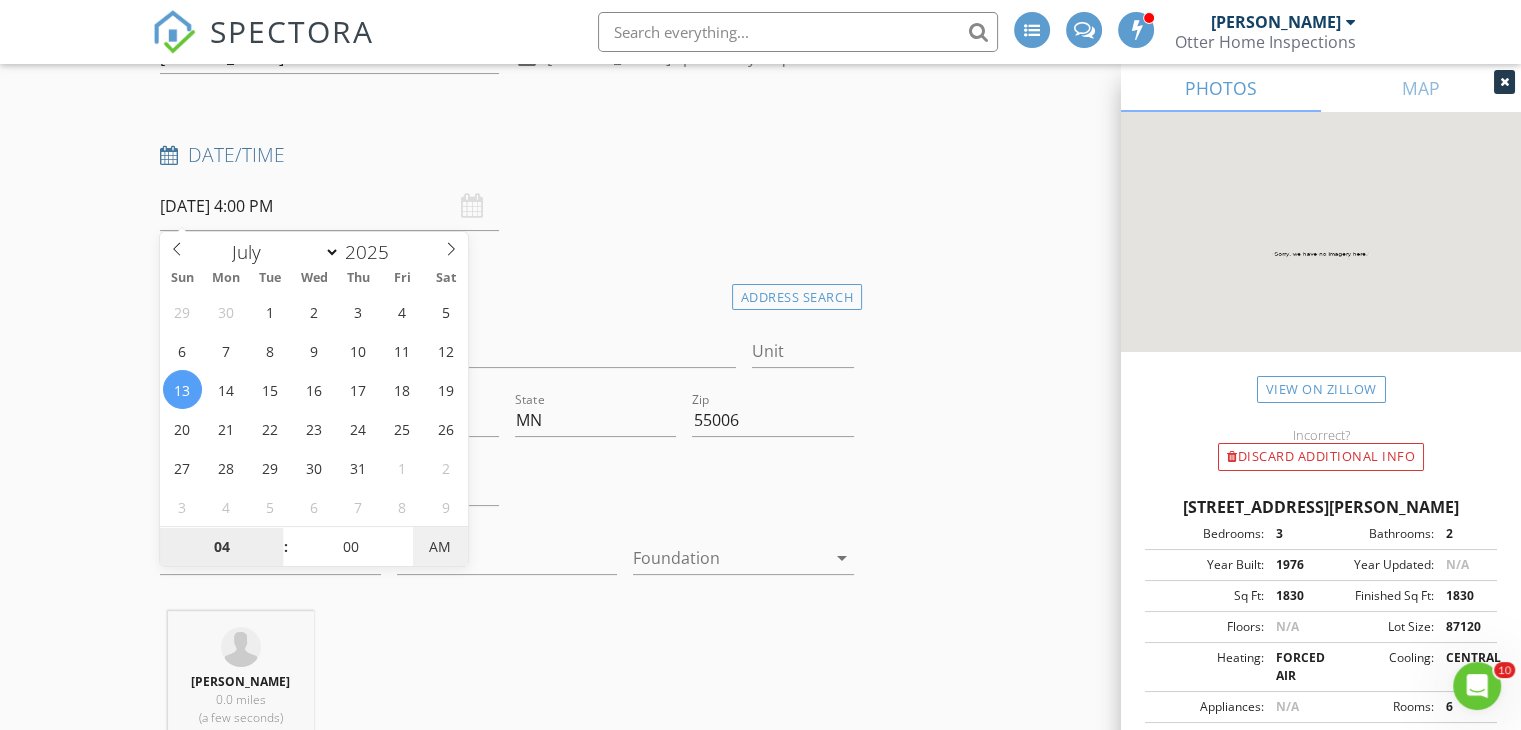 click on "AM" at bounding box center [440, 547] 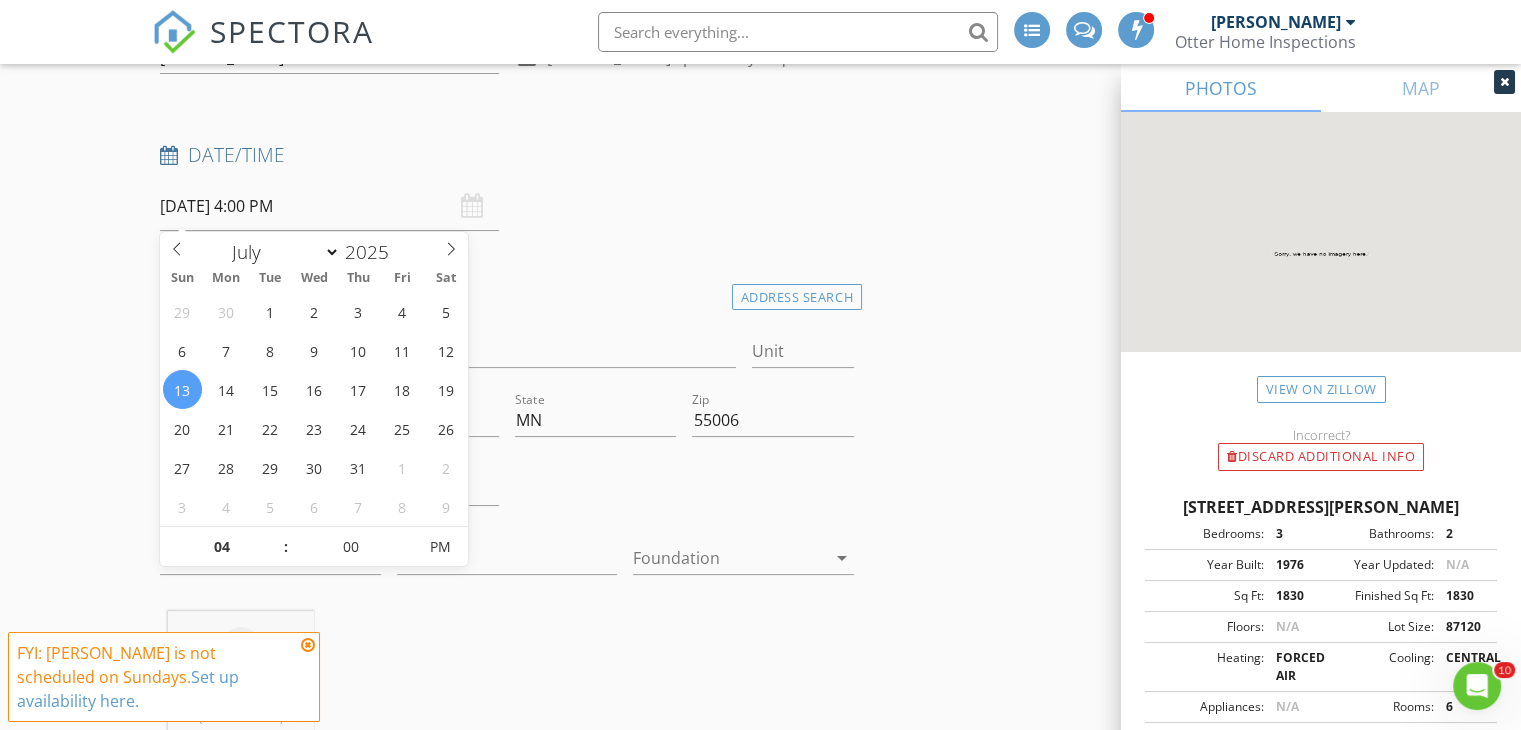 click at bounding box center [308, 645] 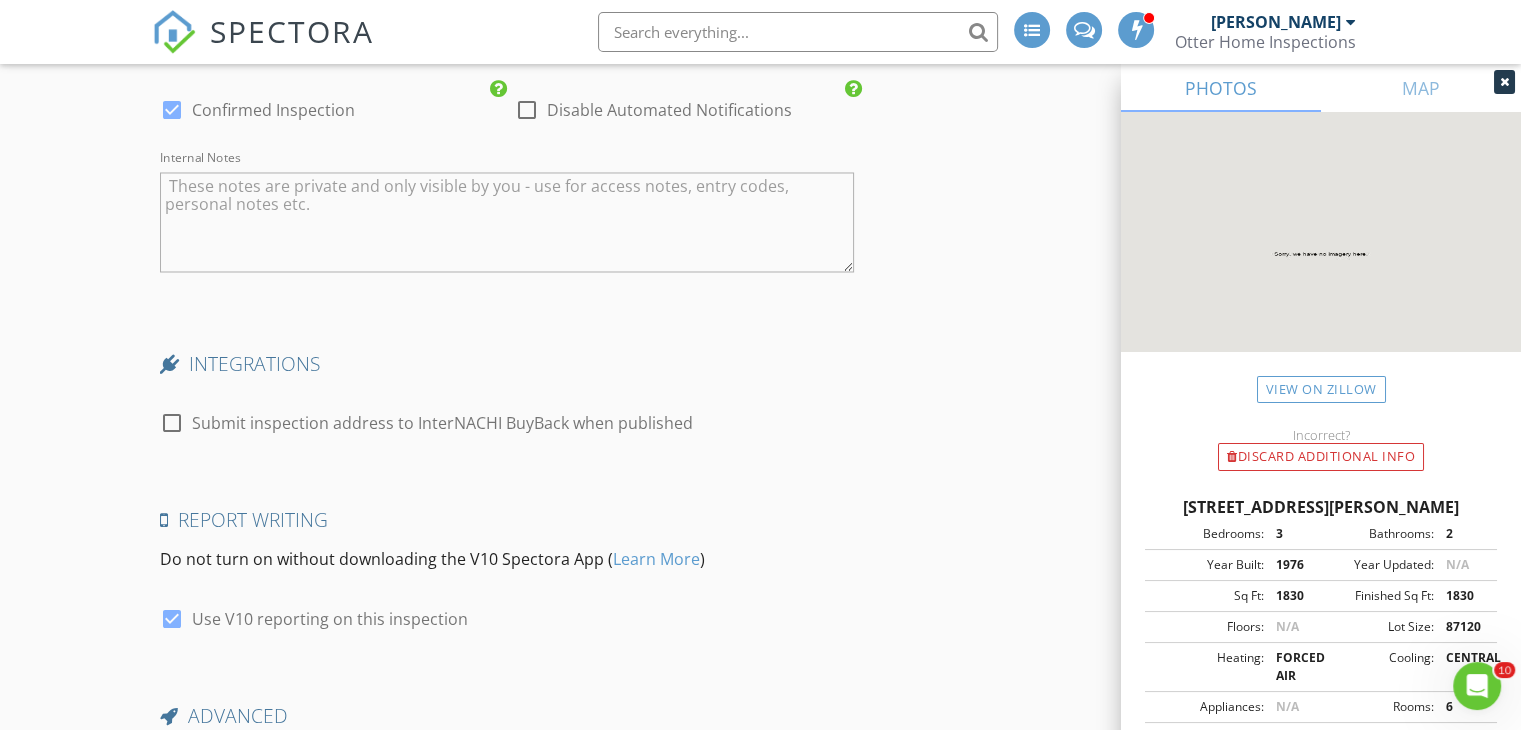 scroll, scrollTop: 3696, scrollLeft: 0, axis: vertical 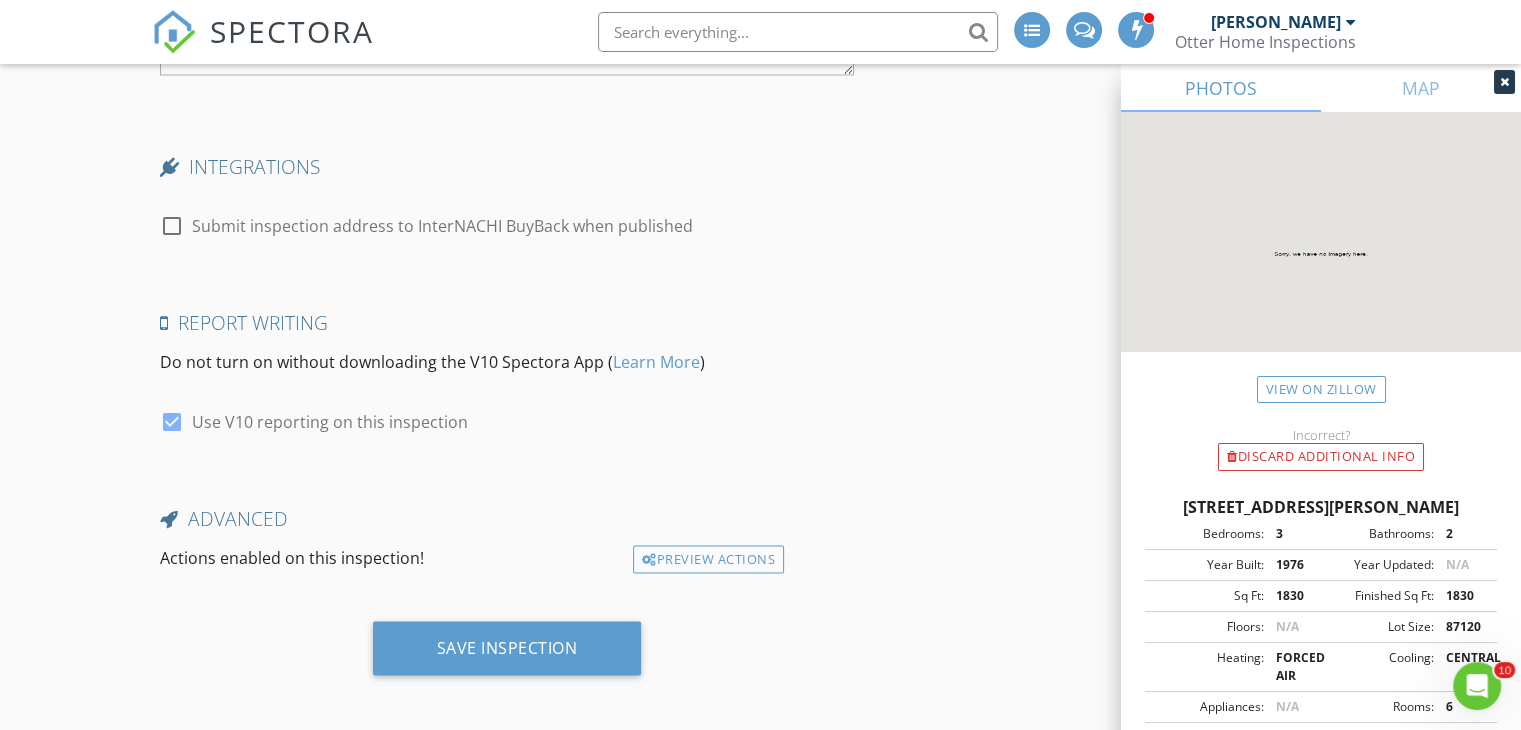 click on "Save Inspection" at bounding box center [507, 648] 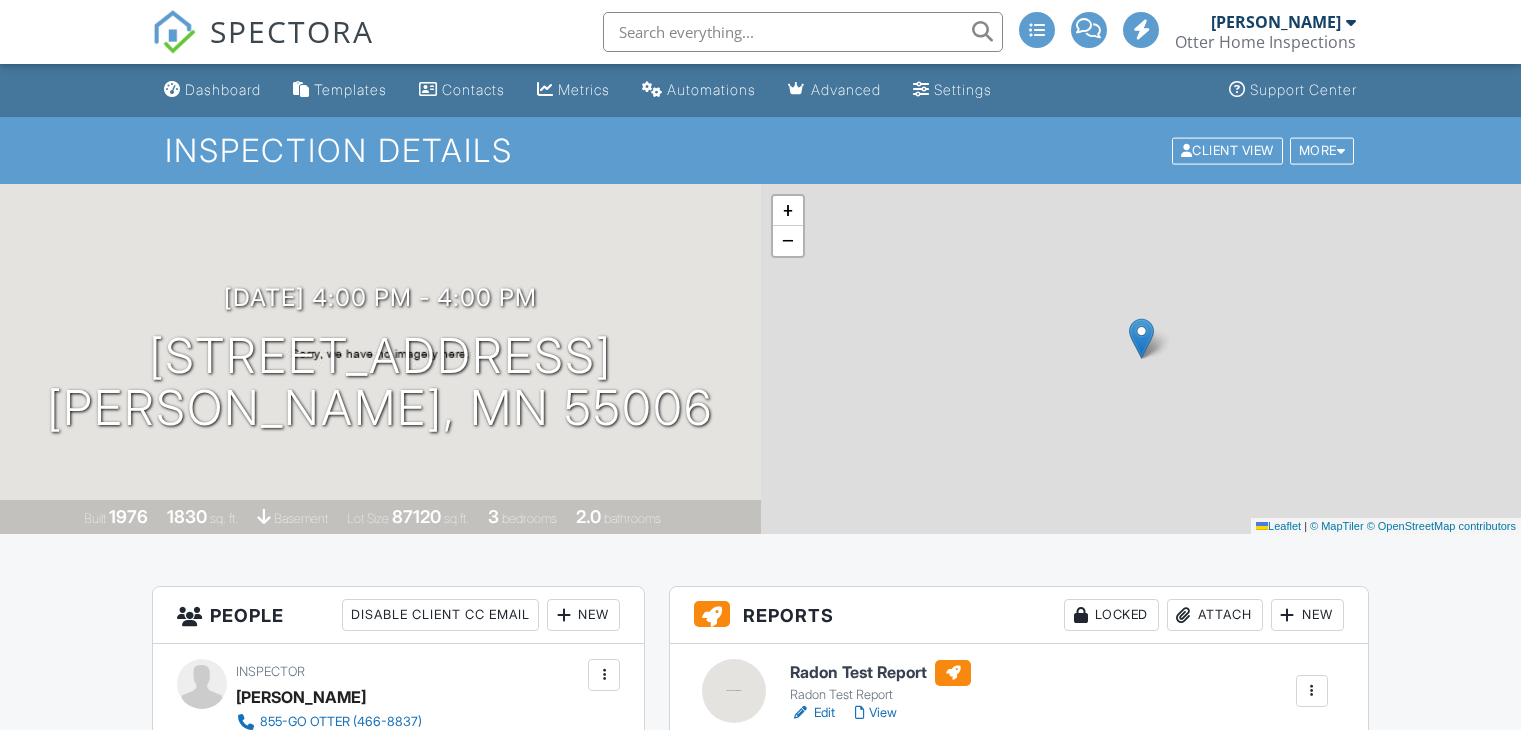 scroll, scrollTop: 0, scrollLeft: 0, axis: both 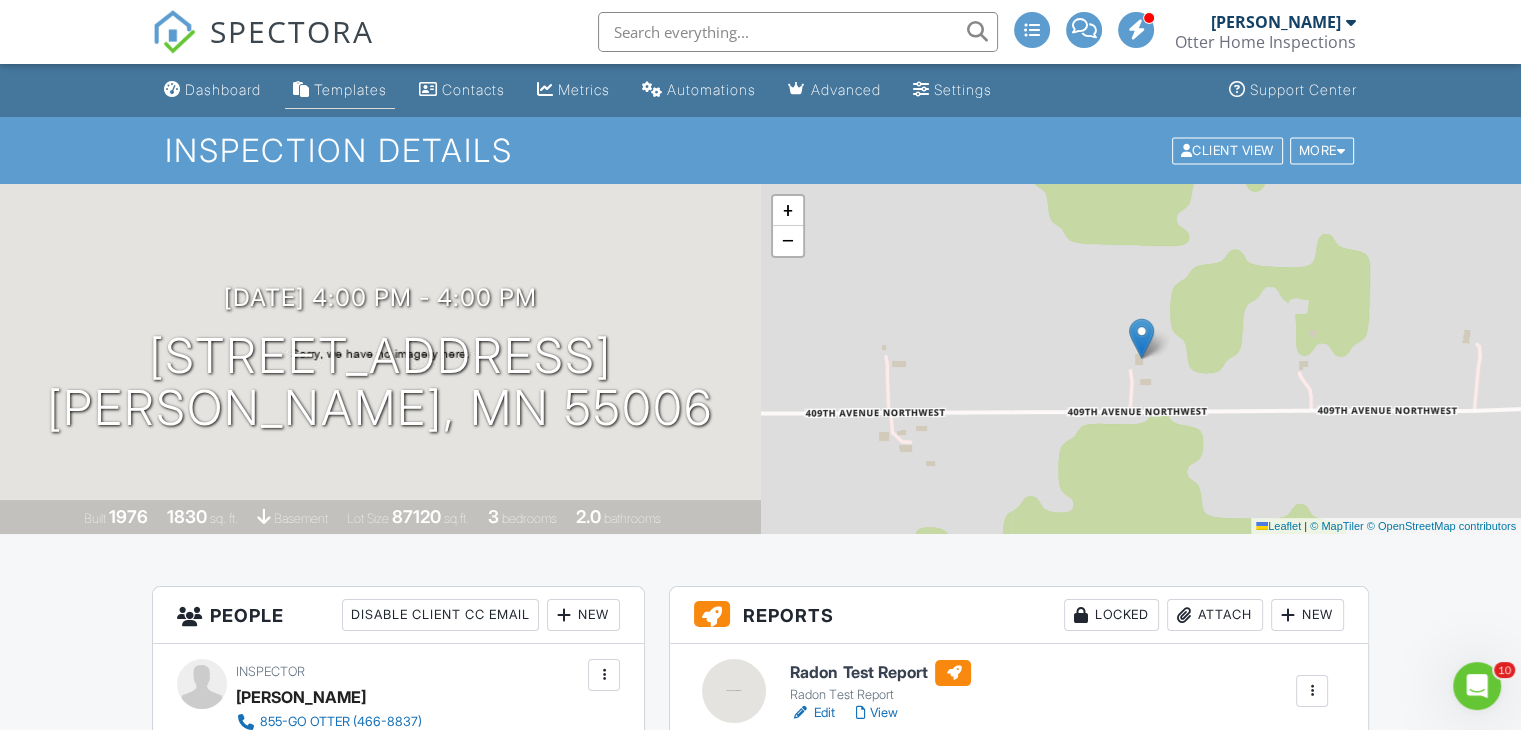click on "Templates" at bounding box center [350, 89] 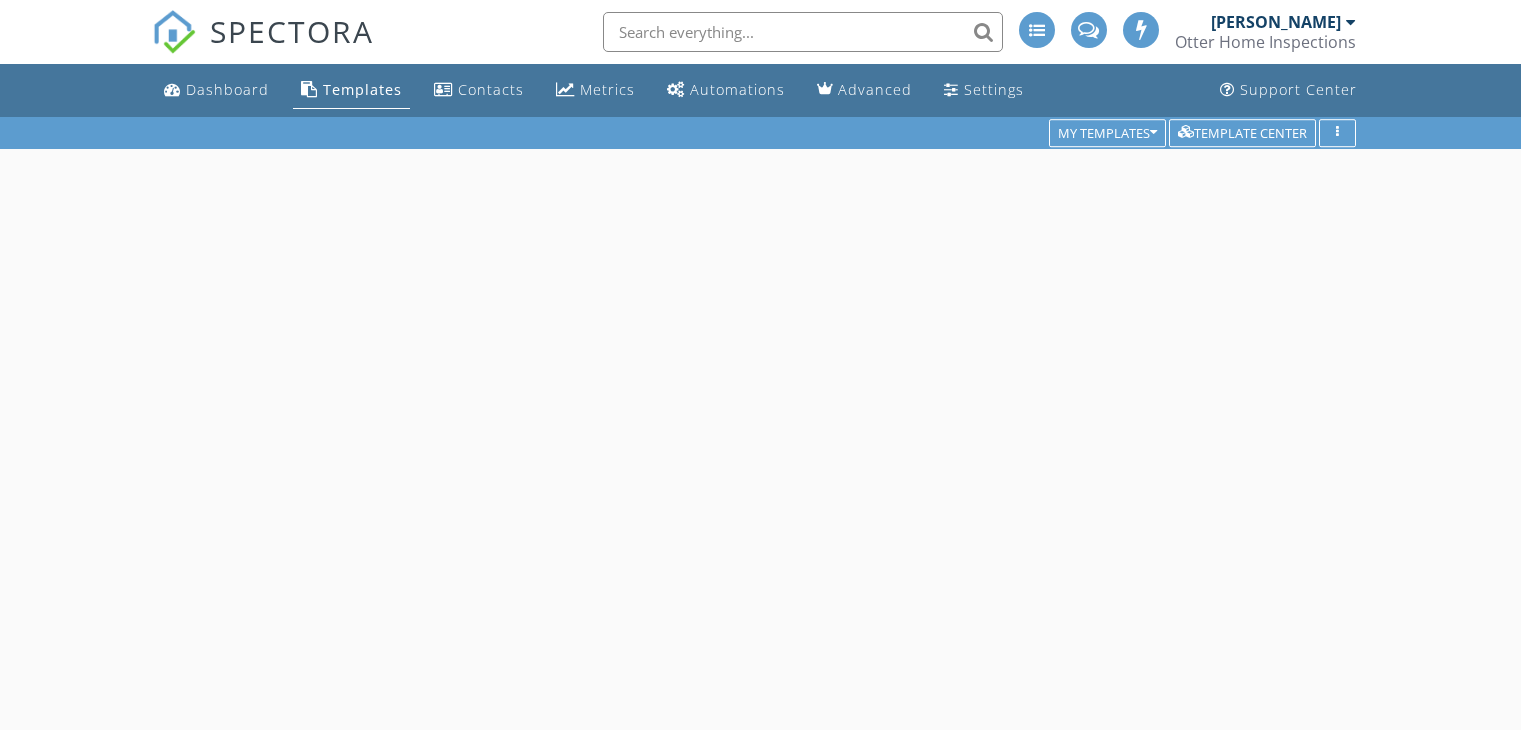 scroll, scrollTop: 0, scrollLeft: 0, axis: both 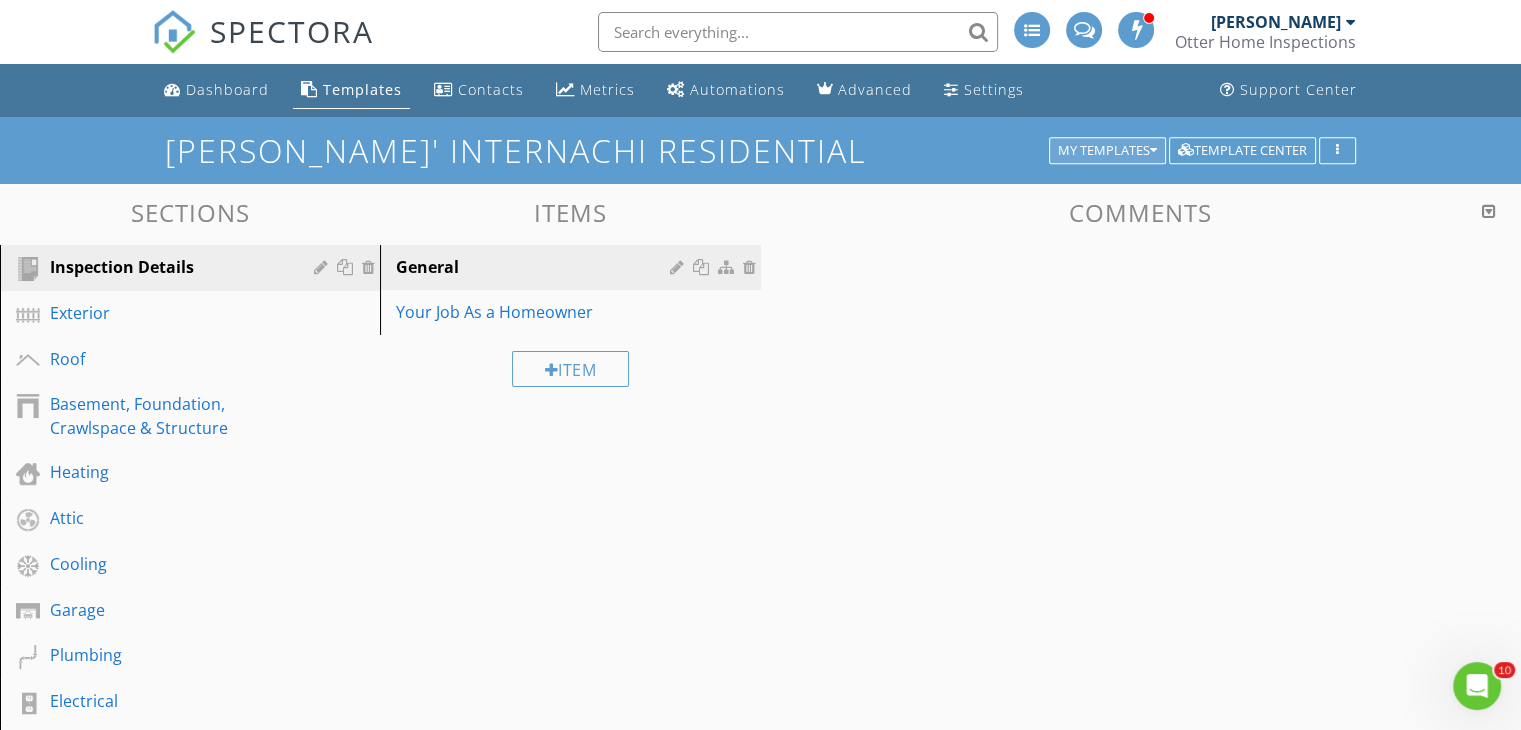 click on "My Templates" at bounding box center (1107, 151) 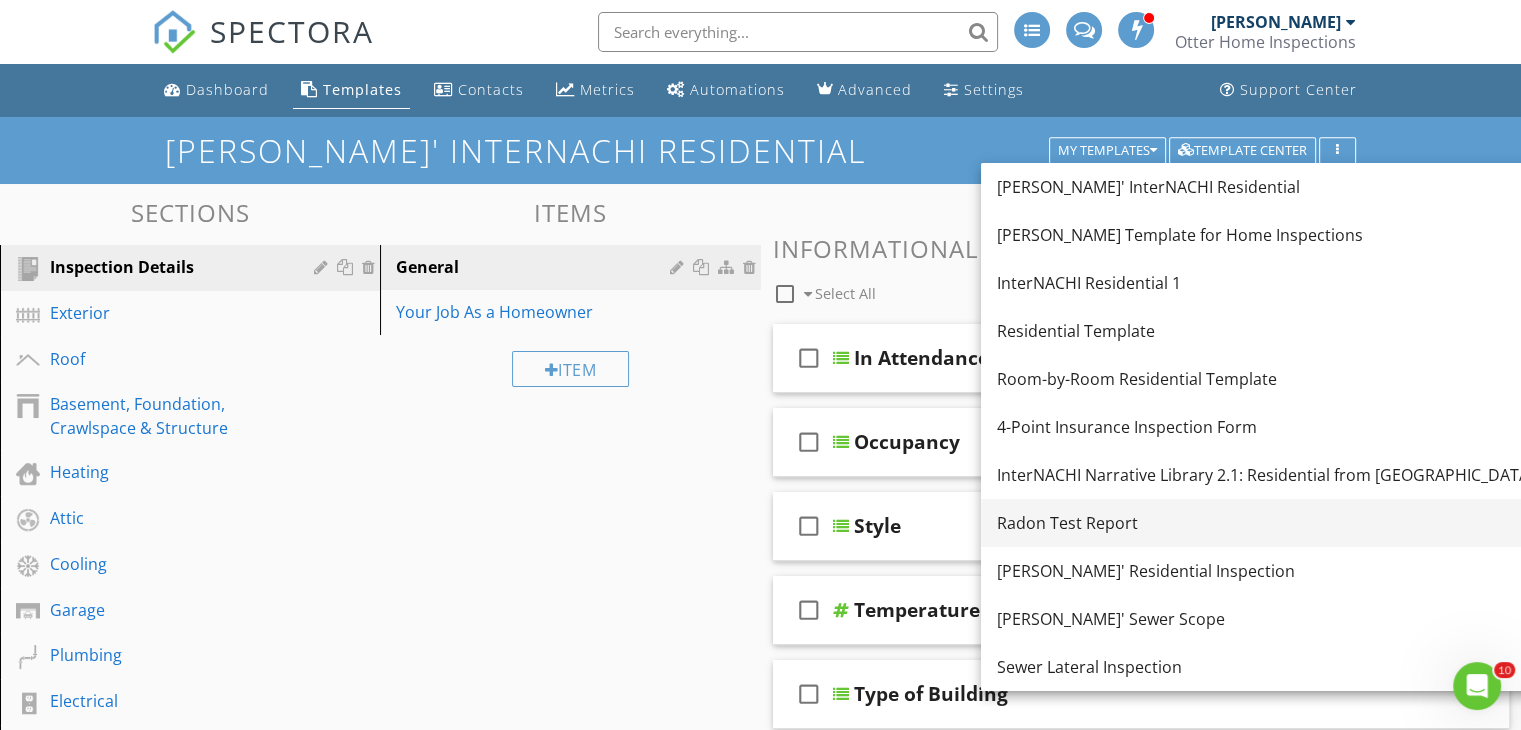 click on "Radon Test Report" at bounding box center [1327, 523] 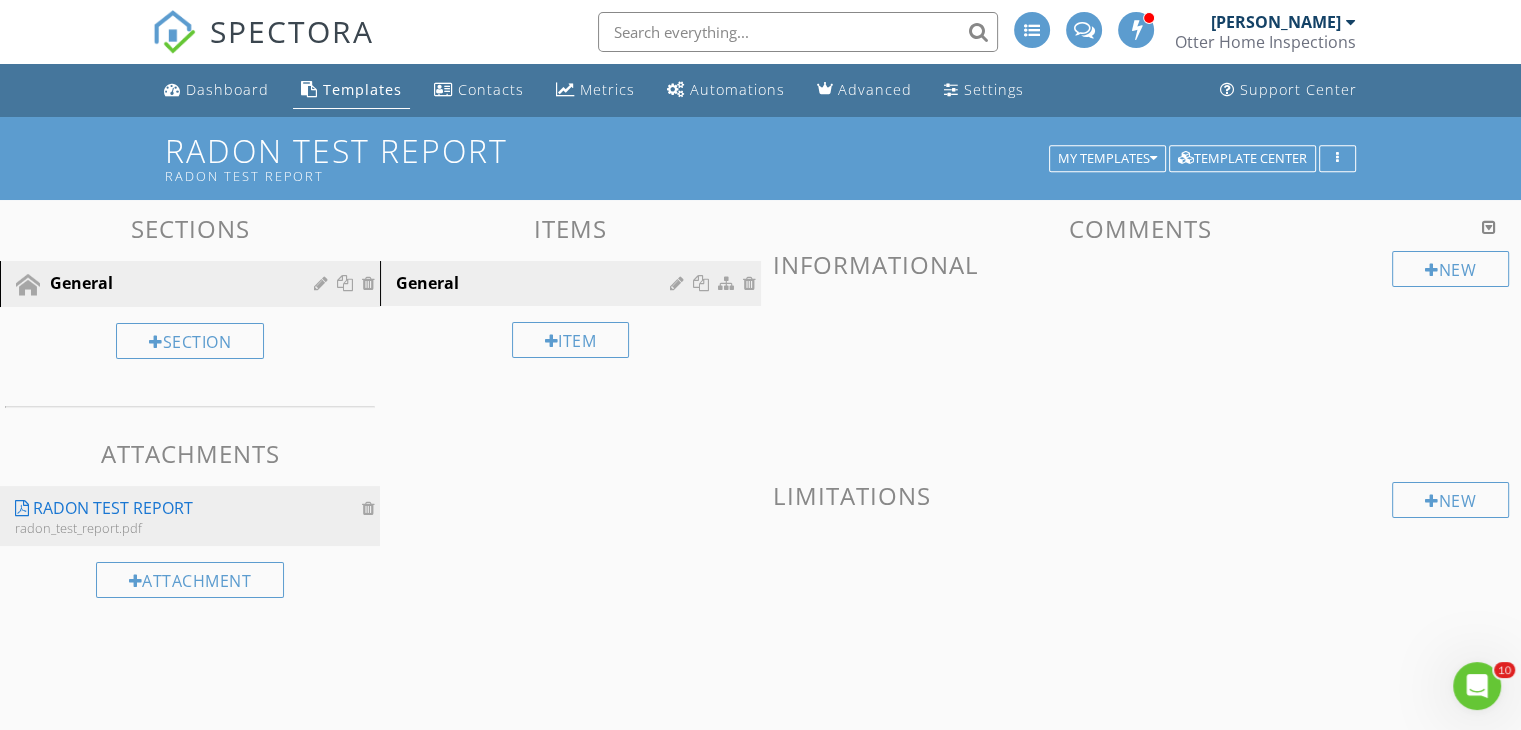 click at bounding box center [371, 508] 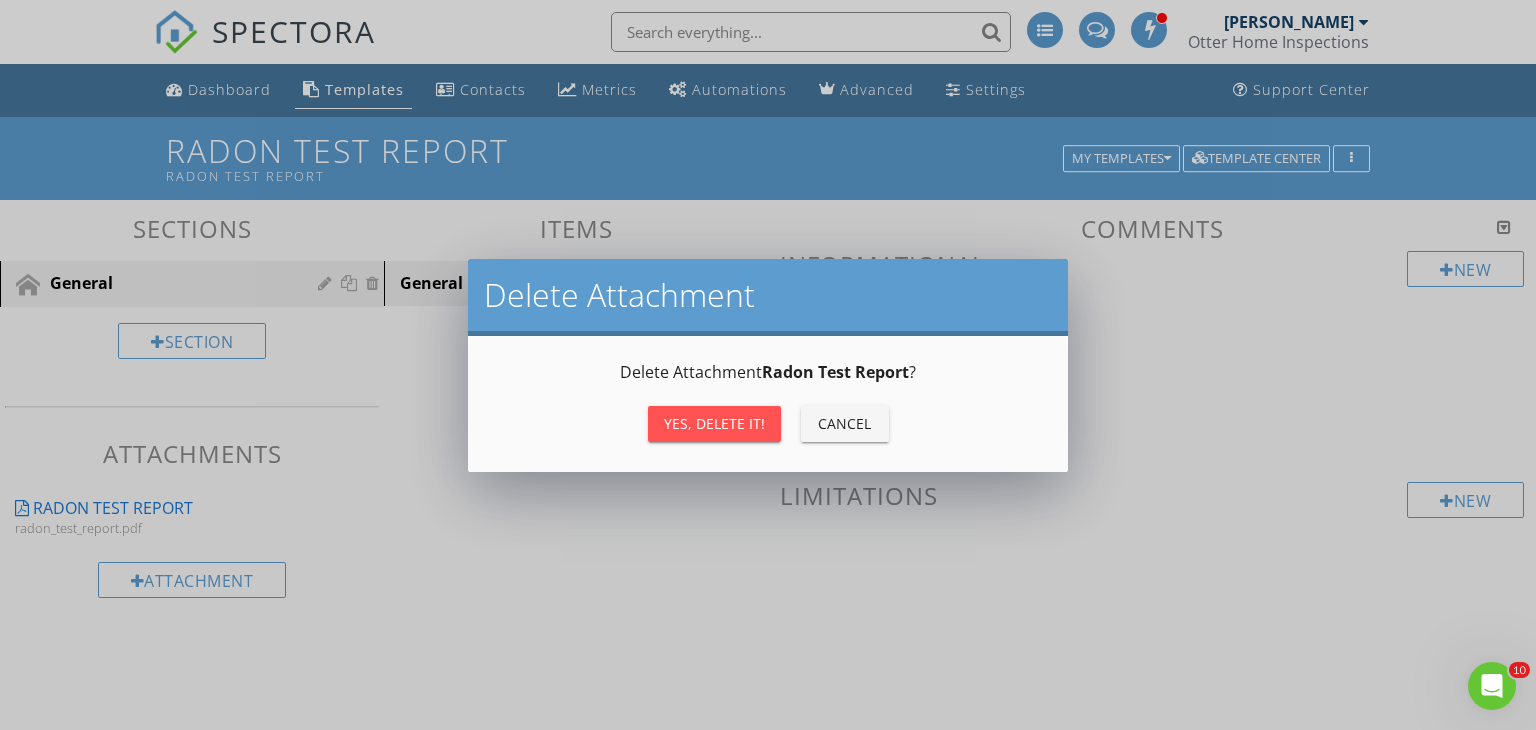 click on "Yes, Delete it!" at bounding box center [714, 424] 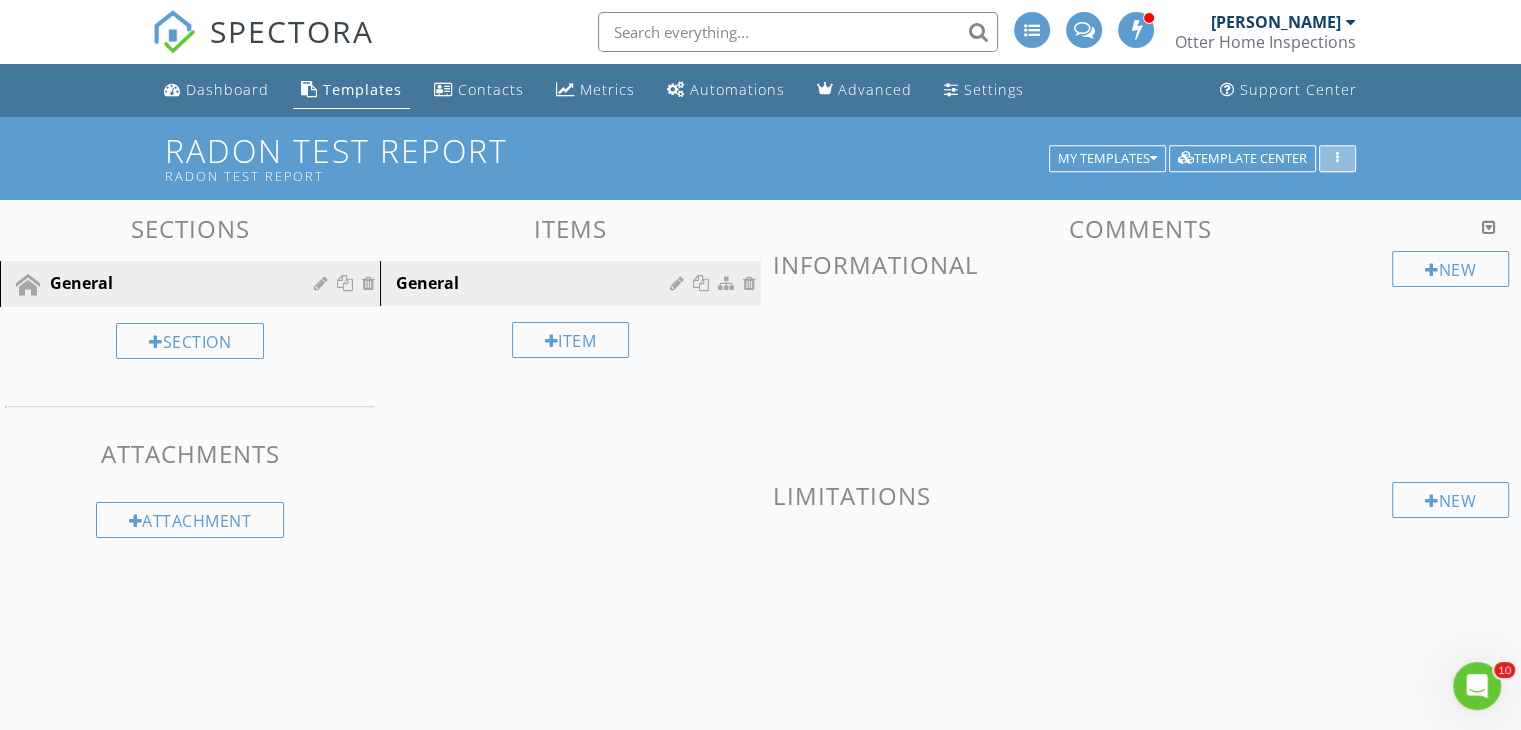 click at bounding box center (1337, 159) 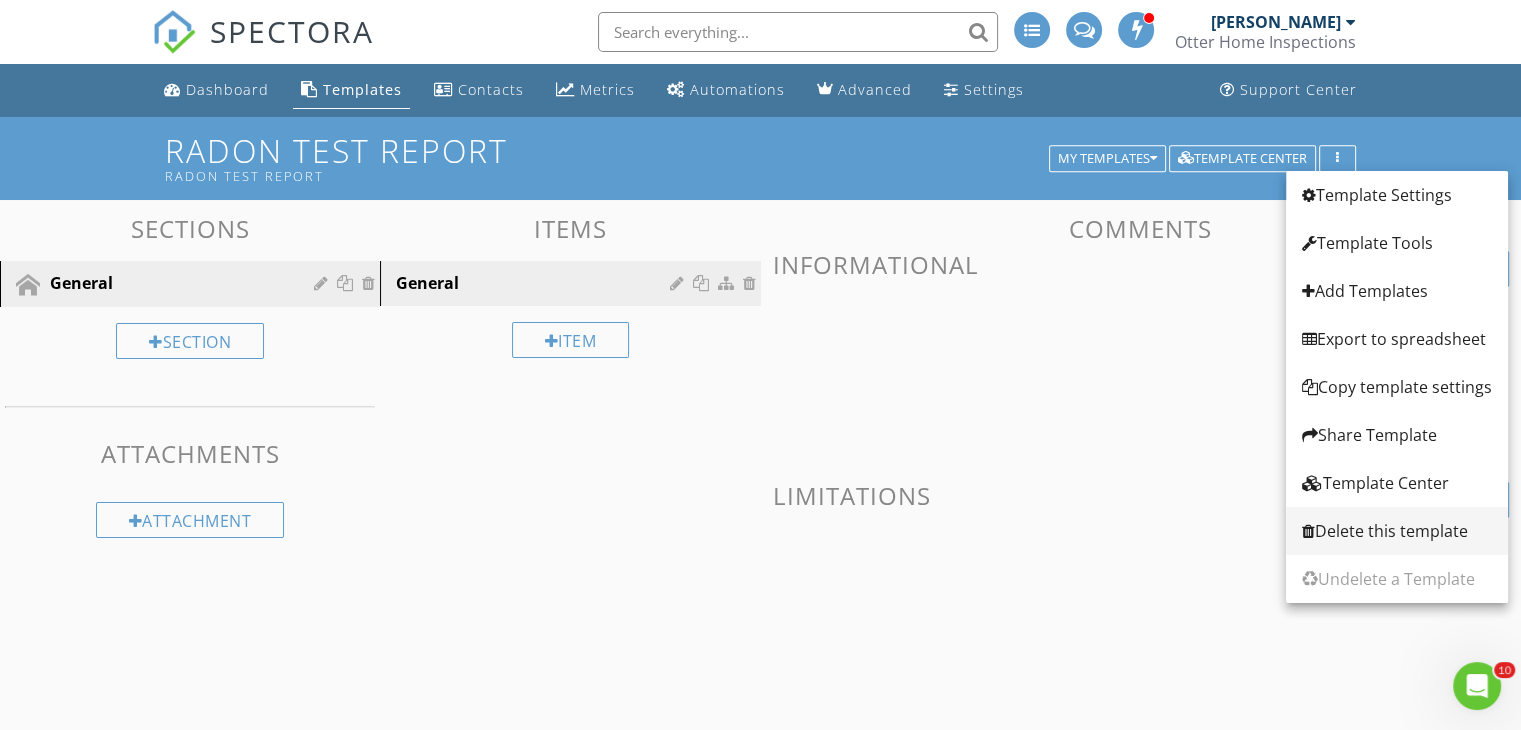 click on "Delete this template" at bounding box center [1397, 531] 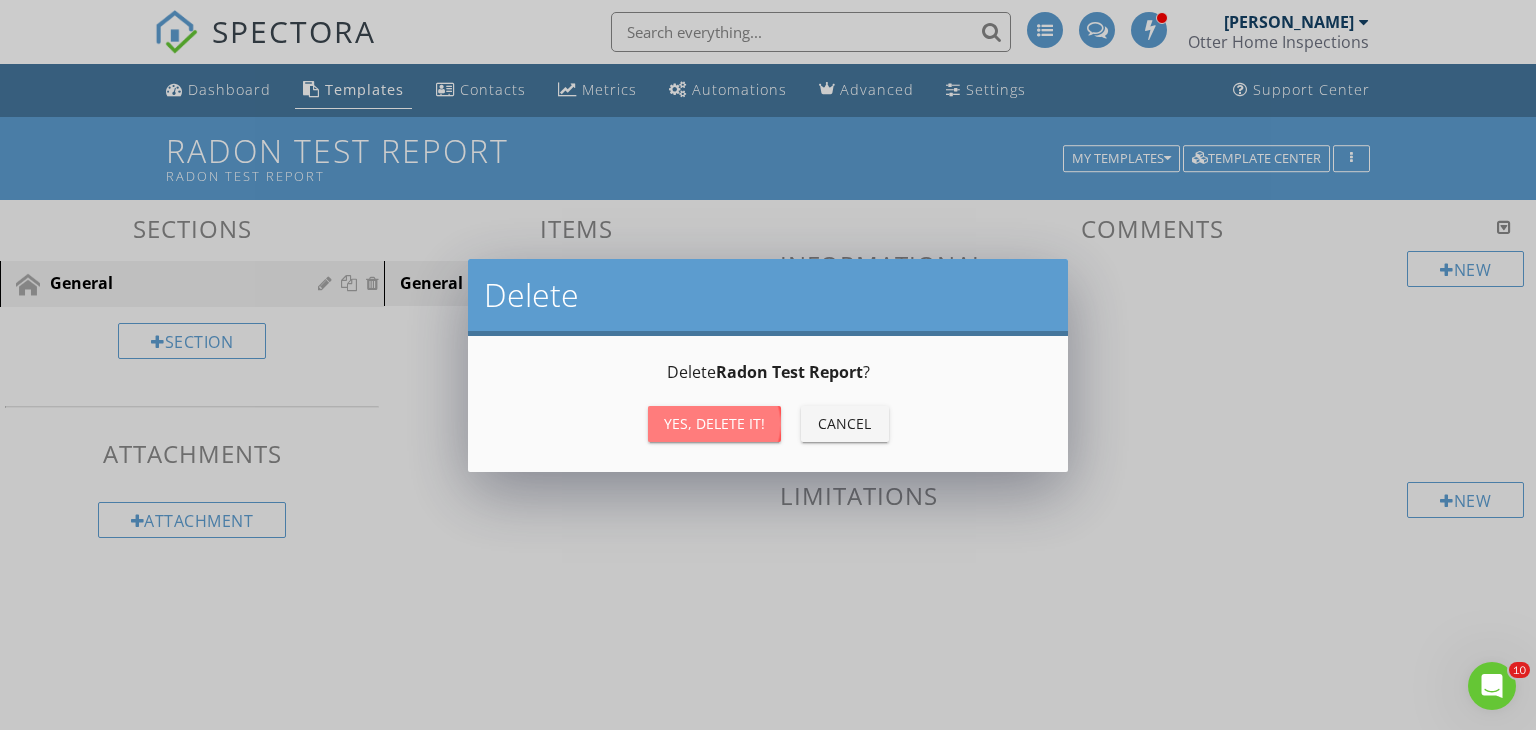 click on "Yes, Delete it!" at bounding box center [714, 424] 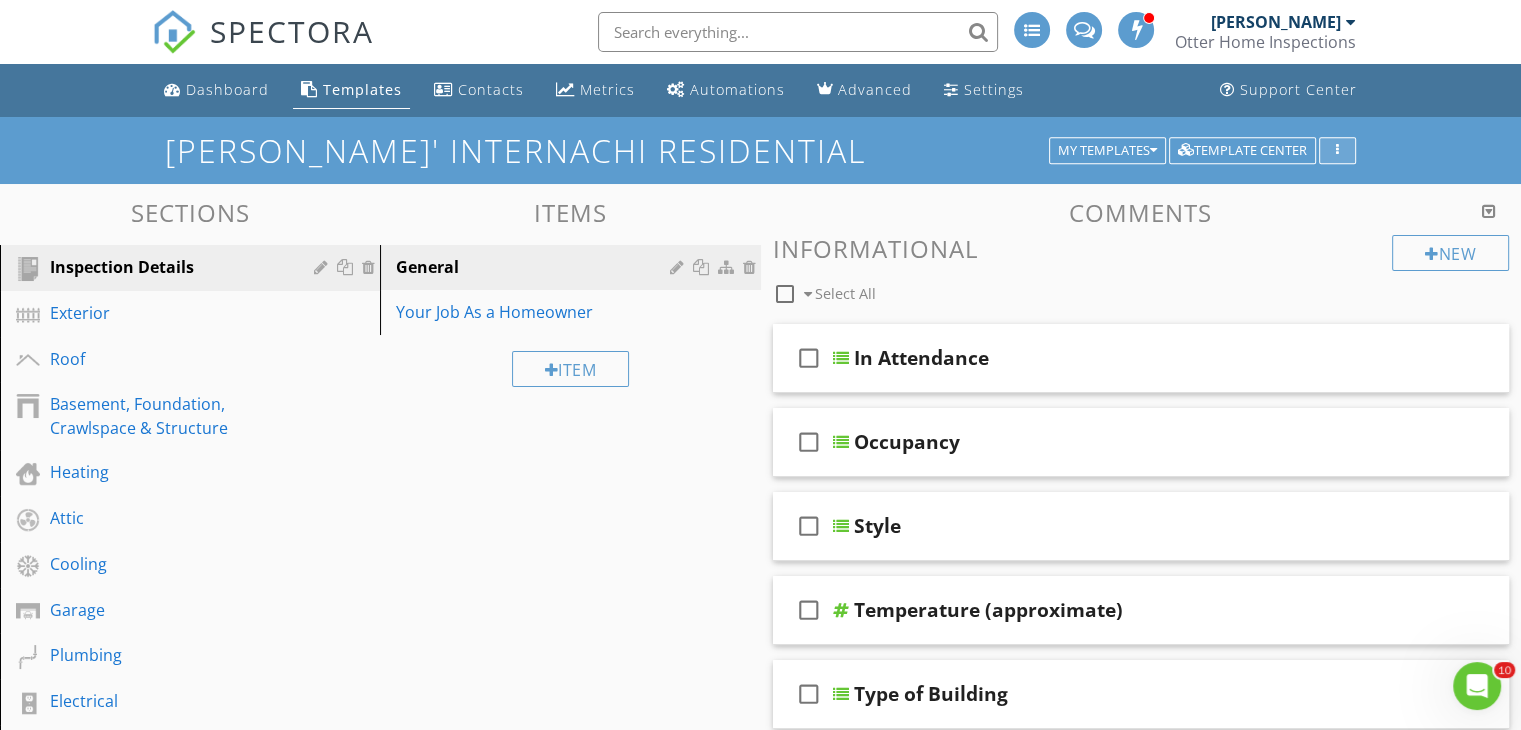 click at bounding box center (1337, 151) 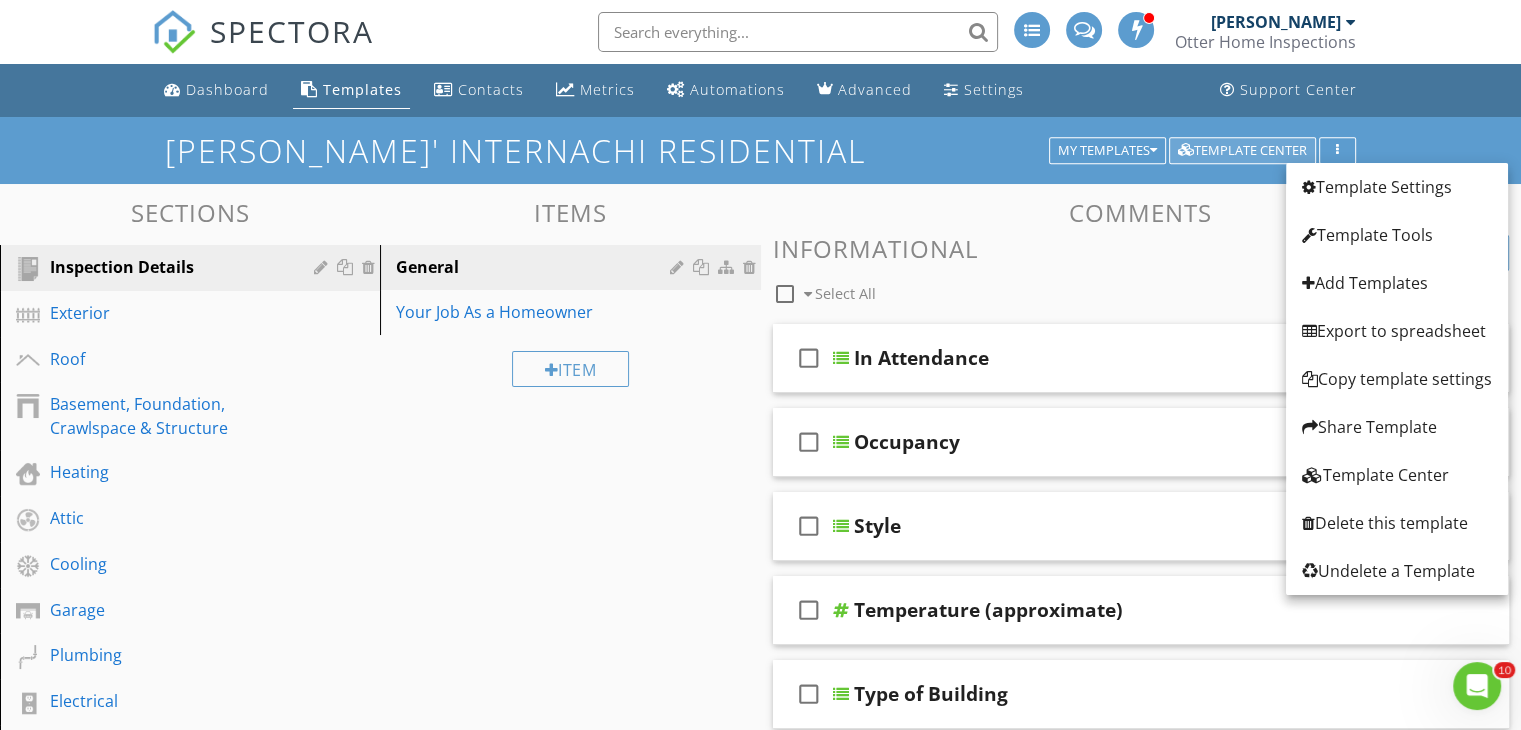 click on "Template Center" at bounding box center (1242, 151) 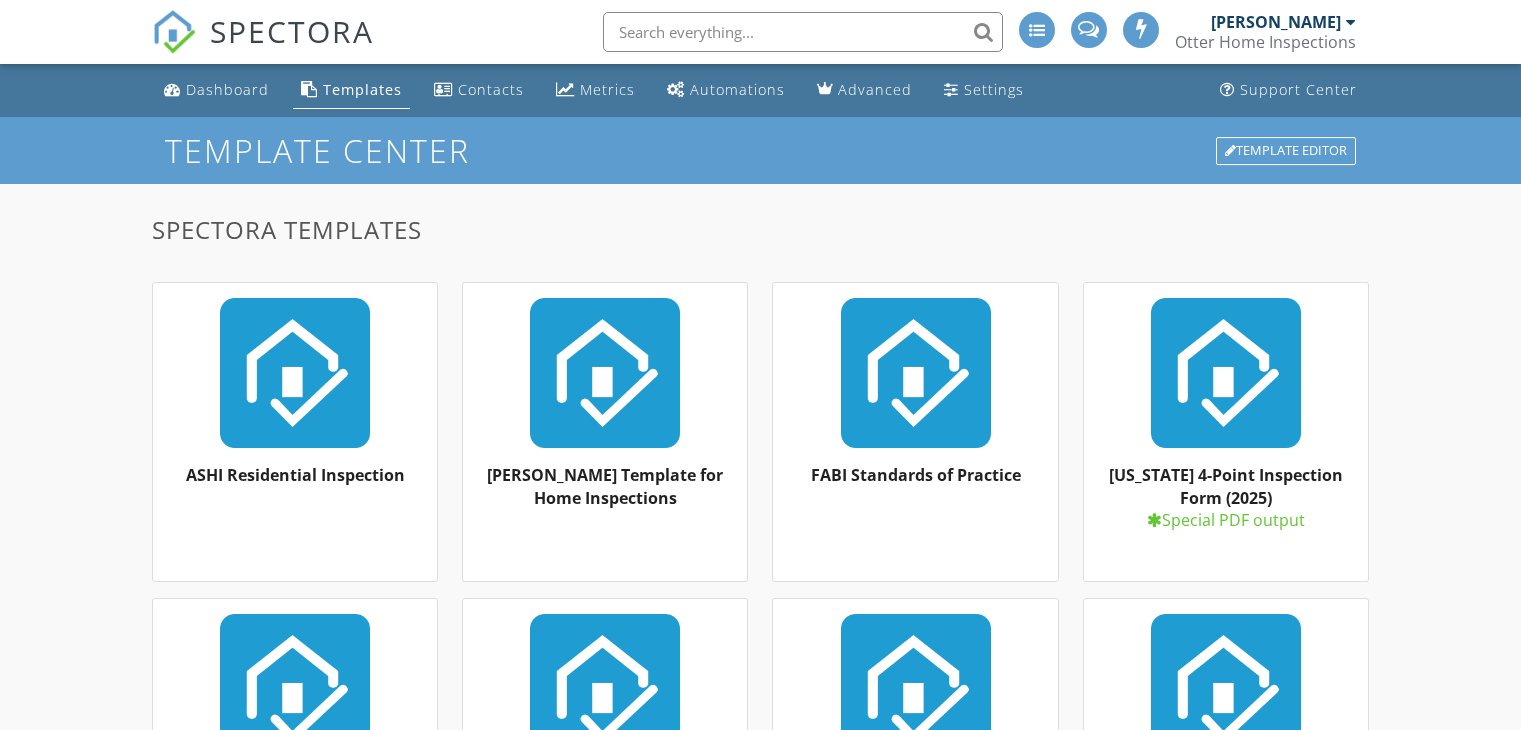 scroll, scrollTop: 0, scrollLeft: 0, axis: both 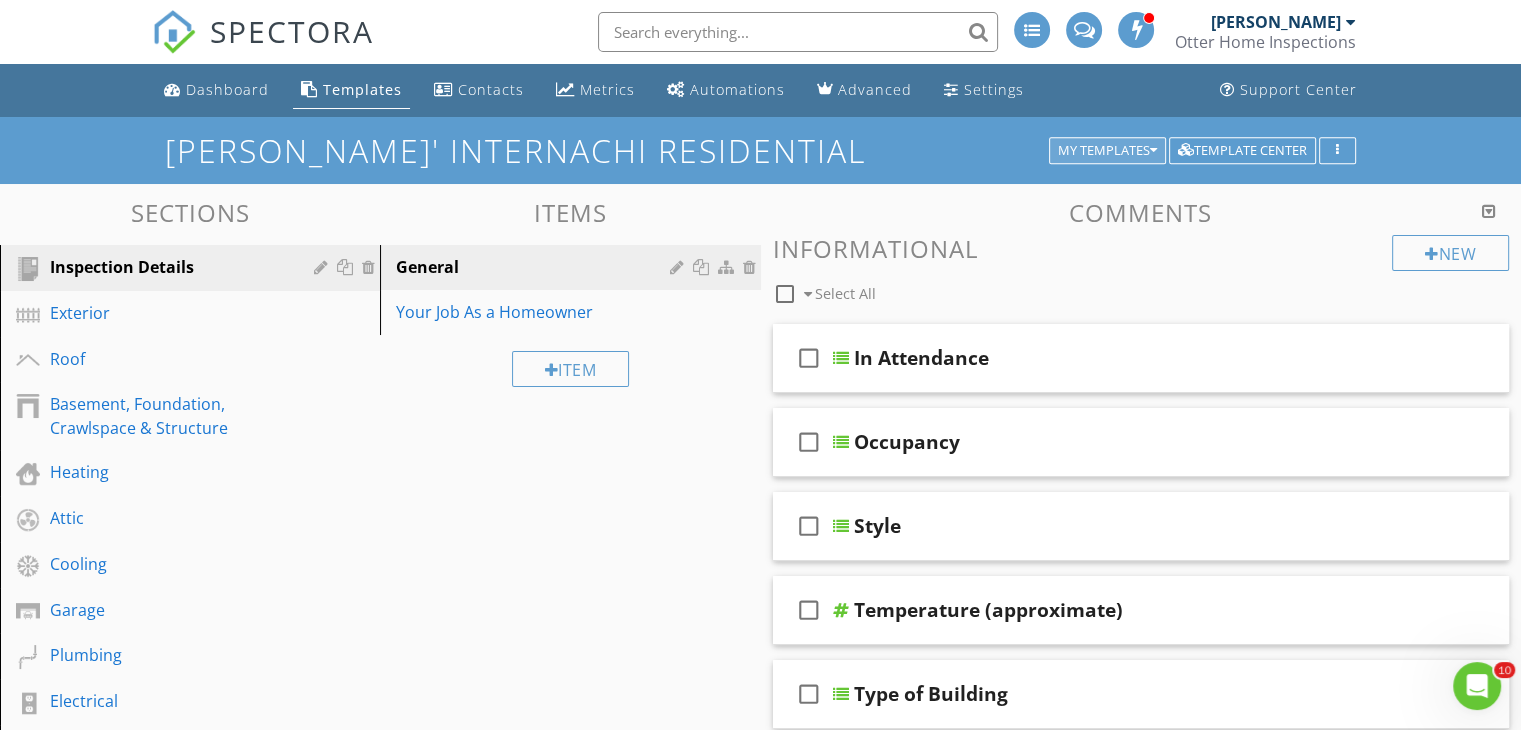 click on "My Templates" at bounding box center [1107, 151] 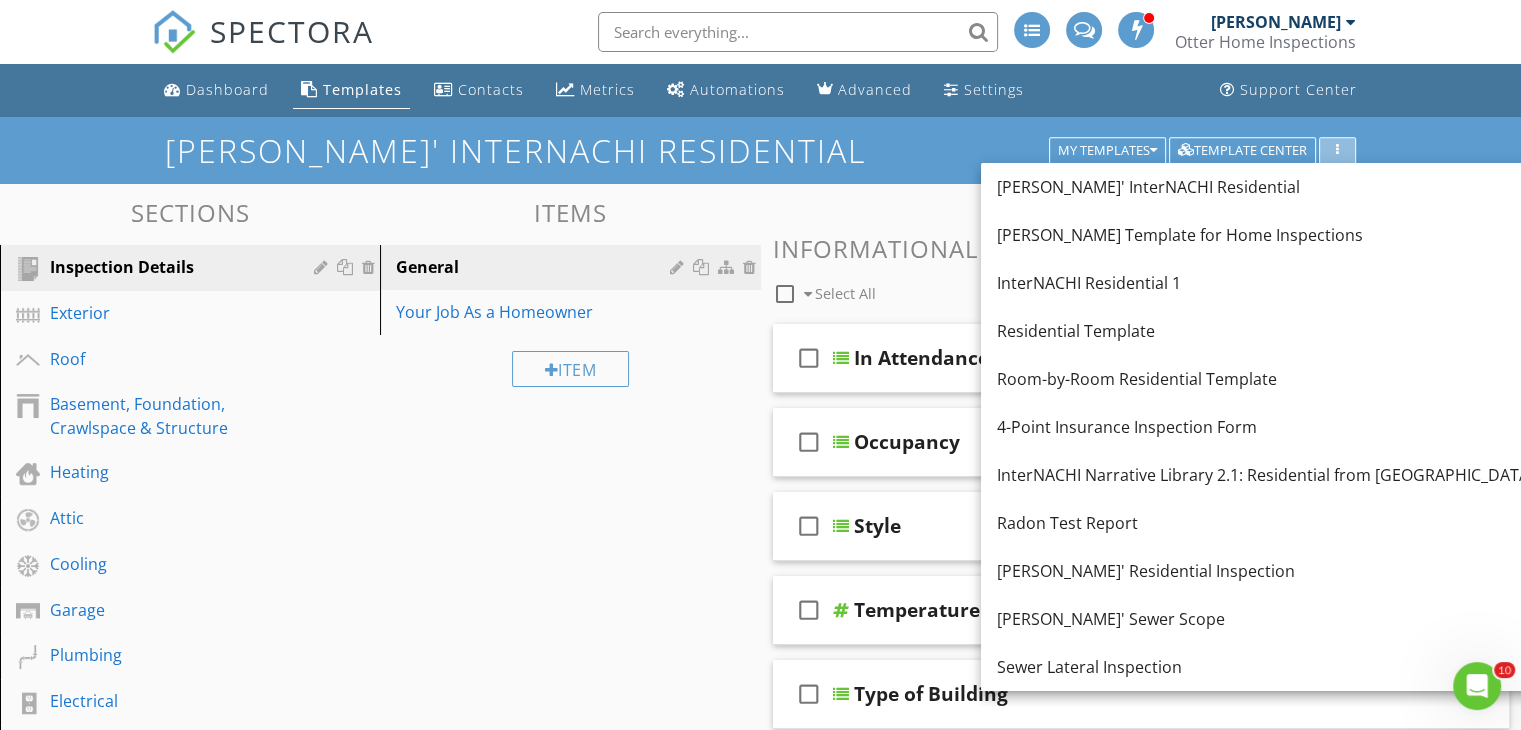 click at bounding box center [1337, 151] 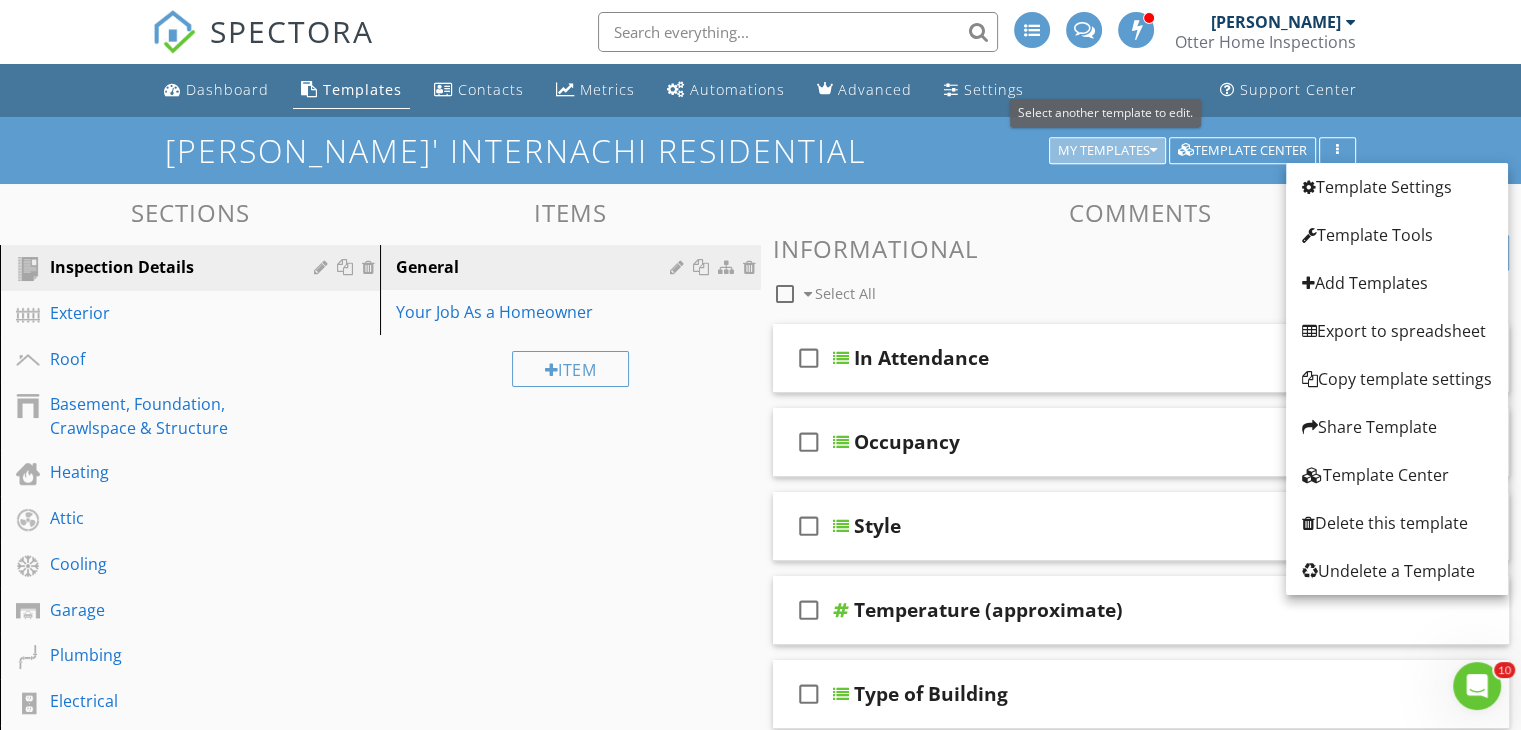 click on "My Templates" at bounding box center (1107, 151) 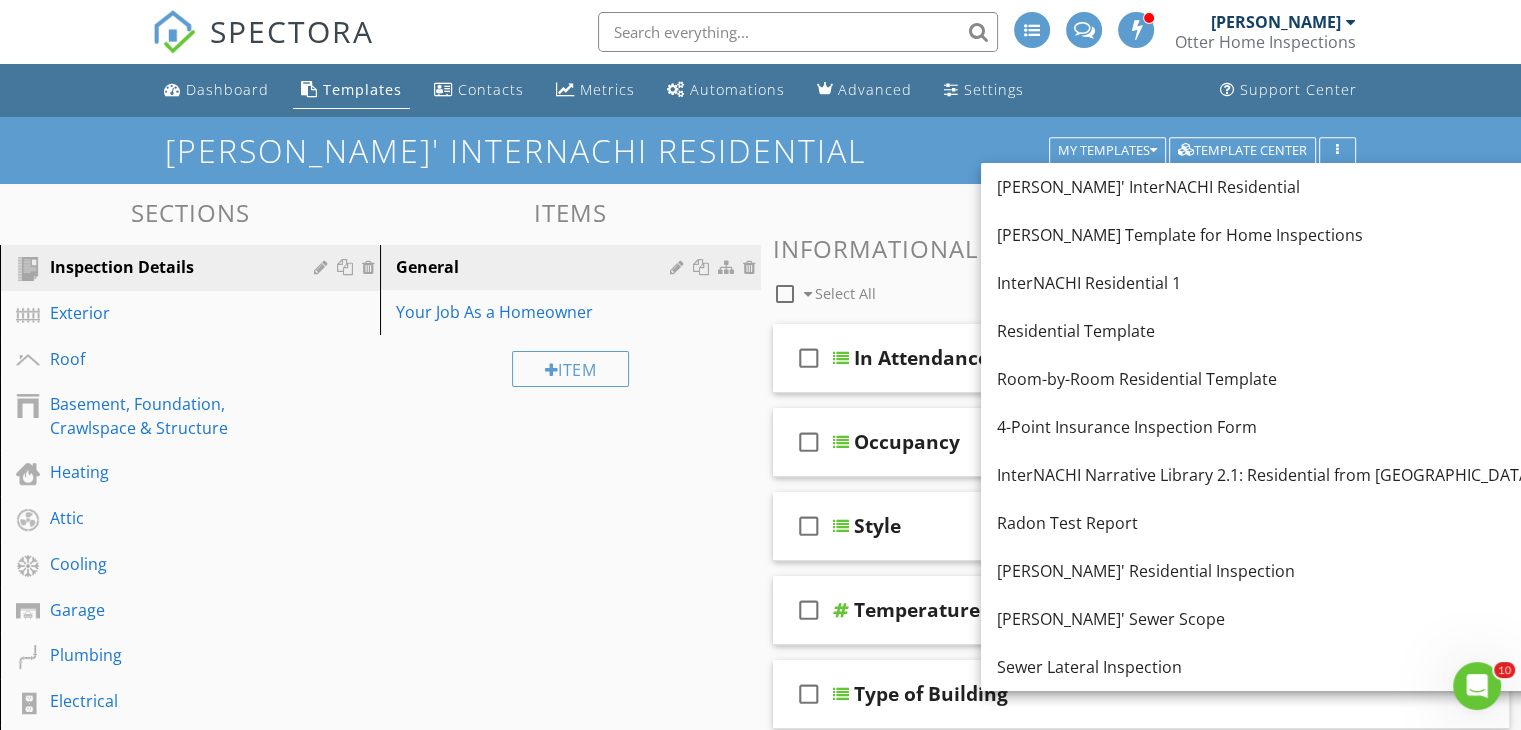 click on "Comments" at bounding box center [1141, 212] 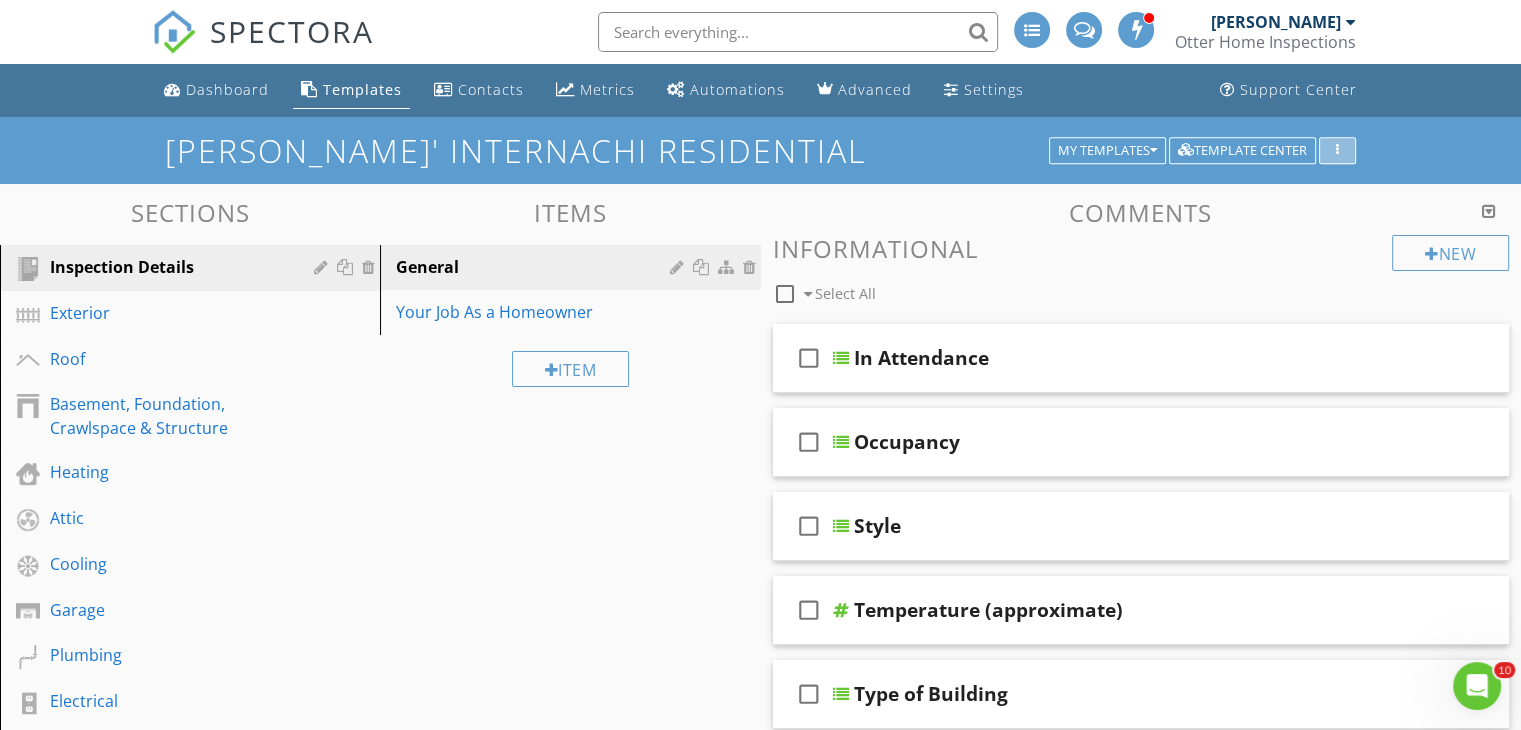 click at bounding box center (1337, 151) 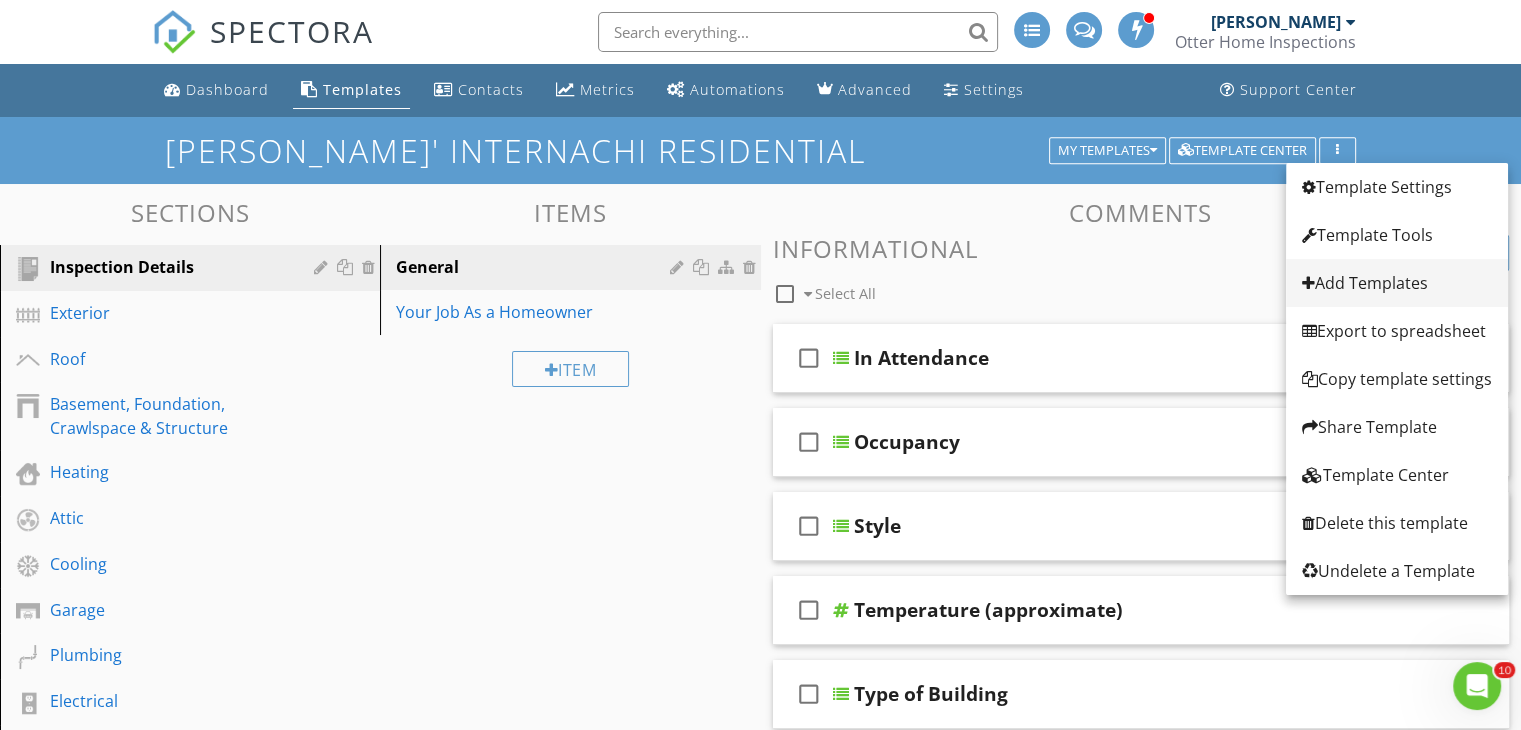 click on "Add Templates" at bounding box center [1397, 283] 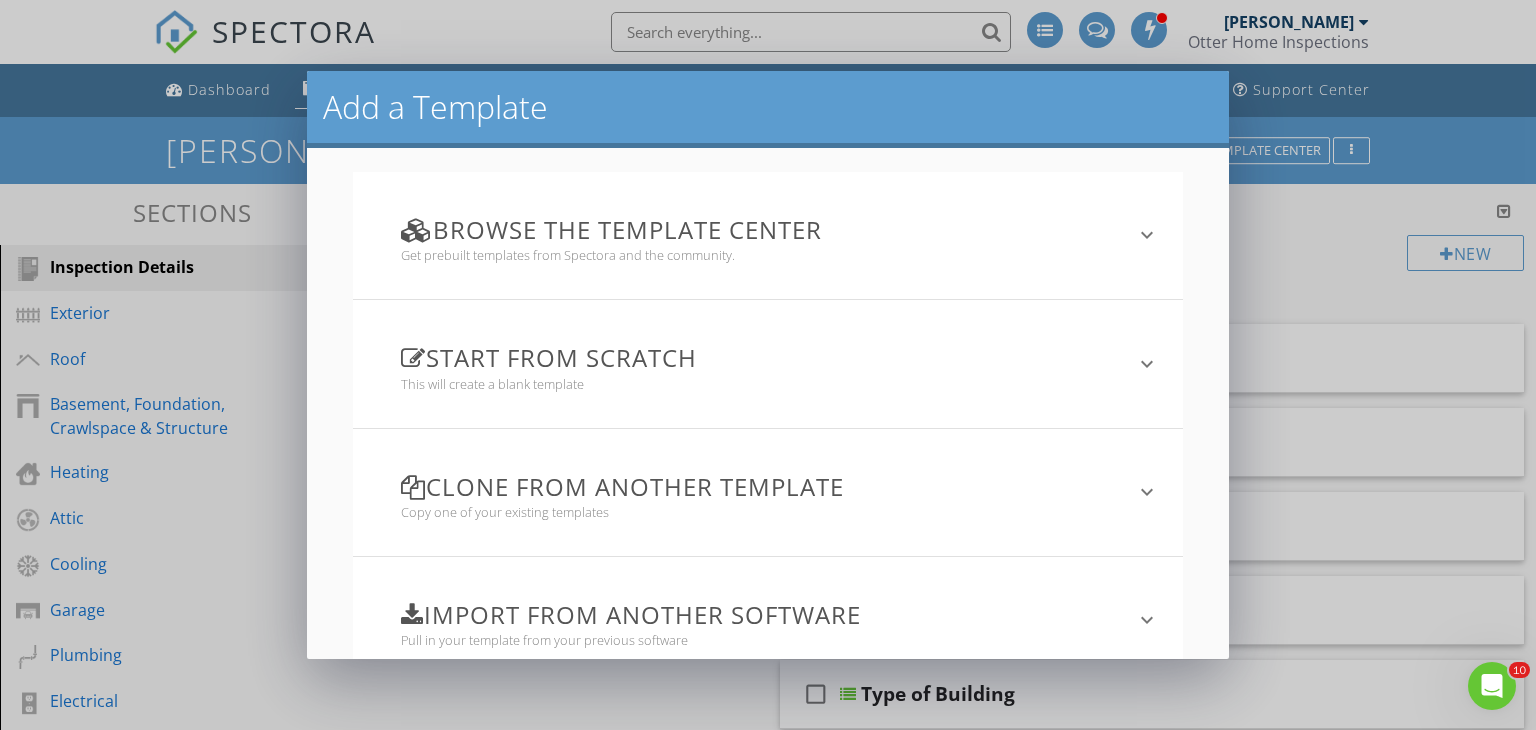click on "Start from scratch" at bounding box center [756, 357] 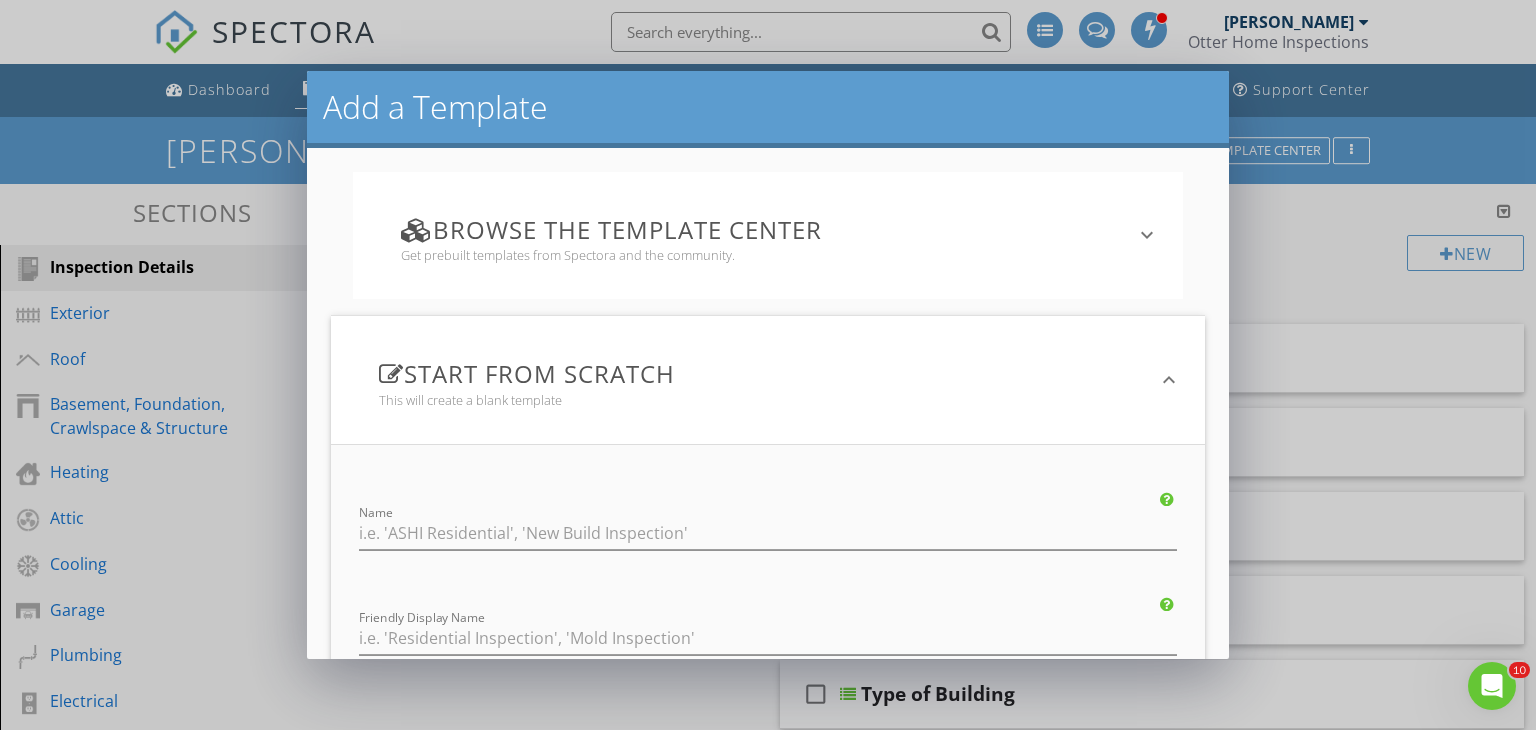 click on "Name" at bounding box center [768, 535] 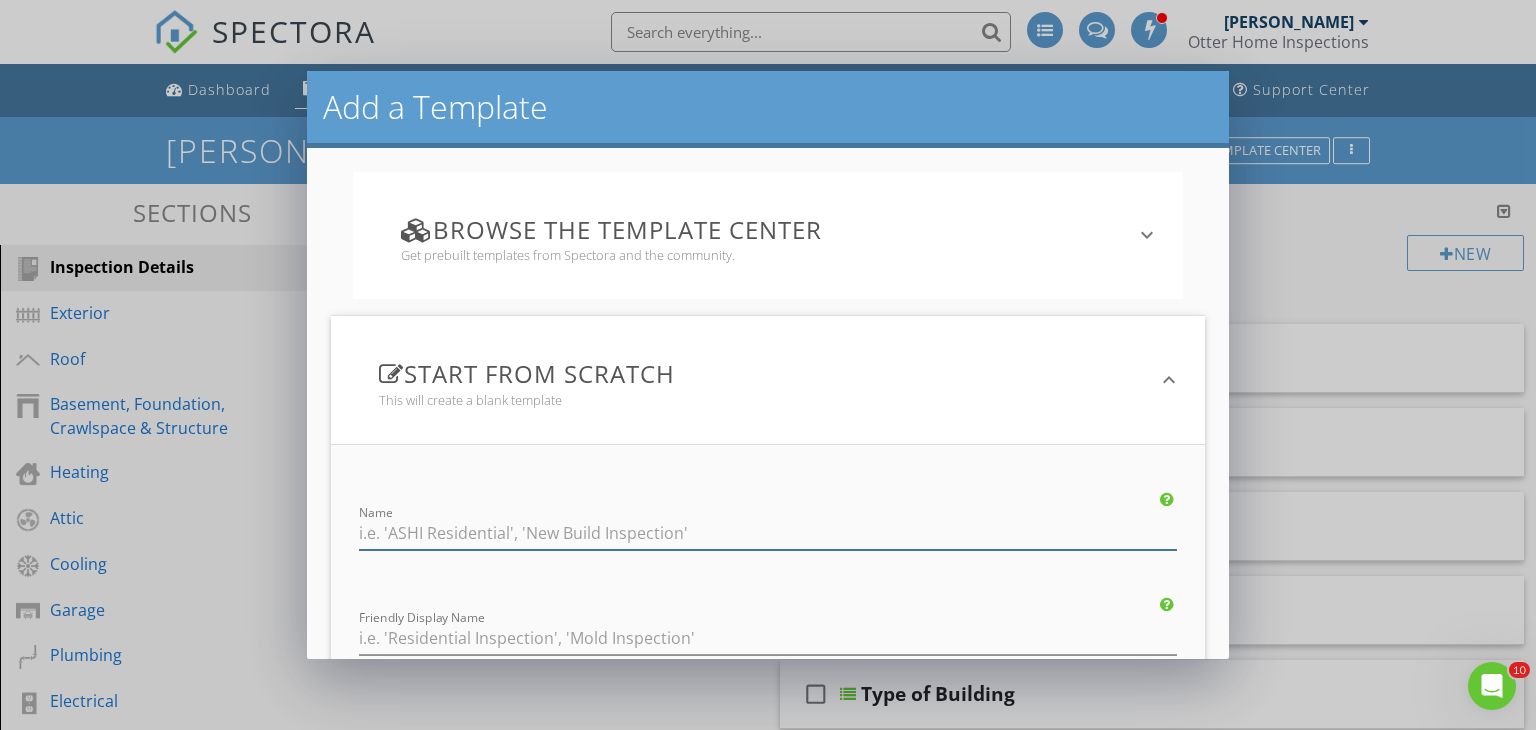 click at bounding box center (768, 533) 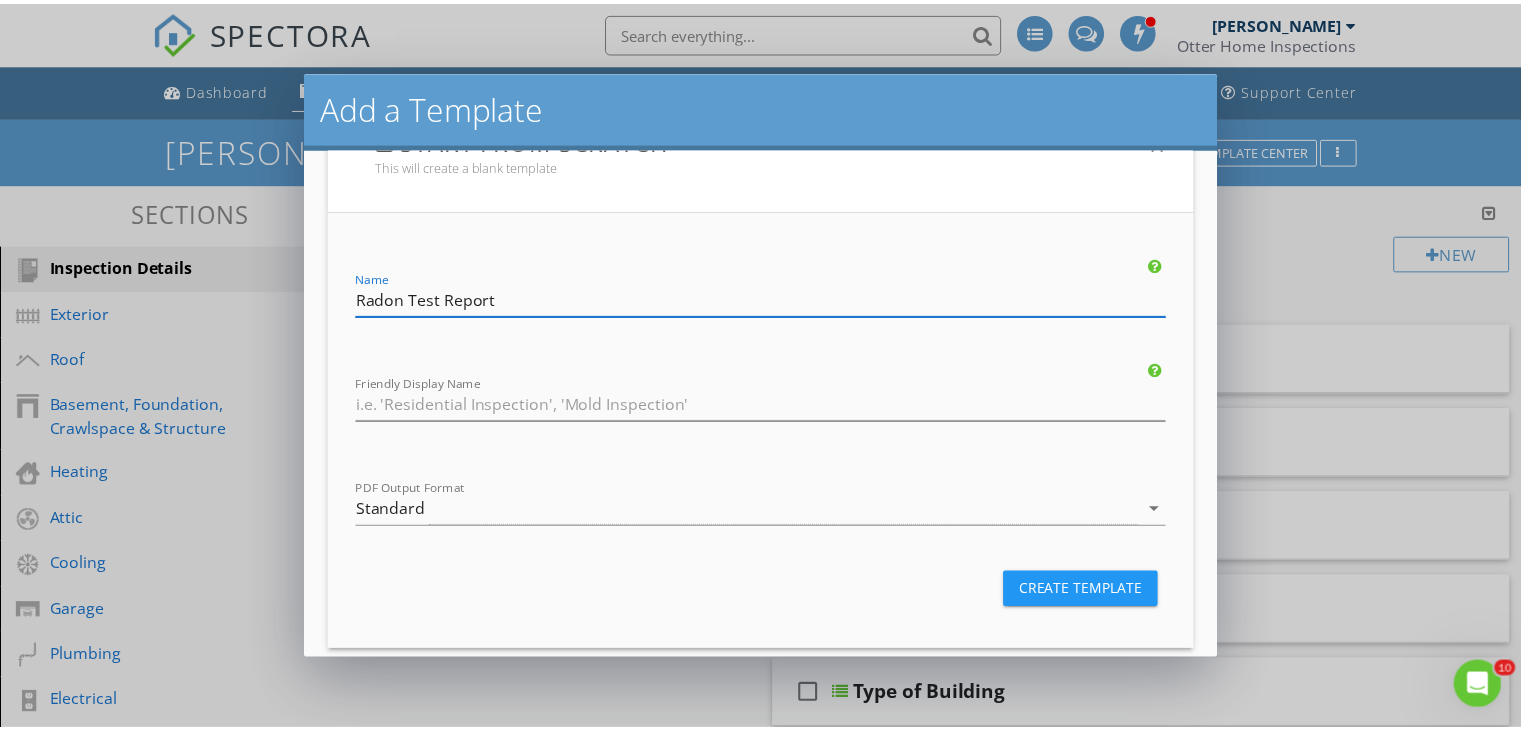 scroll, scrollTop: 232, scrollLeft: 0, axis: vertical 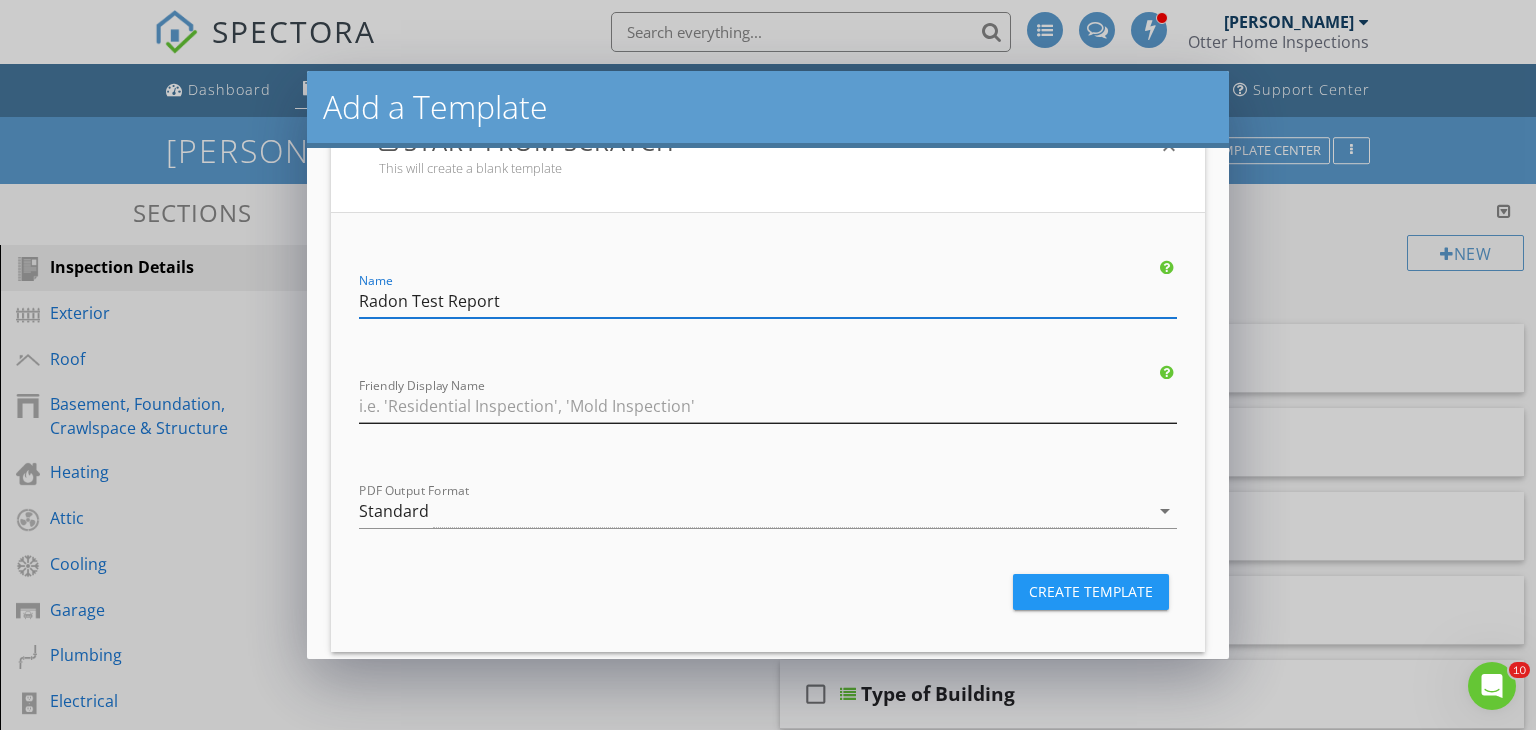 type on "Radon Test Report" 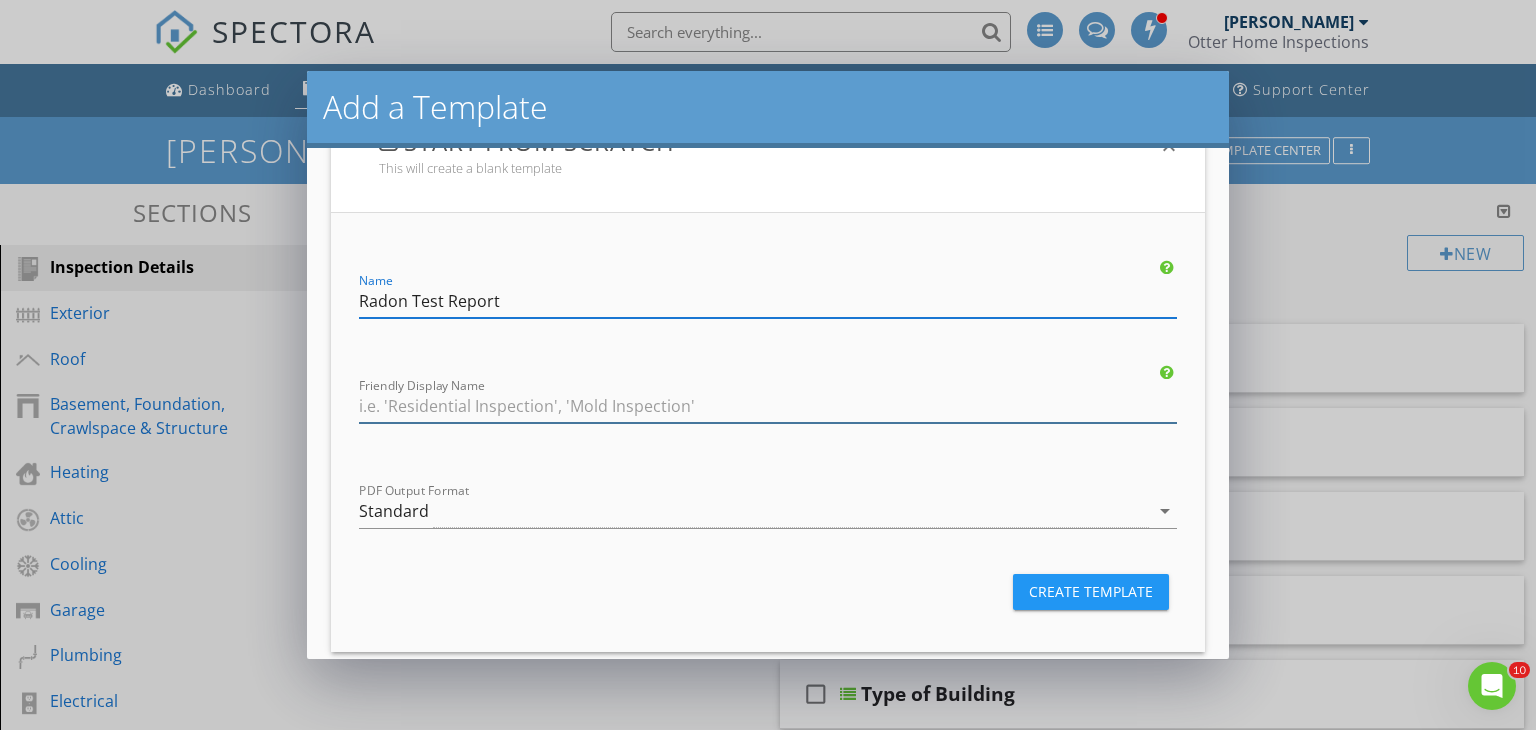 click at bounding box center [768, 406] 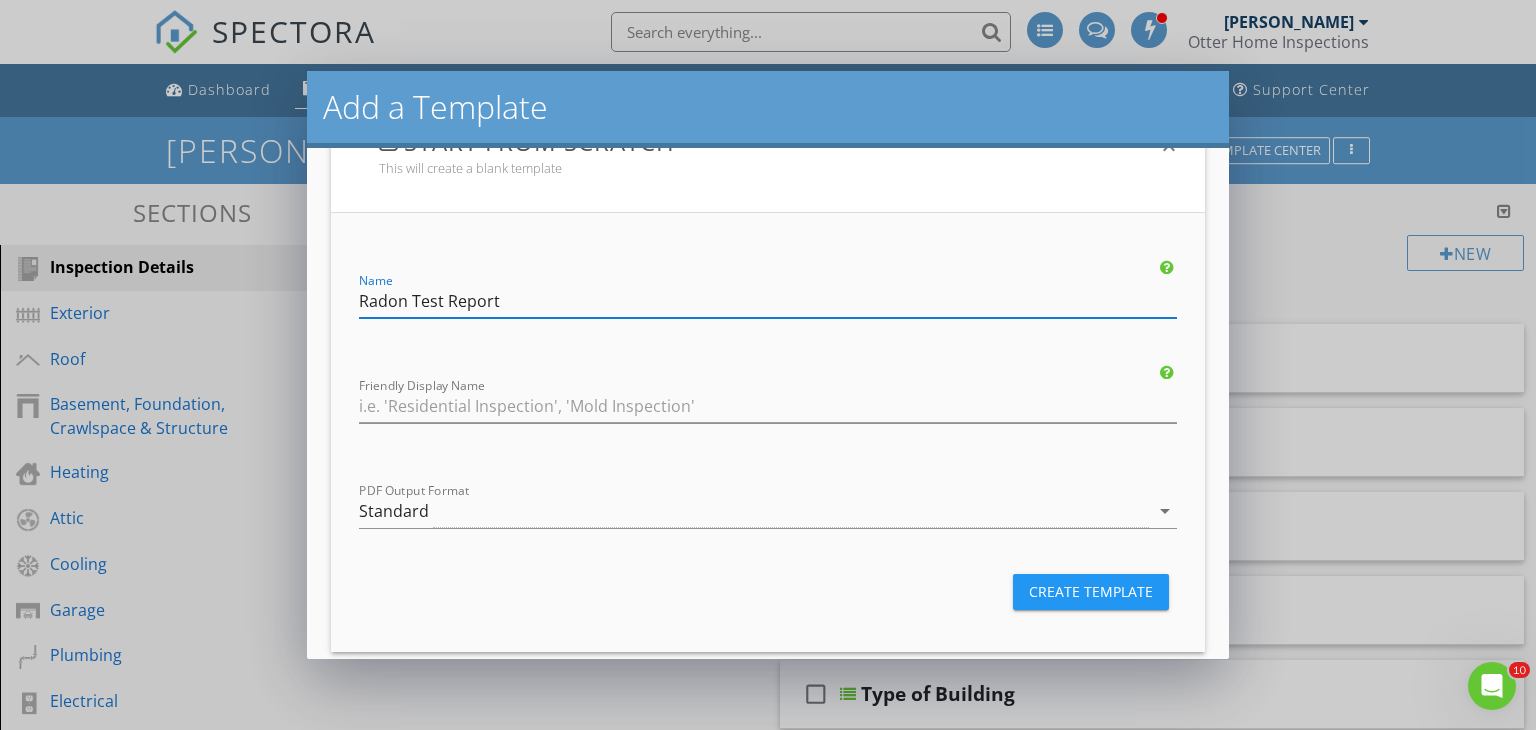 drag, startPoint x: 508, startPoint y: 297, endPoint x: 356, endPoint y: 319, distance: 153.58385 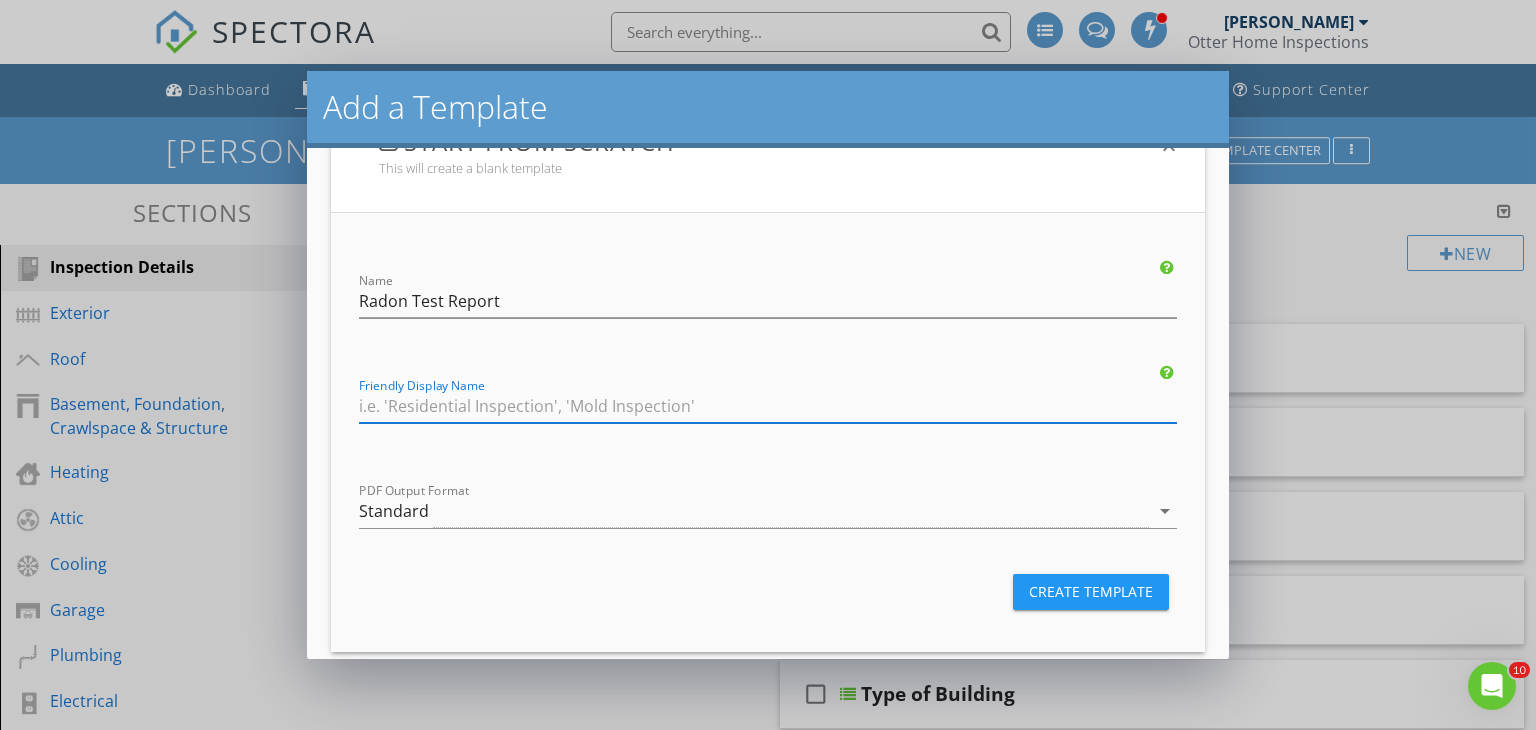 click at bounding box center [768, 406] 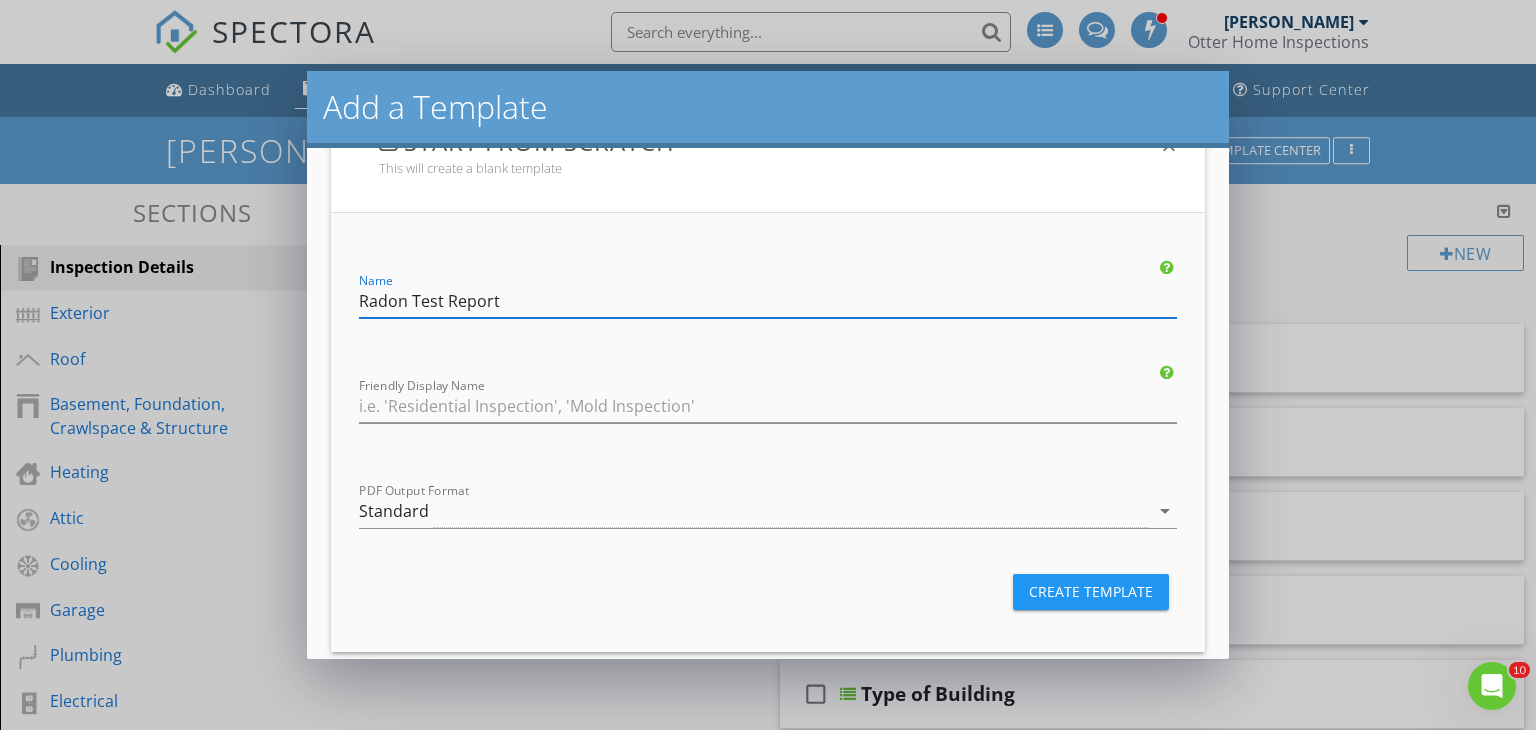 drag, startPoint x: 500, startPoint y: 301, endPoint x: 351, endPoint y: 318, distance: 149.96666 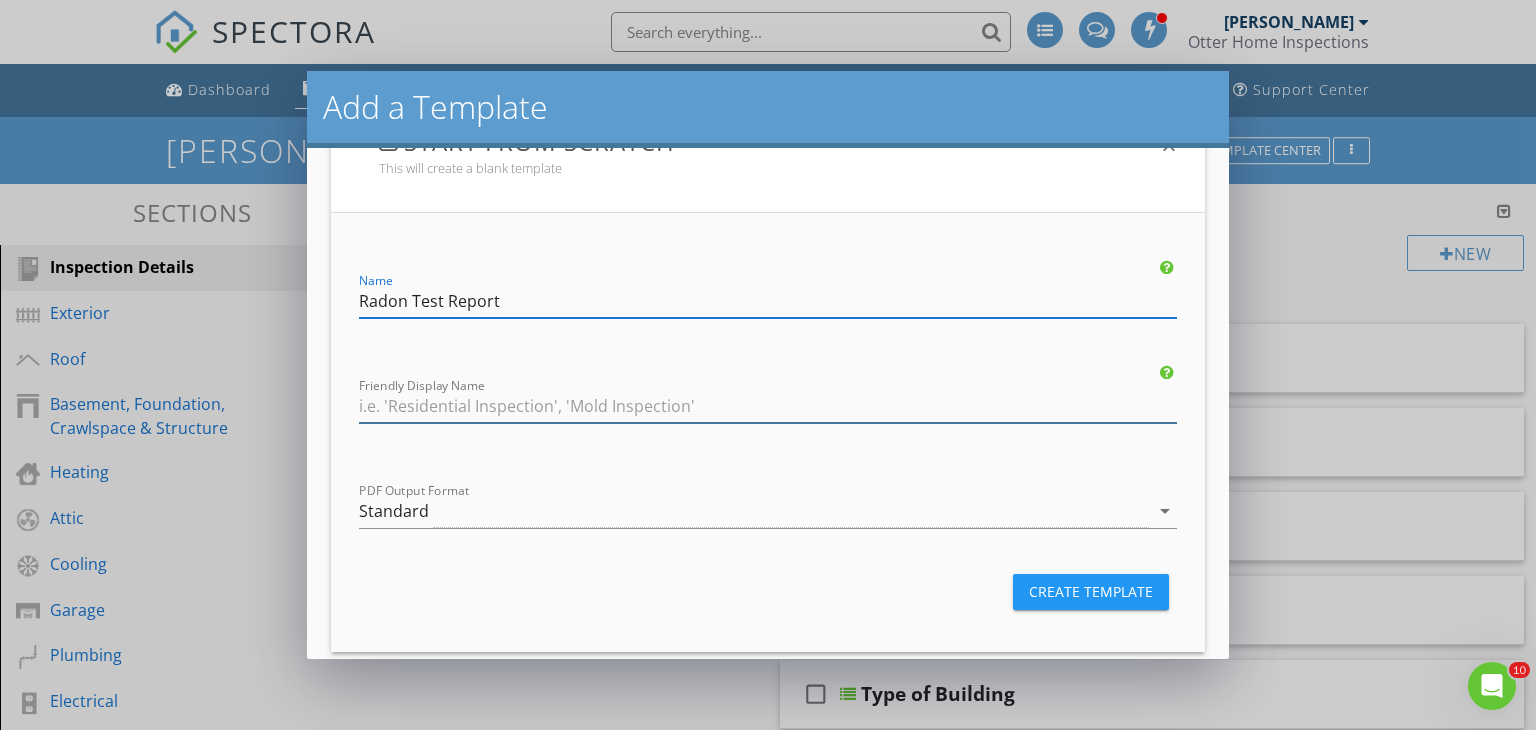click at bounding box center [768, 406] 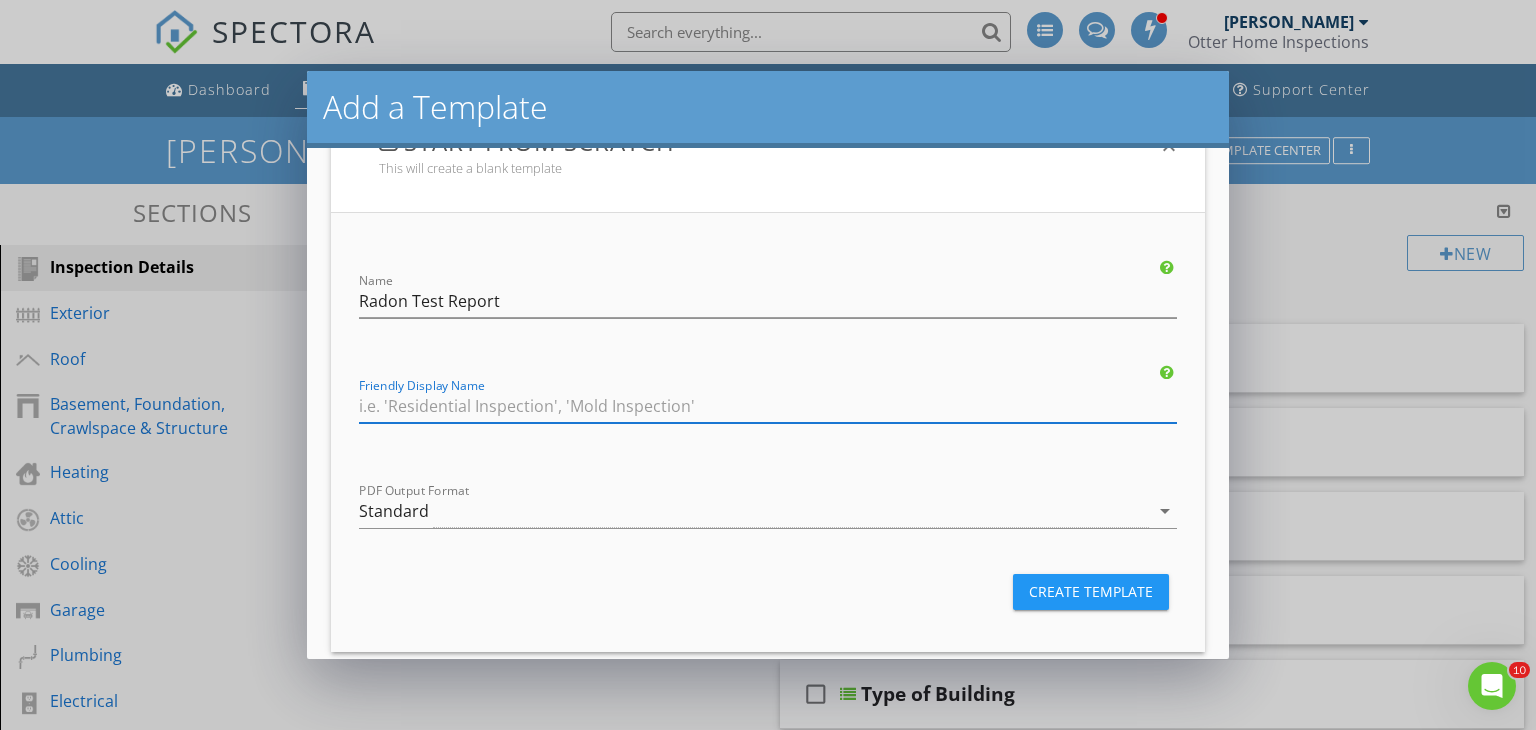 paste on "Radon Test Report" 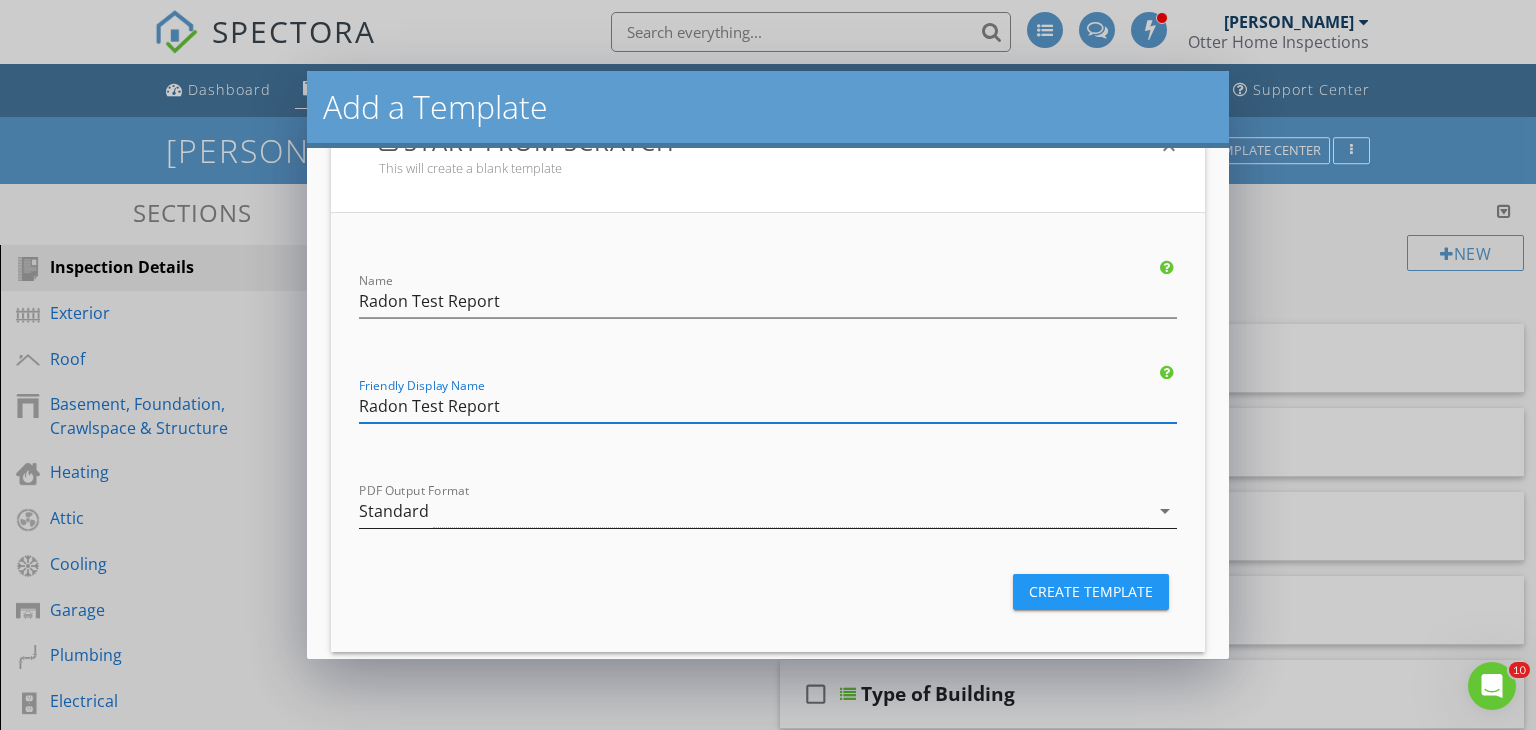 type on "Radon Test Report" 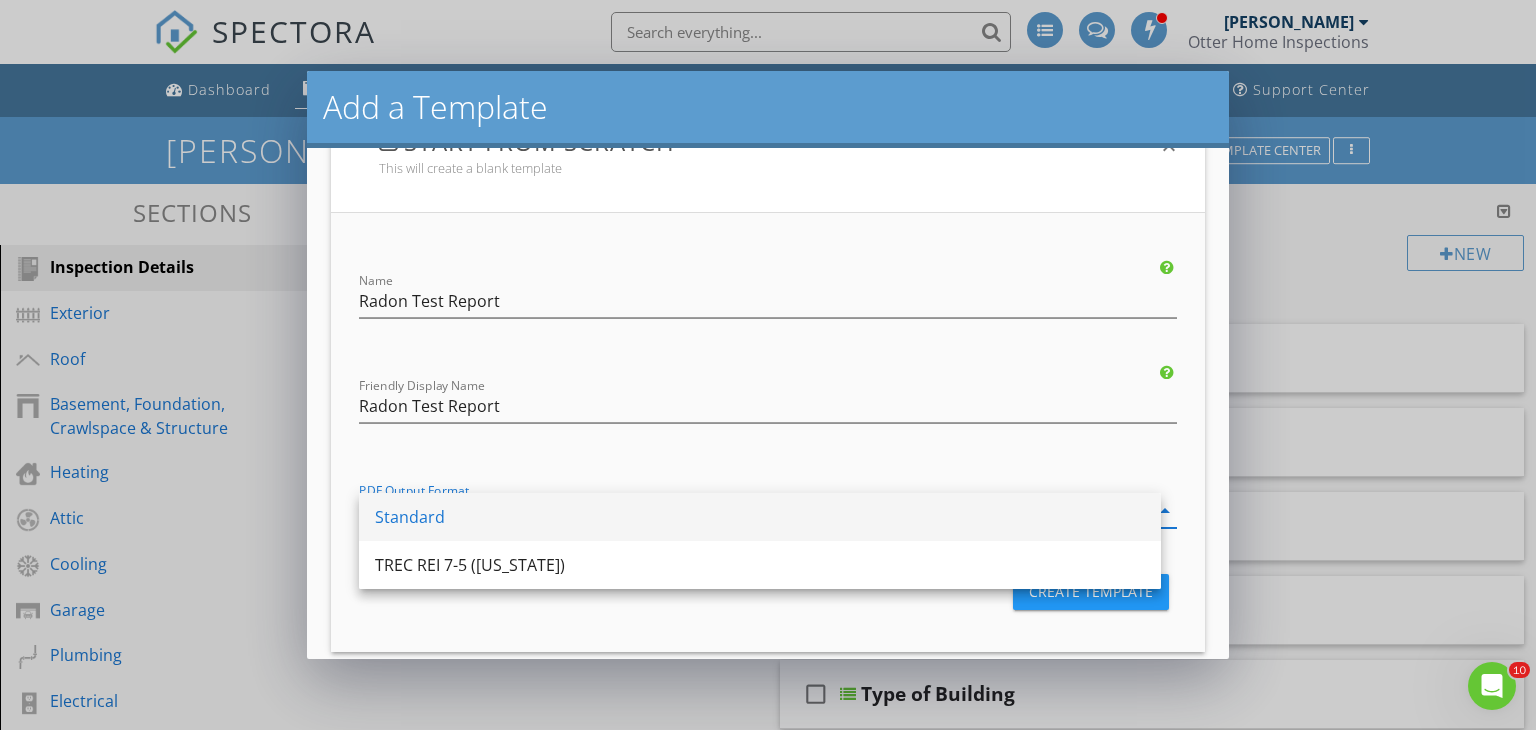 click on "Standard" at bounding box center (760, 517) 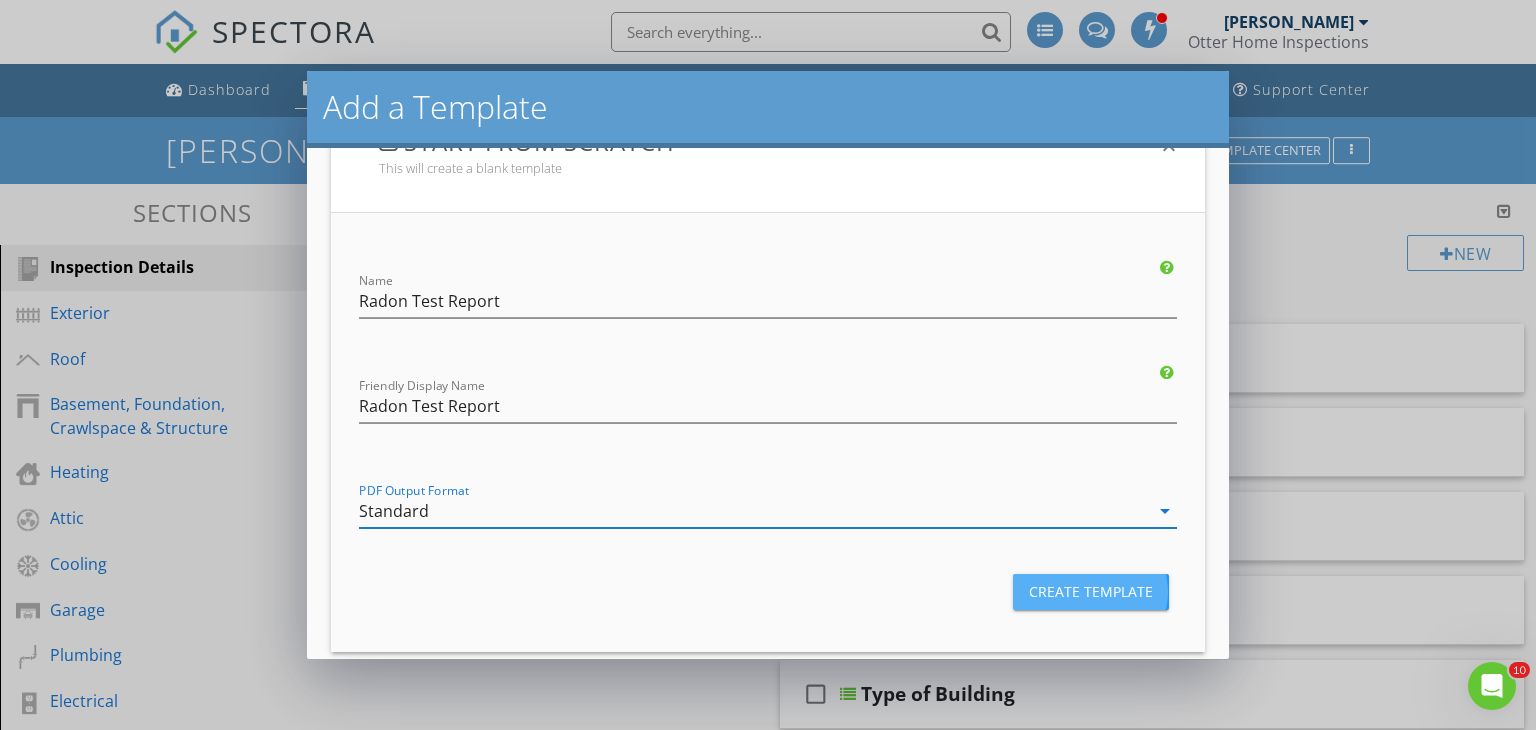 click on "Create Template" at bounding box center [1091, 591] 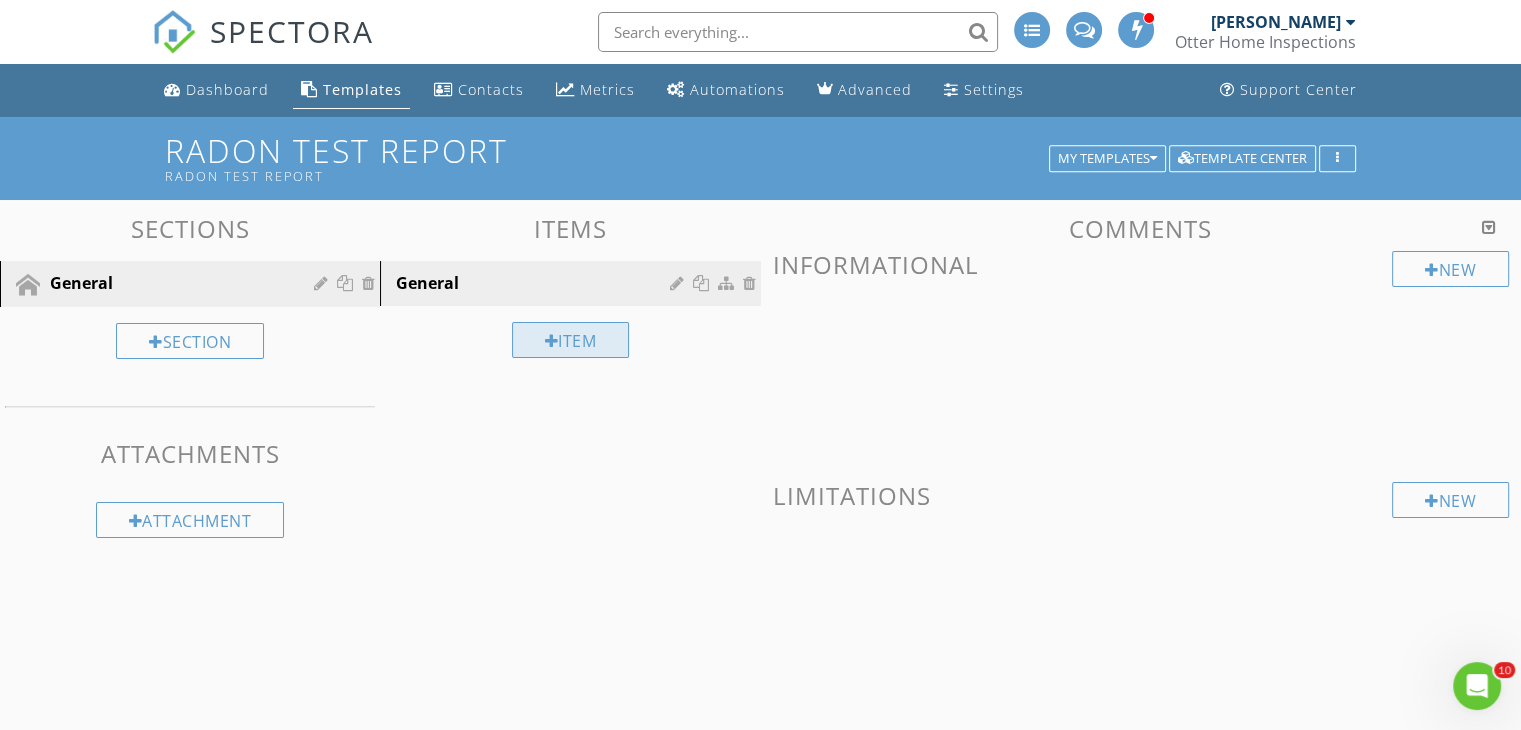 click at bounding box center (552, 341) 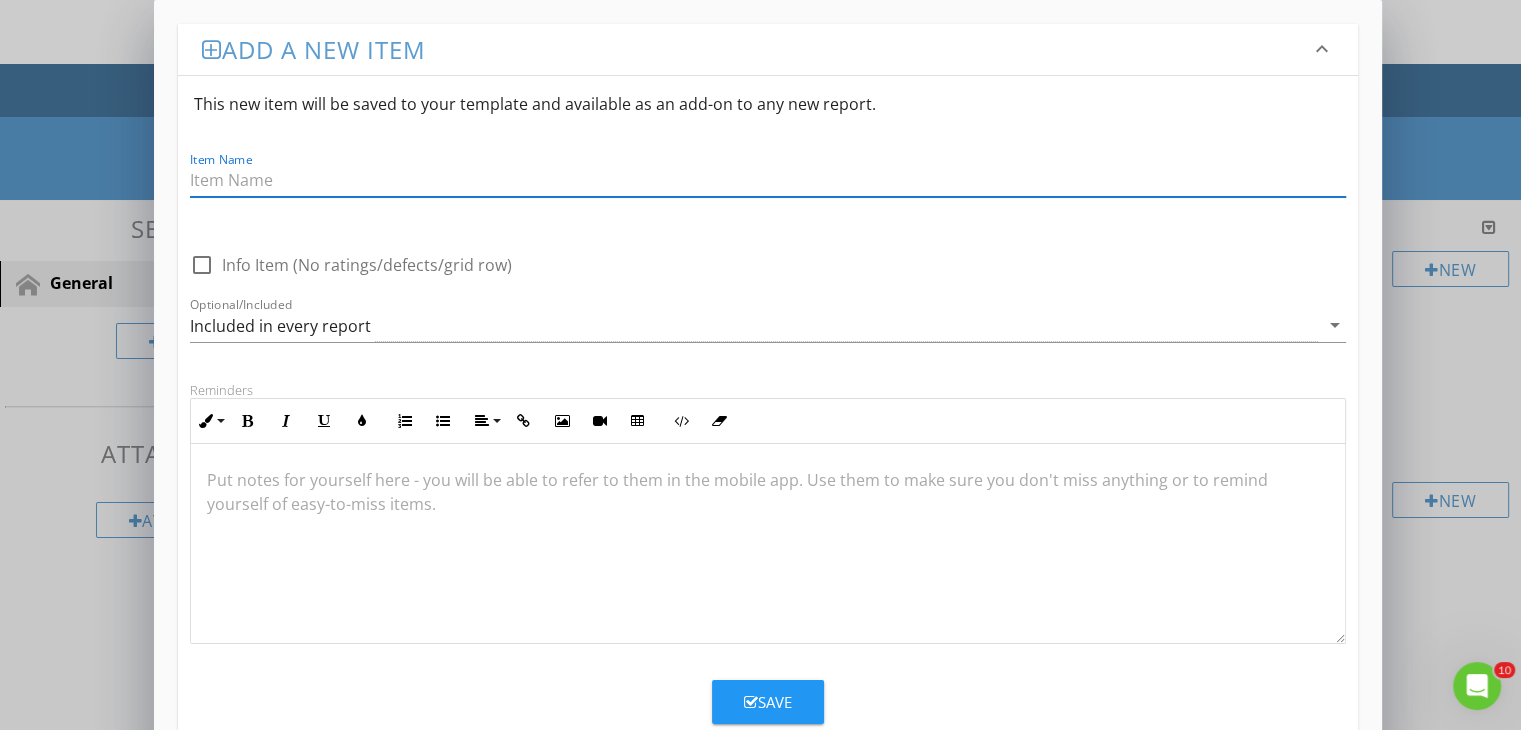 click on "Add a new item
keyboard_arrow_down
This new item will be saved to your template and available as an
add-on to any new report.
Item Name     check_box_outline_blank Info Item (No ratings/defects/grid row)   Optional/Included Included in every report arrow_drop_down     Reminders   Inline Style XLarge Large Normal Small Light Small/Light Bold Italic Underline Colors Ordered List Unordered List Align Align Left Align Center Align Right Align Justify Insert Link Insert Image Insert Video Insert Table Code View Clear Formatting Put notes for yourself here - you will be able to refer to them in the mobile app. Use them to make sure you don't miss anything or to remind yourself of easy-to-miss items.
Save
Undelete items
keyboard_arrow_down       Fetching deleted items..." at bounding box center [760, 482] 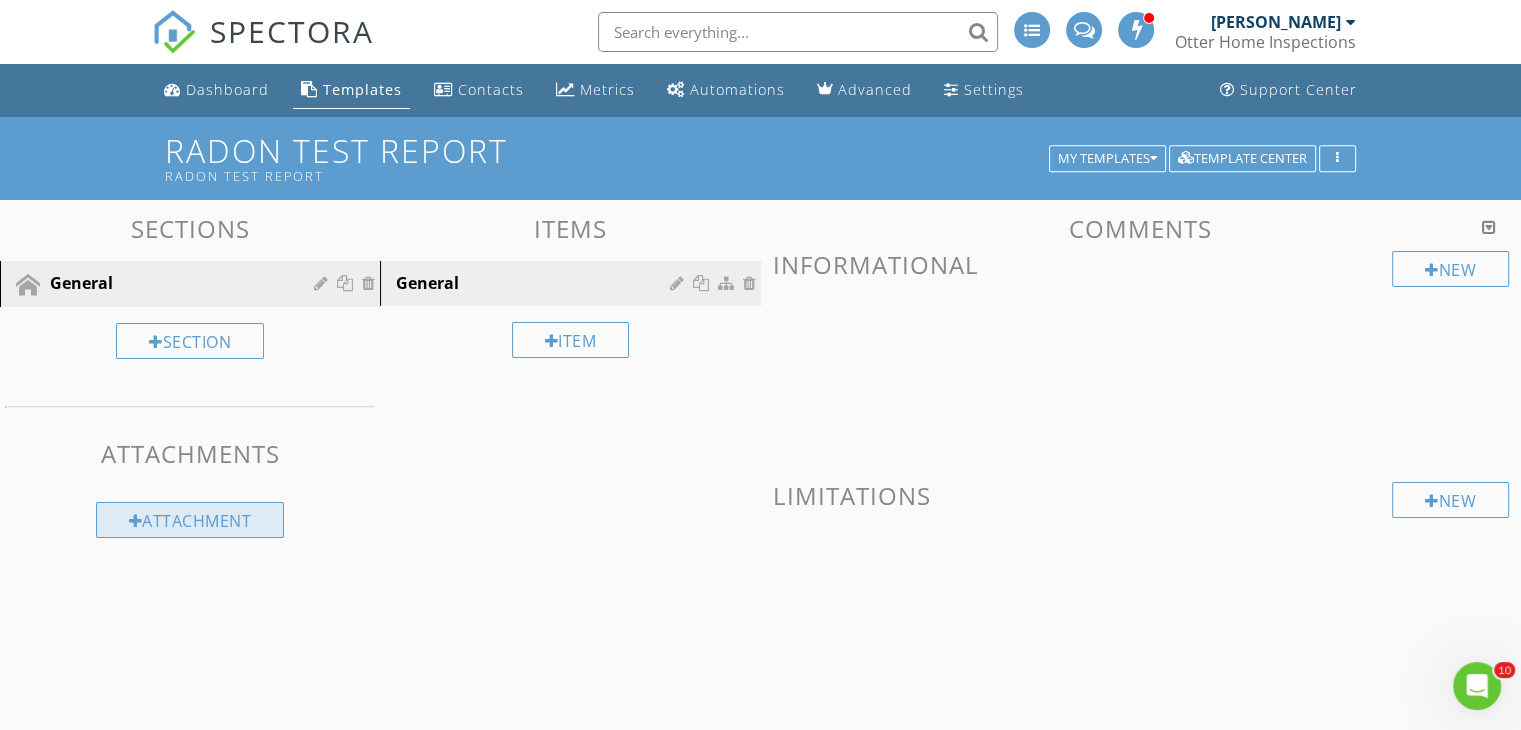 click on "Attachment" at bounding box center (190, 520) 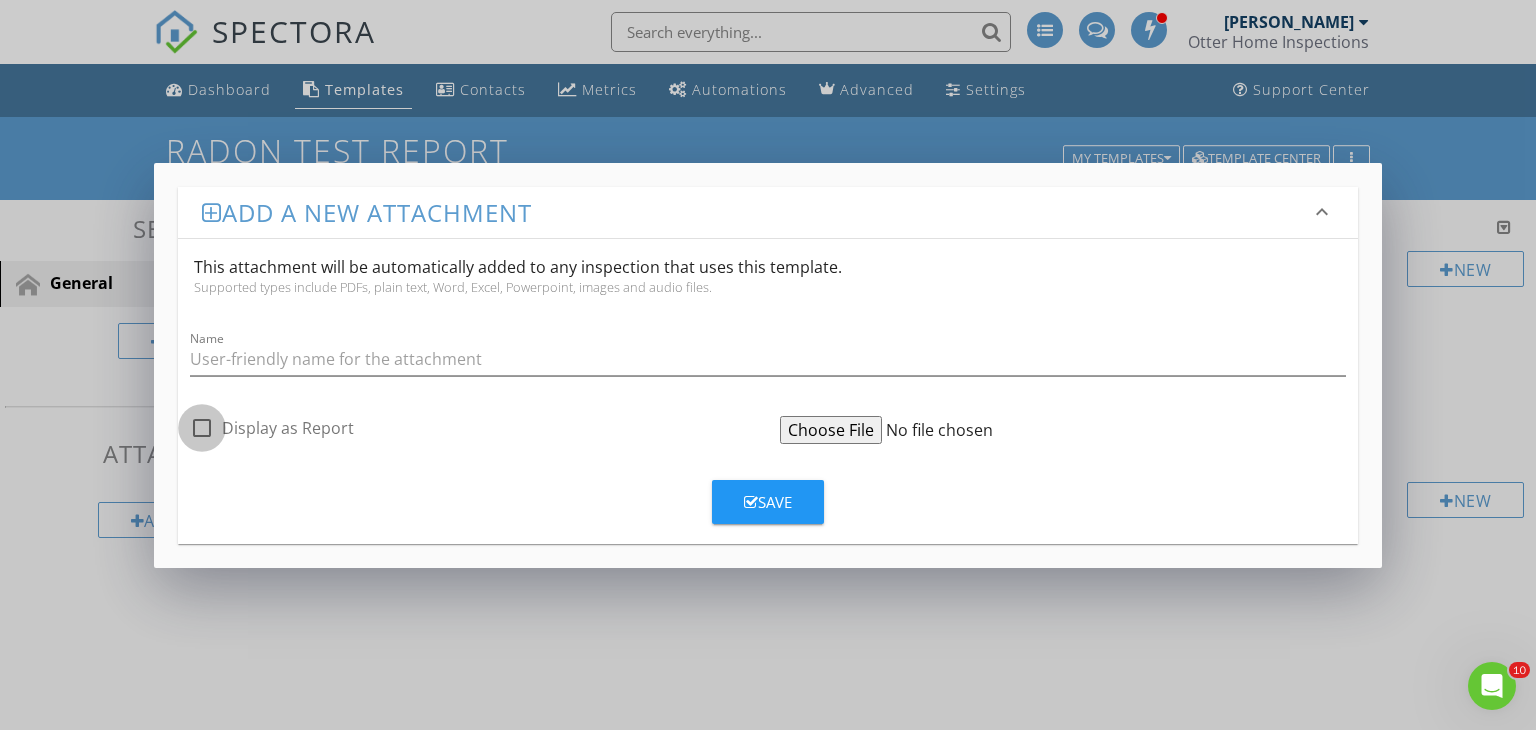 click at bounding box center [202, 428] 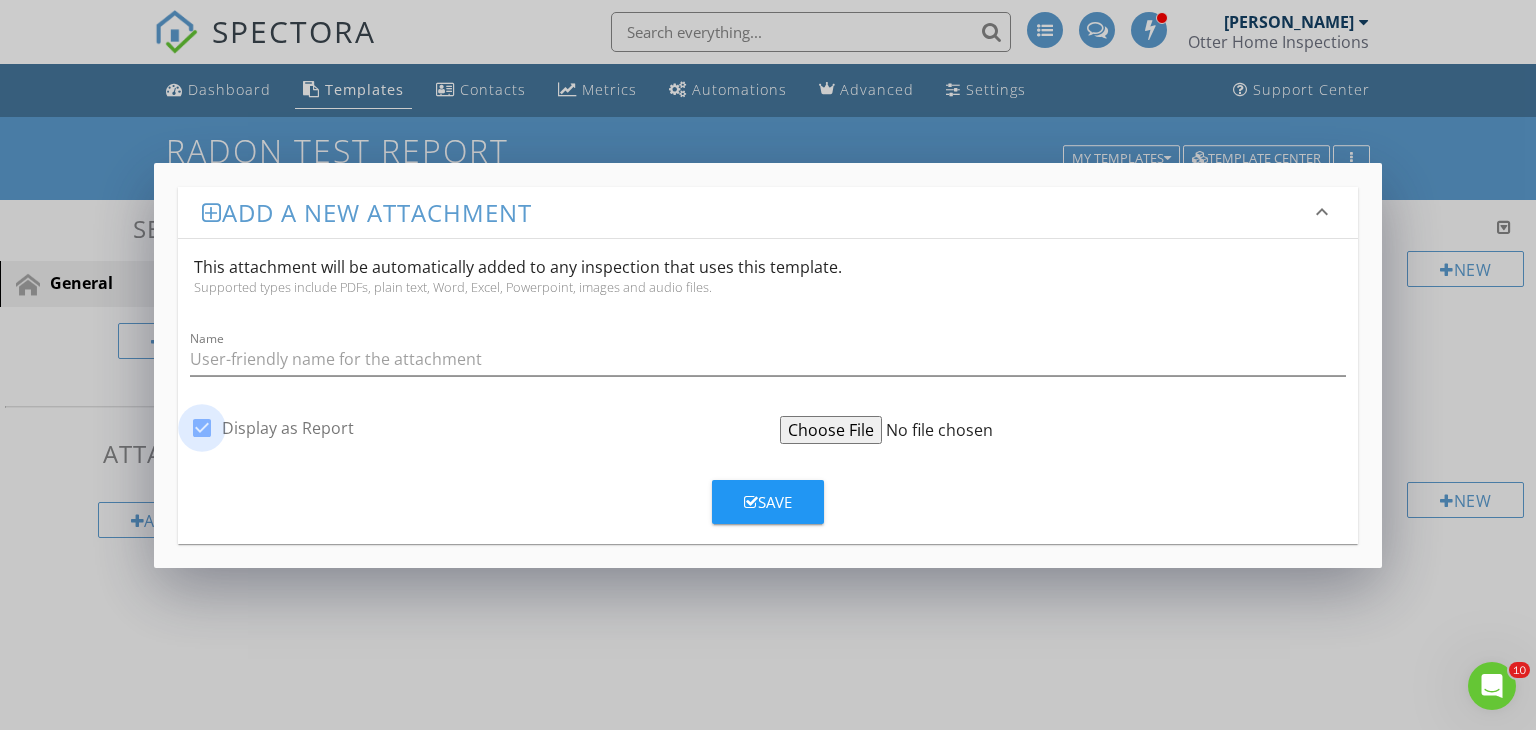 click at bounding box center [202, 428] 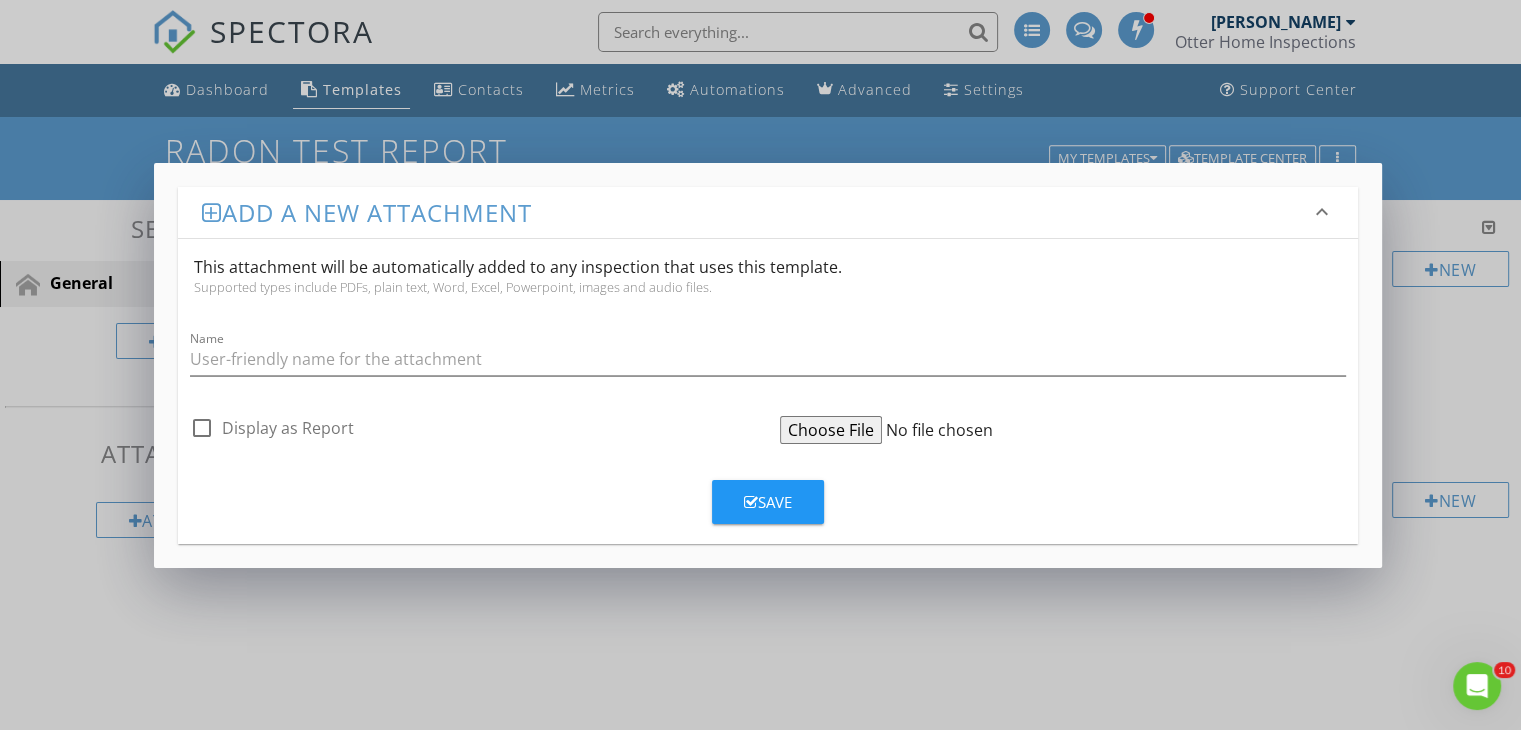 click on "Add a new attachment
keyboard_arrow_down
This attachment will be automatically added to any inspection that
uses this template.
Supported types include PDFs, plain text, Word, Excel, Powerpoint,
images and audio files.
Name   check_box_outline_blank Display as Report
Save" at bounding box center [760, 365] 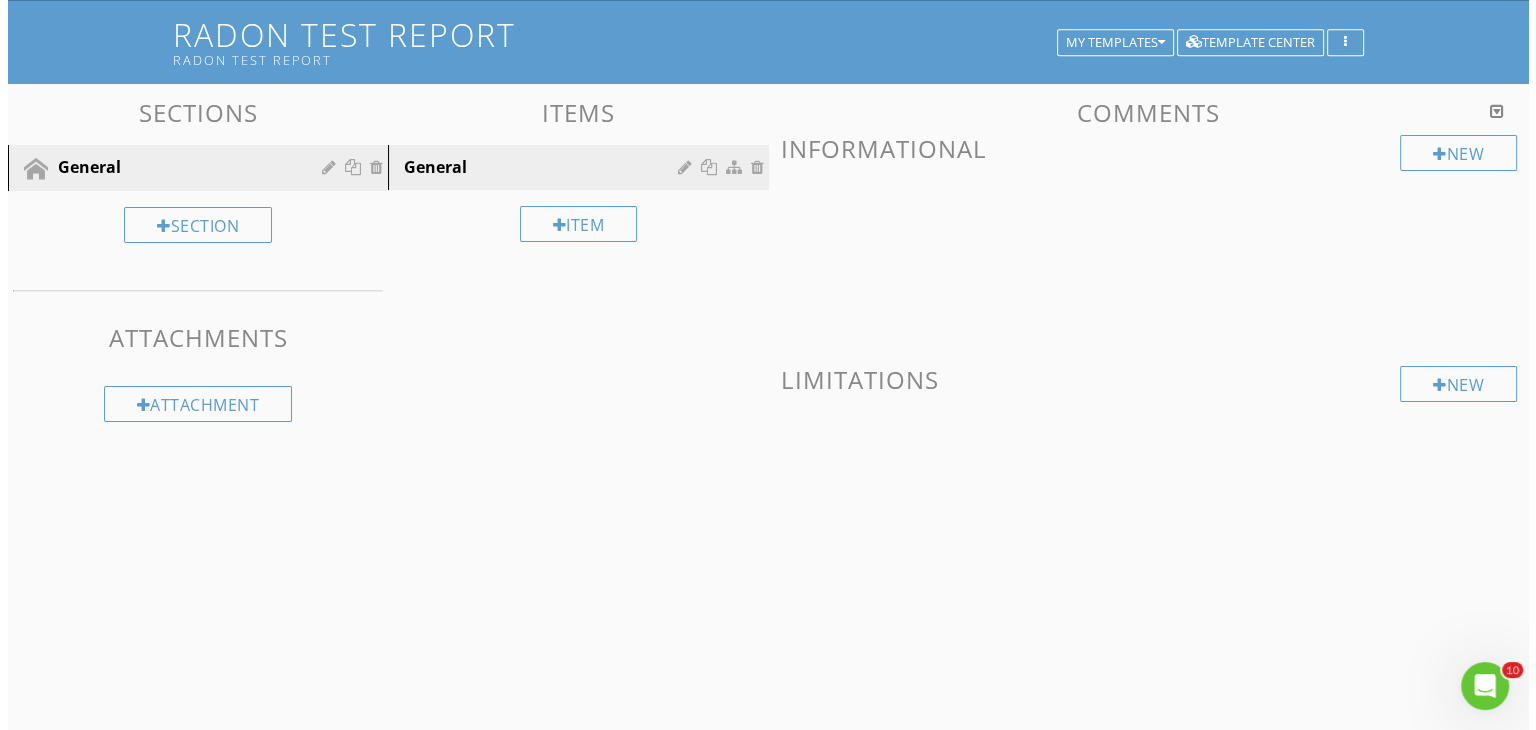 scroll, scrollTop: 0, scrollLeft: 0, axis: both 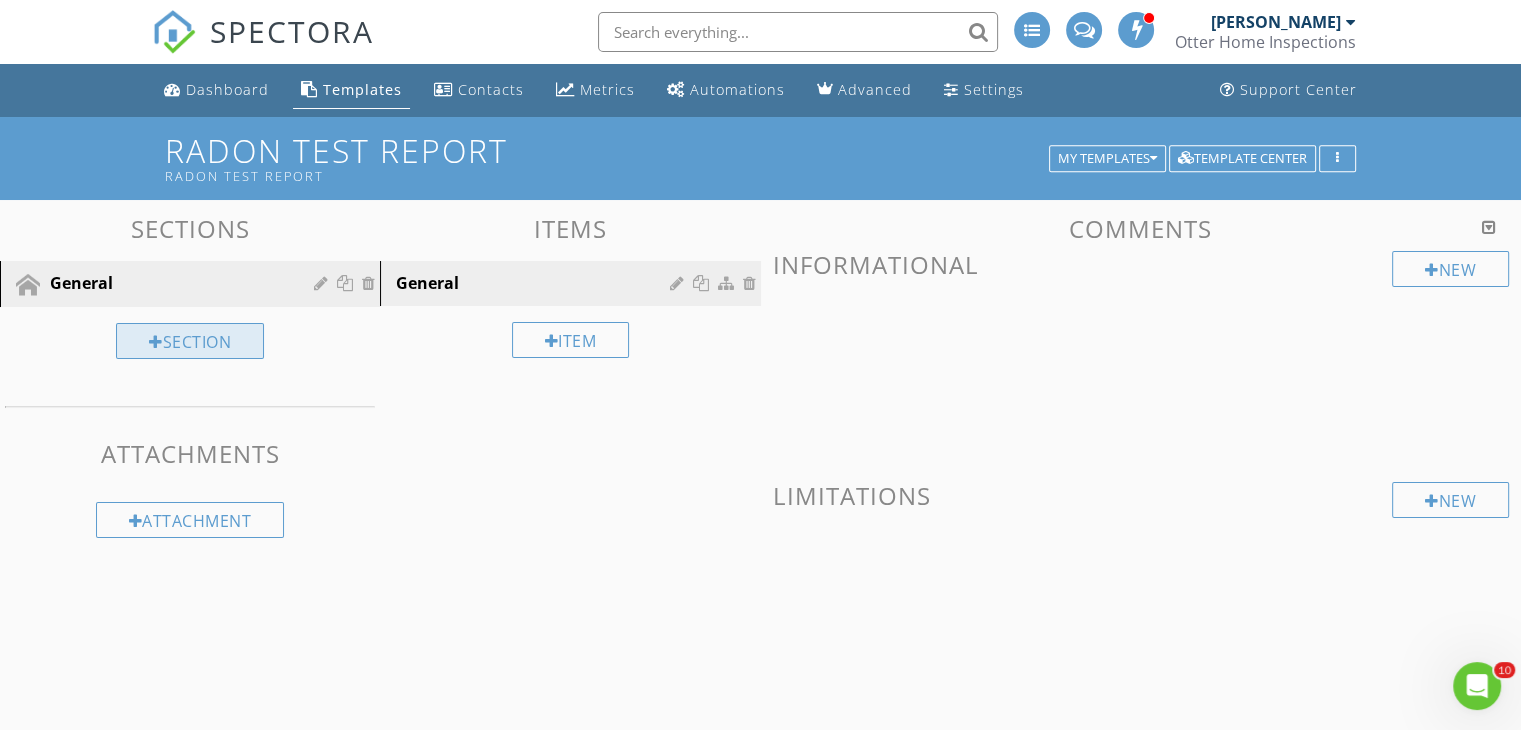 click on "Section" at bounding box center (190, 341) 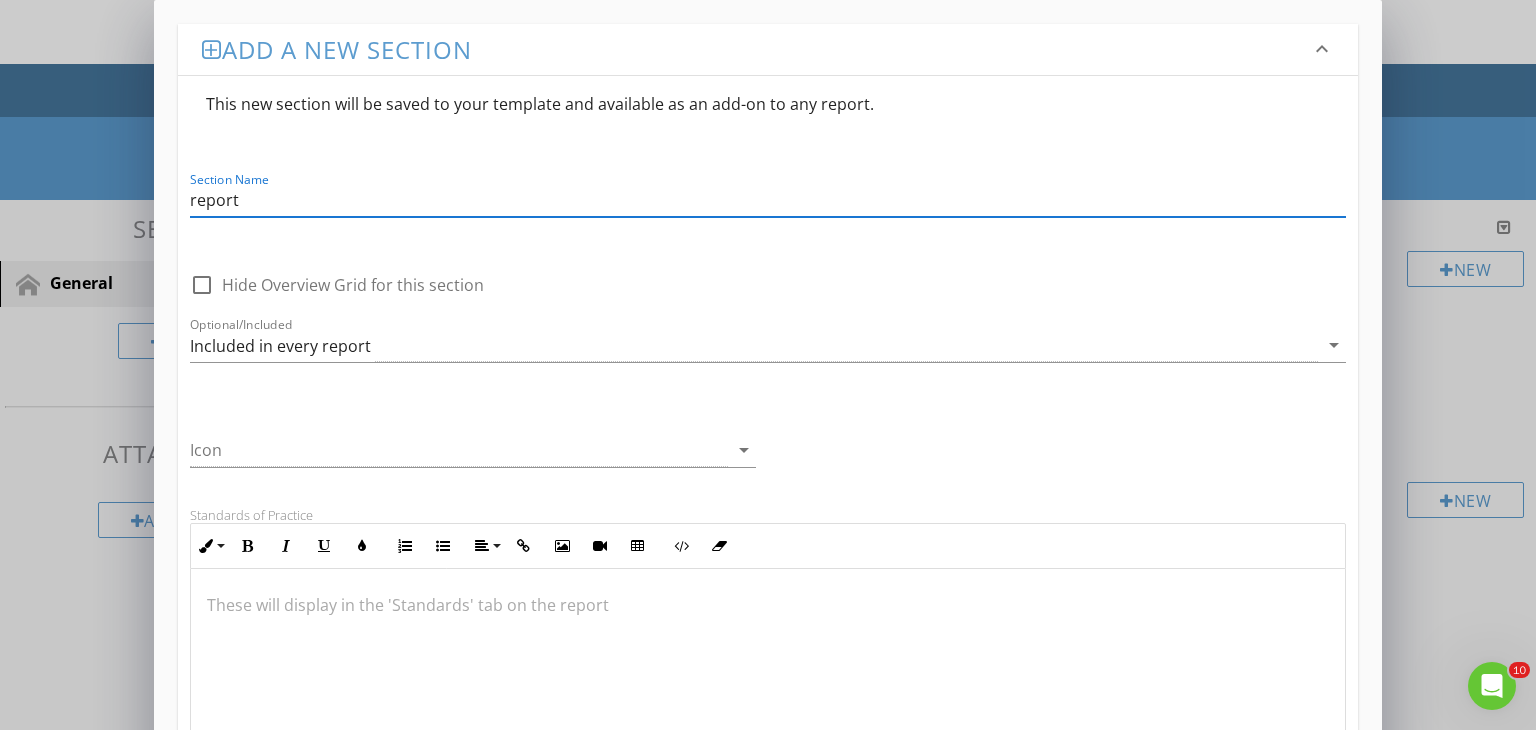 scroll, scrollTop: 0, scrollLeft: 0, axis: both 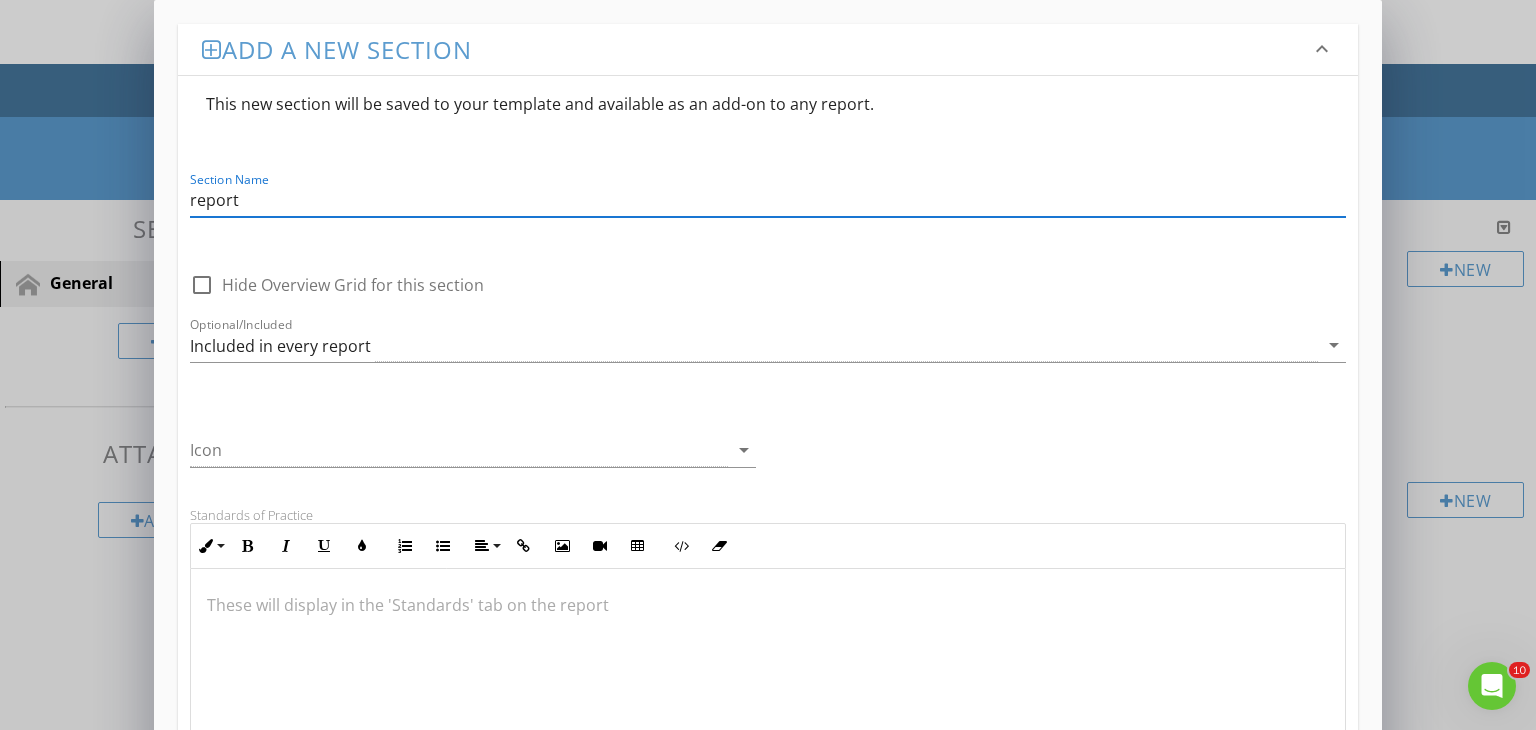 type on "report" 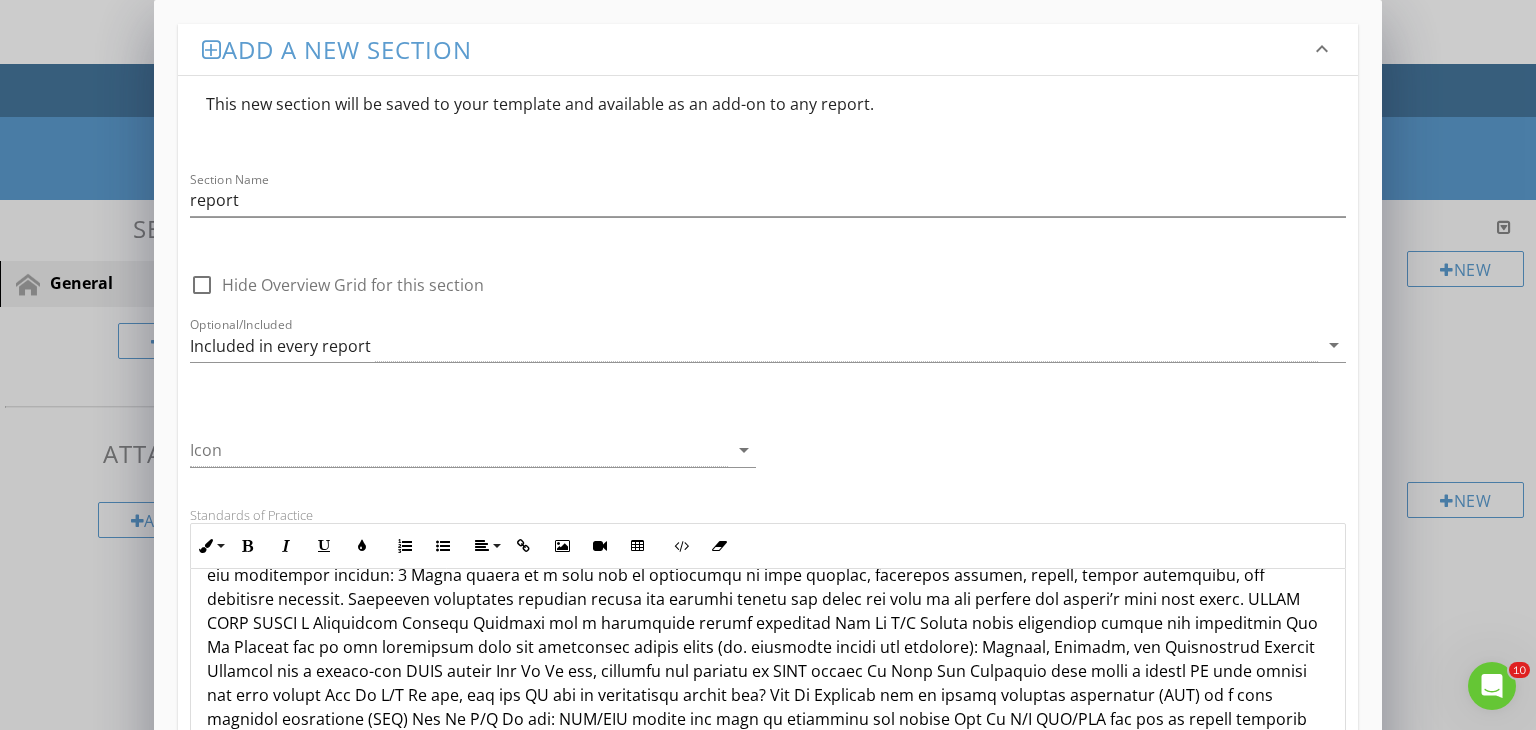 scroll, scrollTop: 616, scrollLeft: 0, axis: vertical 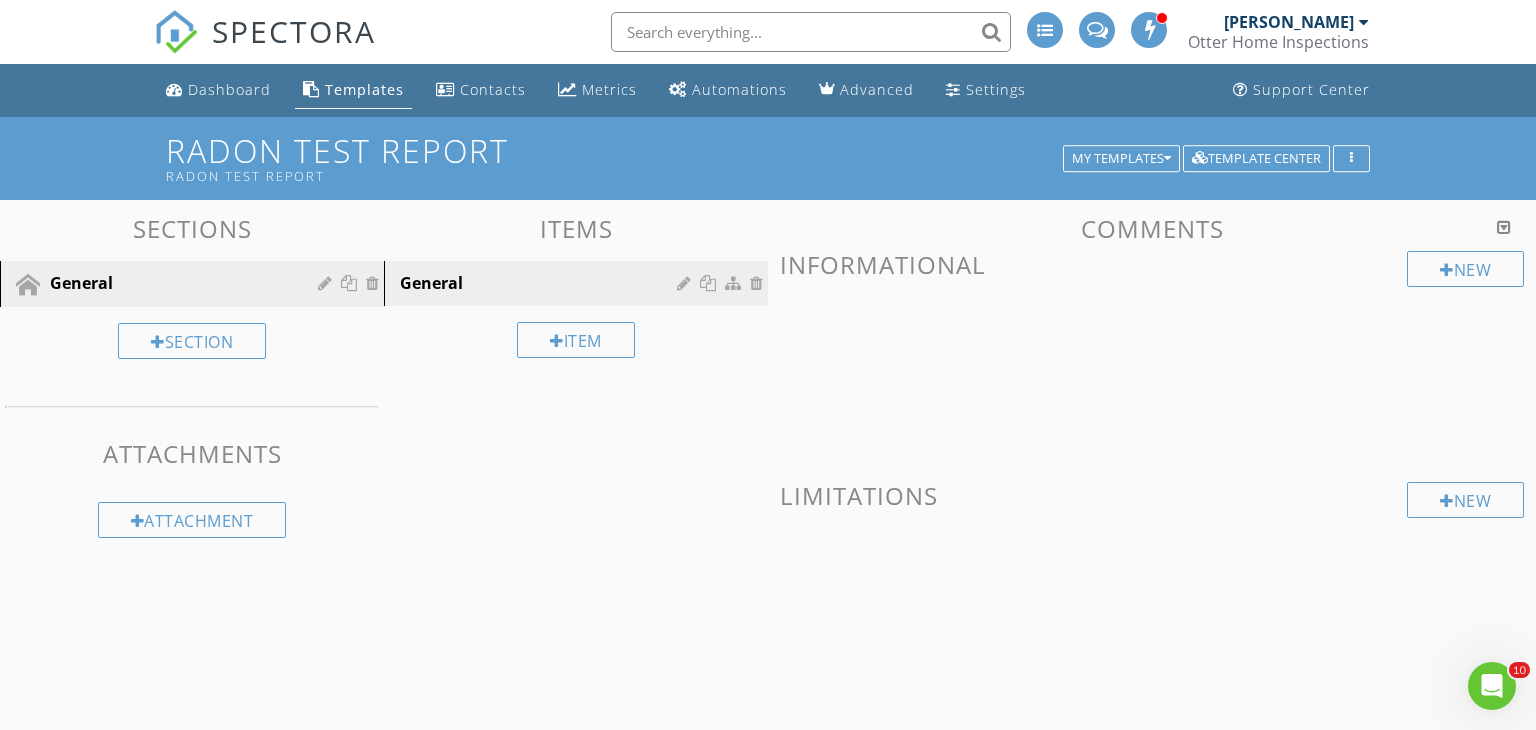click at bounding box center [768, 365] 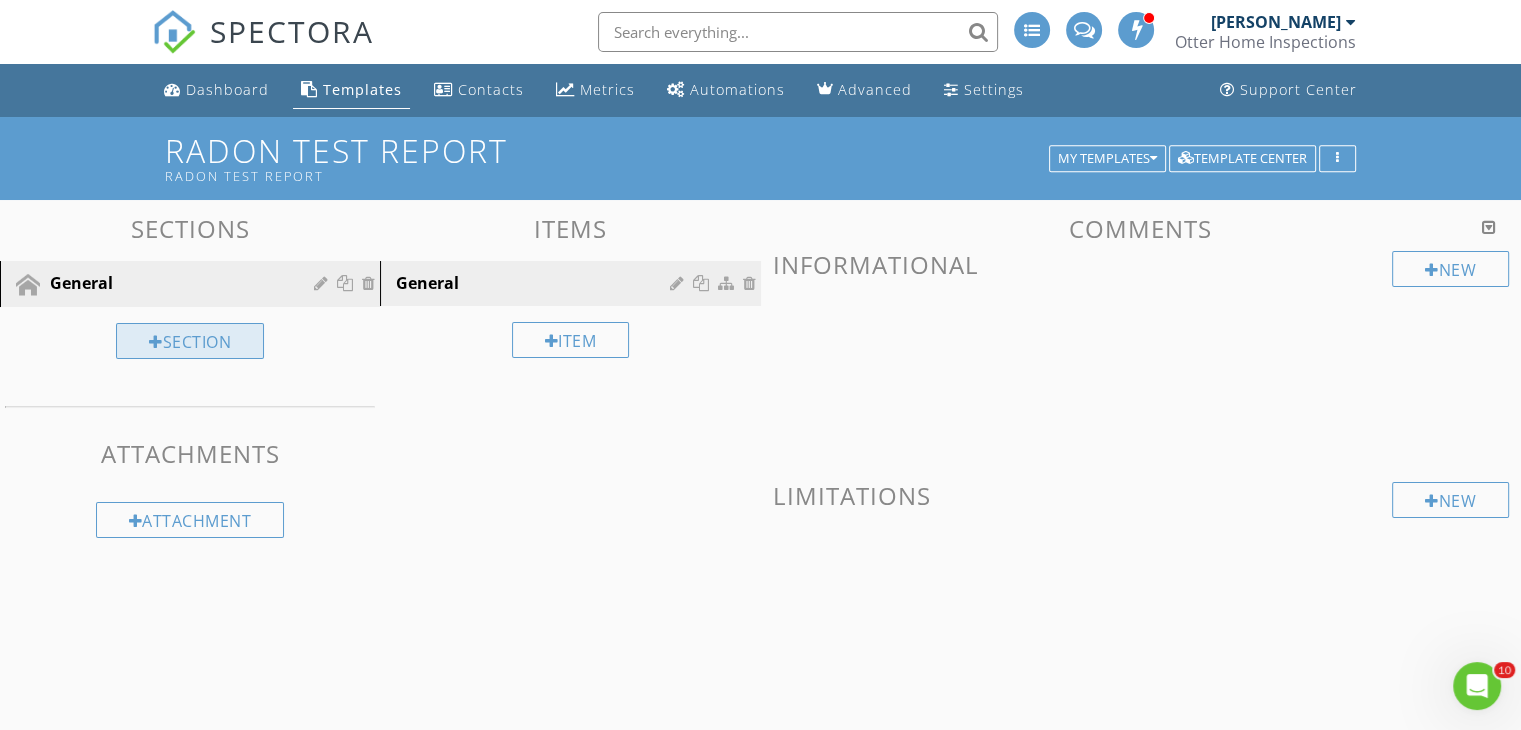 click on "Section" at bounding box center [190, 341] 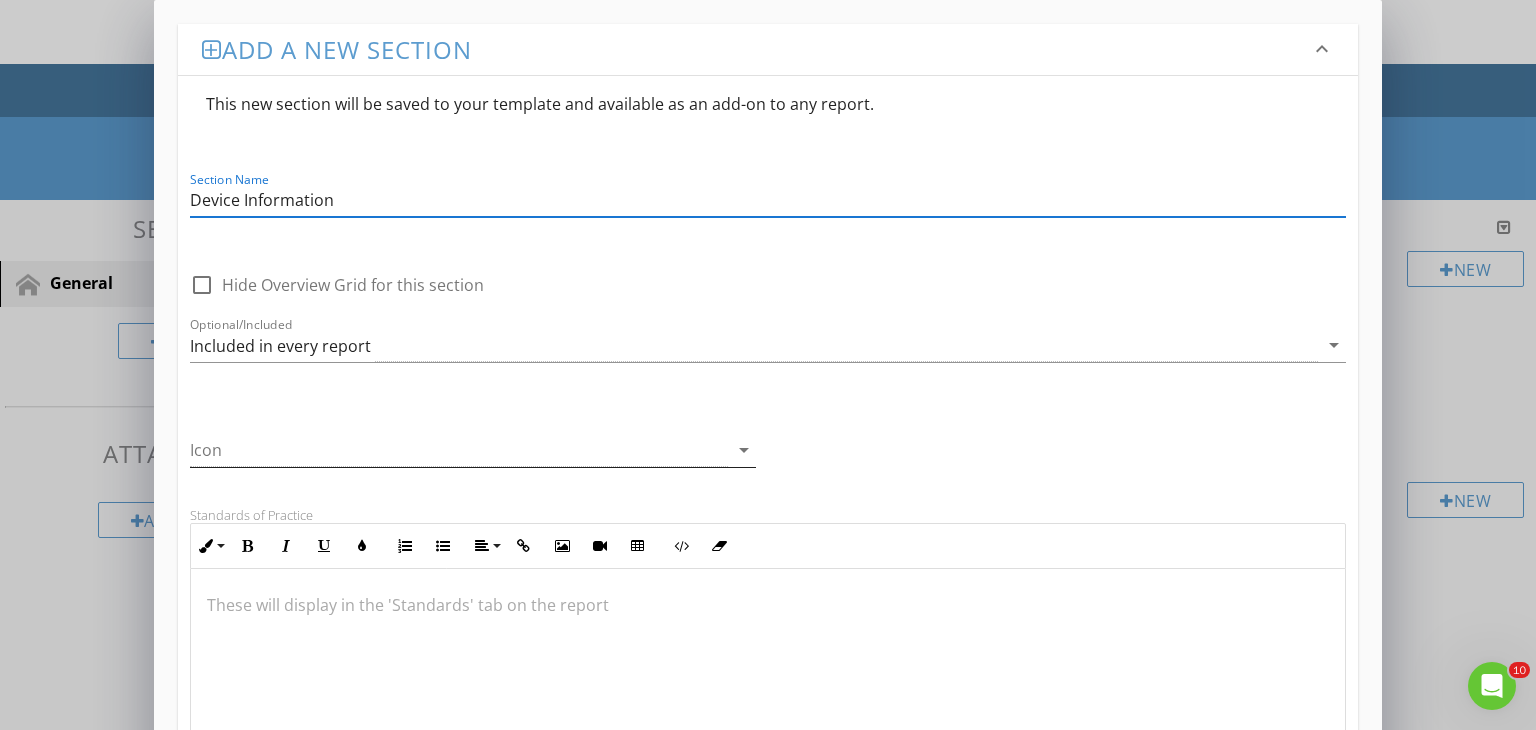 type on "Device Information" 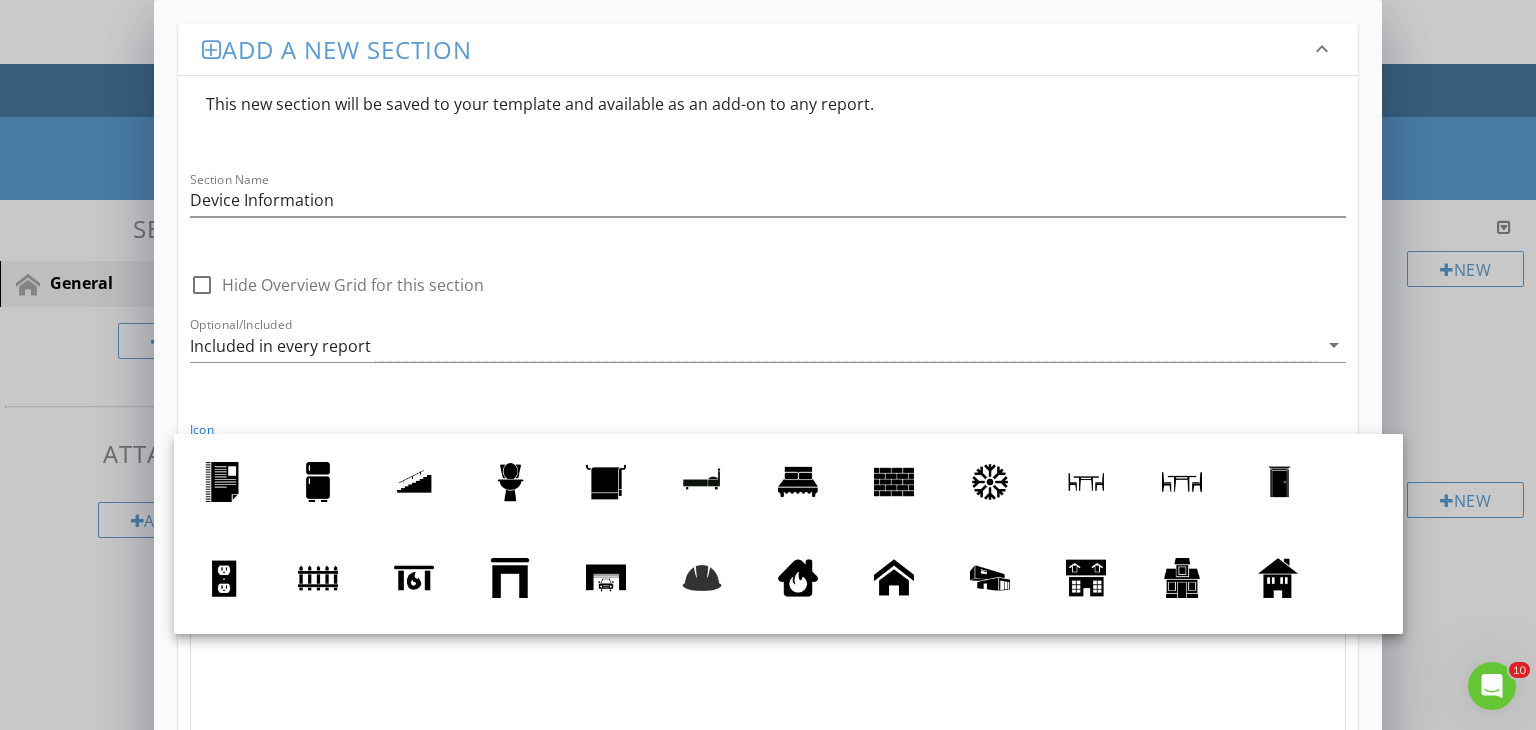 click on "This new section will be saved to your template and available as an
add-on to any report.
Section Name Device Information     check_box_outline_blank Hide Overview Grid for this section     Optional/Included Included in every report arrow_drop_down   Icon arrow_drop_down     Standards of Practice   Inline Style XLarge Large Normal Small Light Small/Light Bold Italic Underline Colors Ordered List Unordered List Align Align Left Align Center Align Right Align Justify Insert Link Insert Image Insert Video Insert Table Code View Clear Formatting These will display in the 'Standards' tab on the report   Reminders   Inline Style XLarge Large Normal Small Light Small/Light Bold Italic Underline Colors Ordered List Unordered List Align Align Left Align Center Align Right Align Justify Insert Link Insert Image Insert Video Insert Table Code View Clear Formatting Enter reminders for yourself for this section (accessible in the mobile app)" at bounding box center (768, 563) 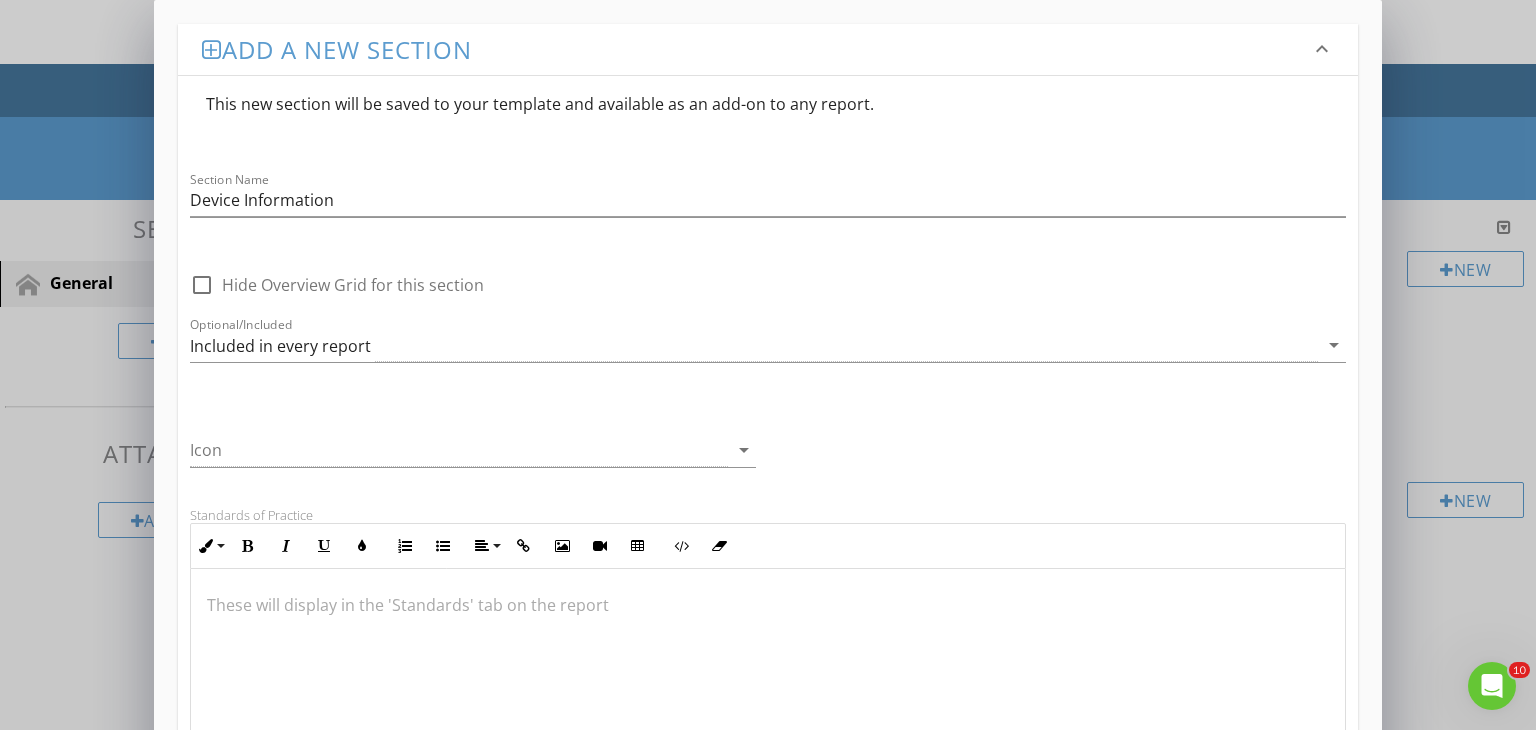 scroll, scrollTop: 0, scrollLeft: 0, axis: both 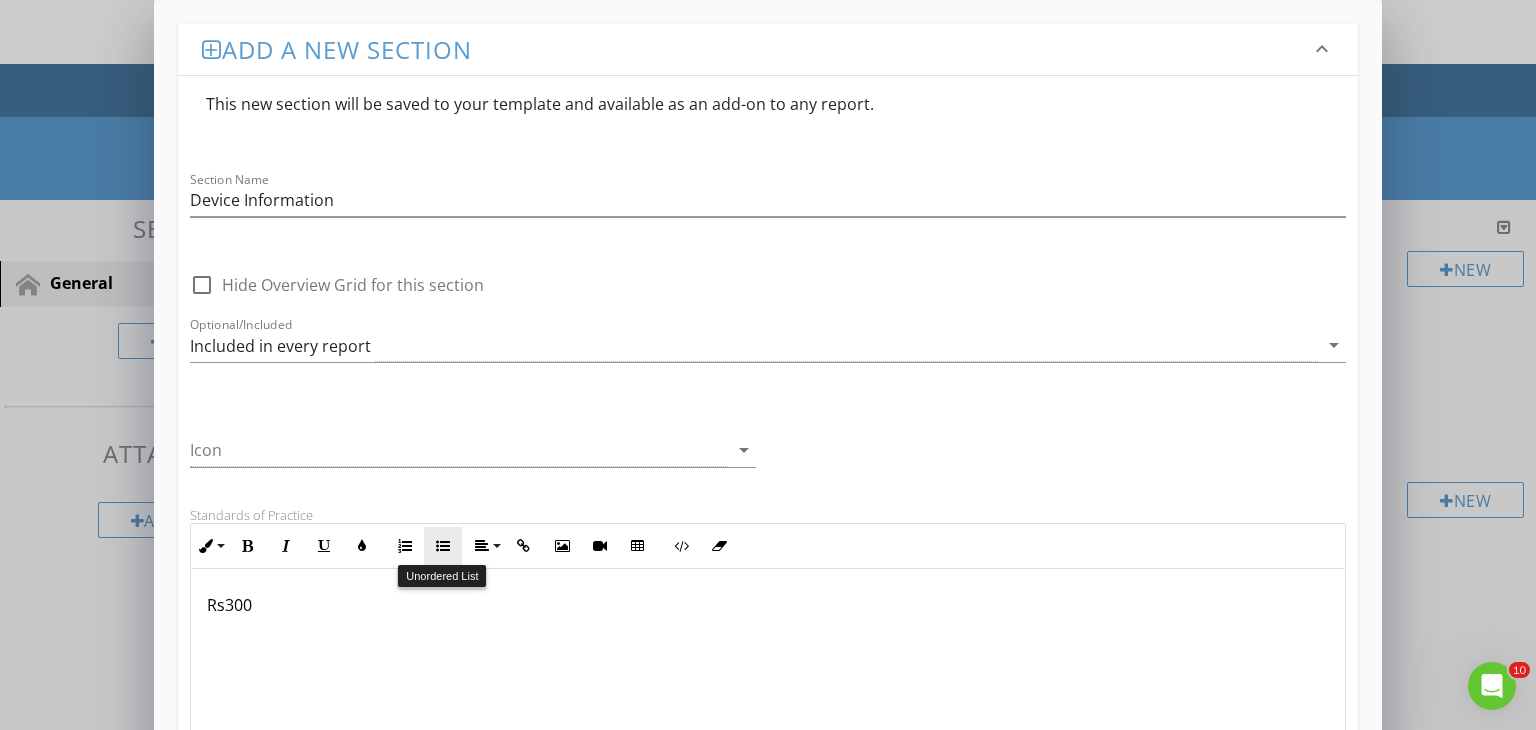 click on "Unordered List" at bounding box center [443, 546] 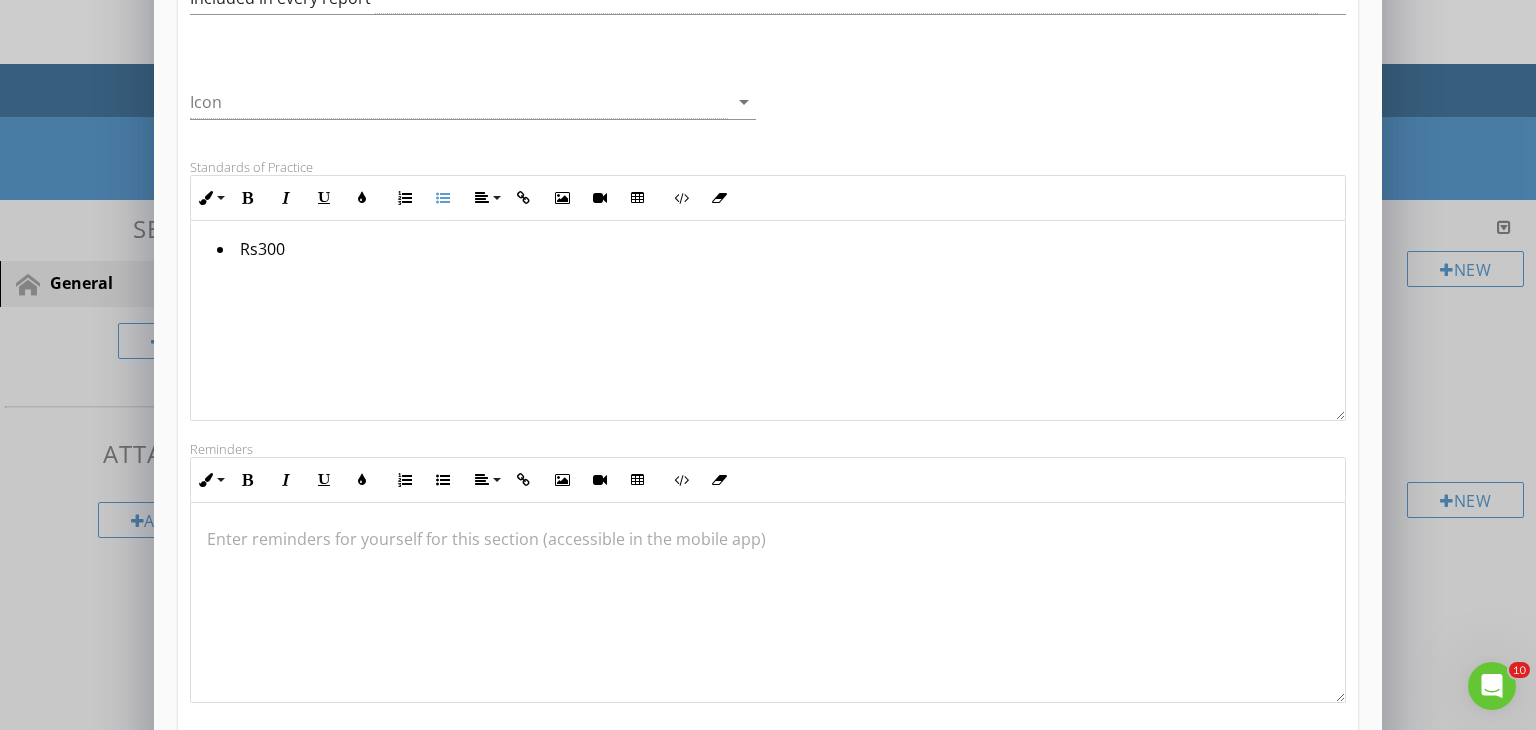 scroll, scrollTop: 348, scrollLeft: 0, axis: vertical 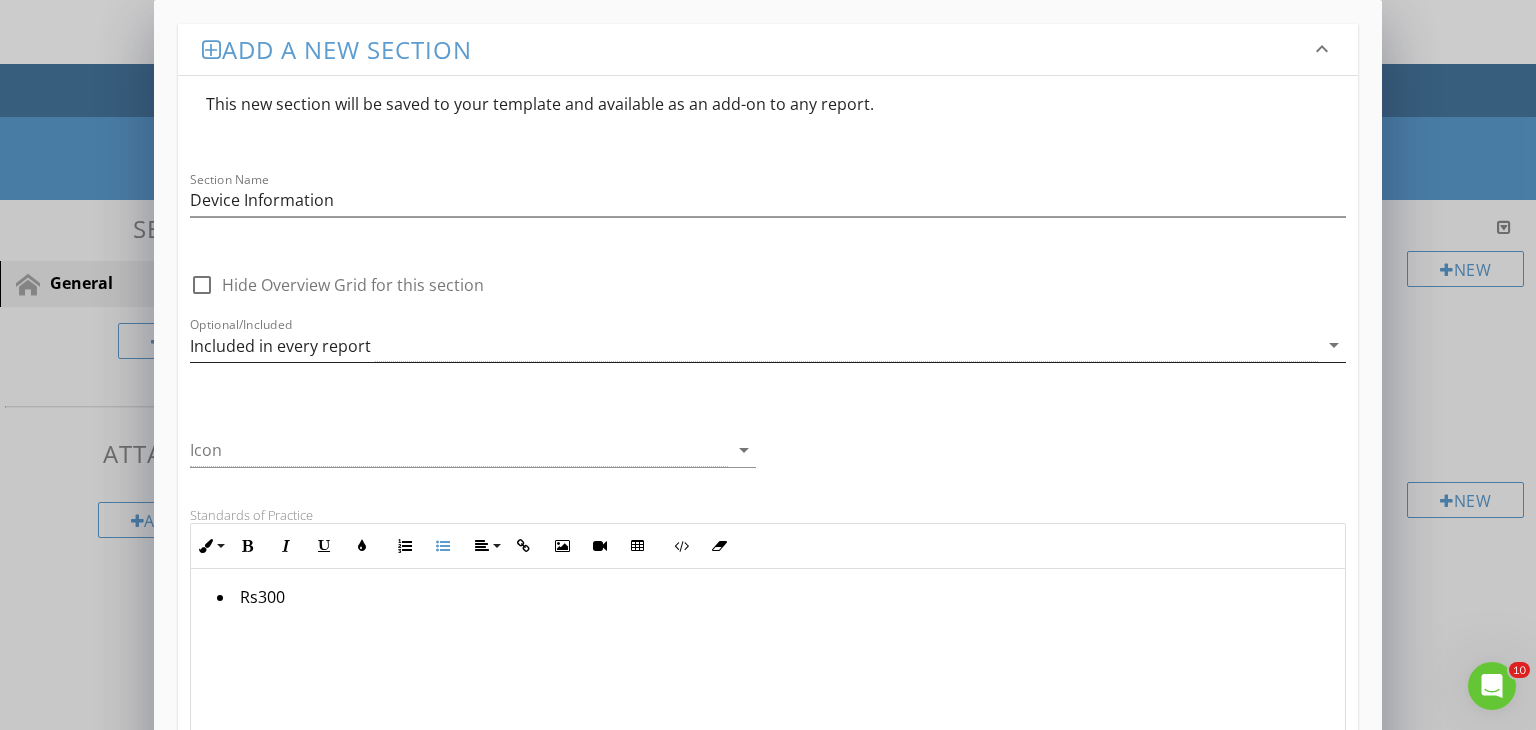 click on "arrow_drop_down" at bounding box center [1334, 345] 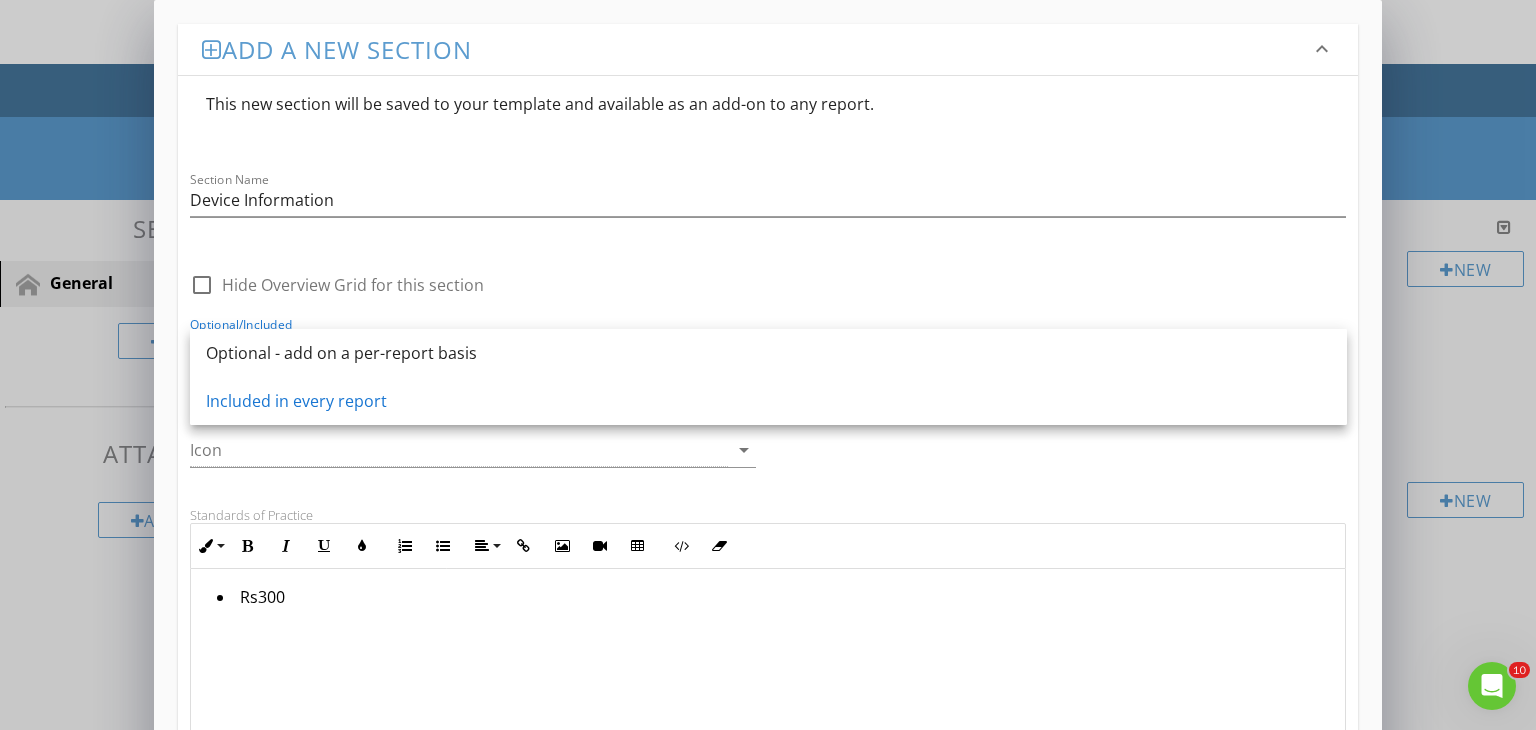 click on "check_box_outline_blank Hide Overview Grid for this section     Optional/Included Included in every report arrow_drop_down" at bounding box center (768, 319) 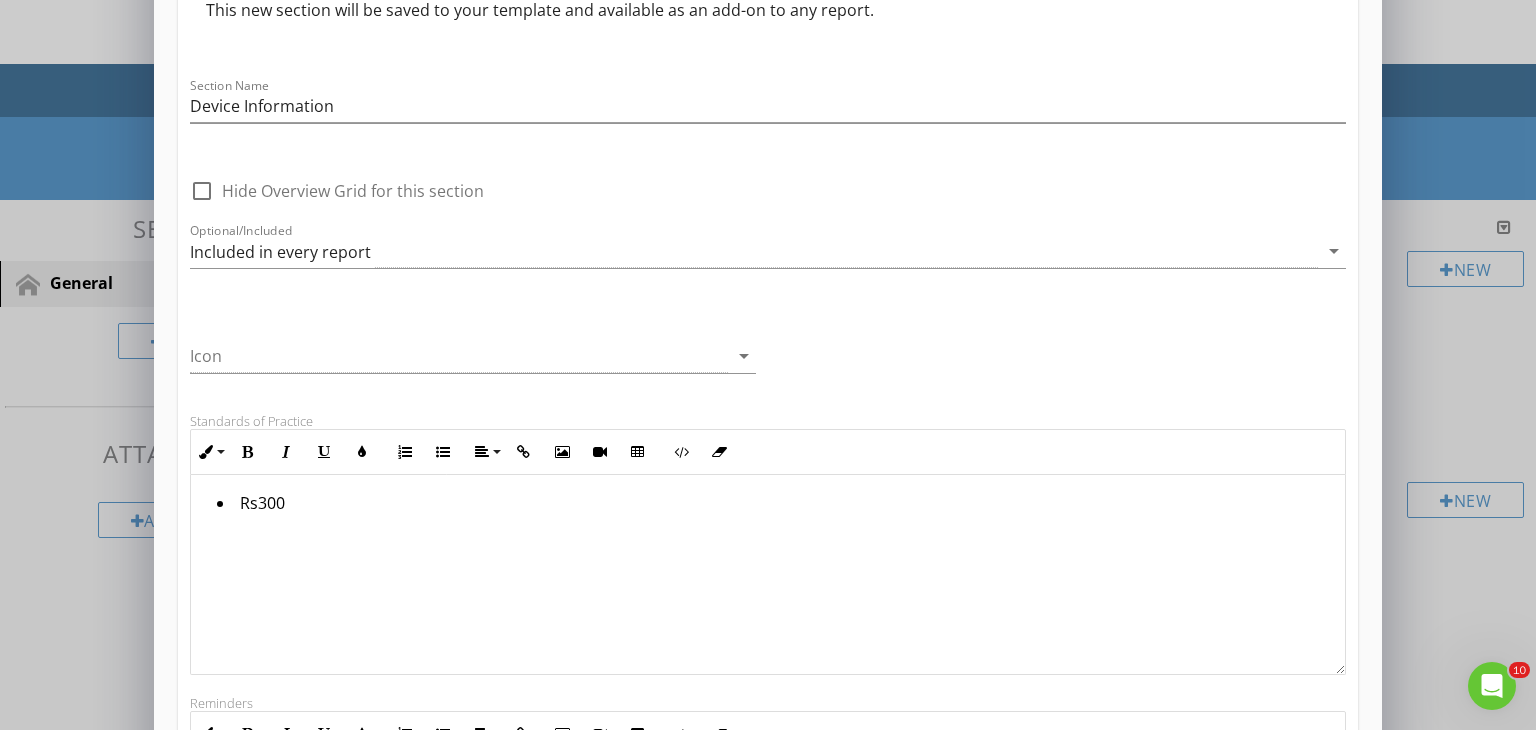 scroll, scrollTop: 0, scrollLeft: 0, axis: both 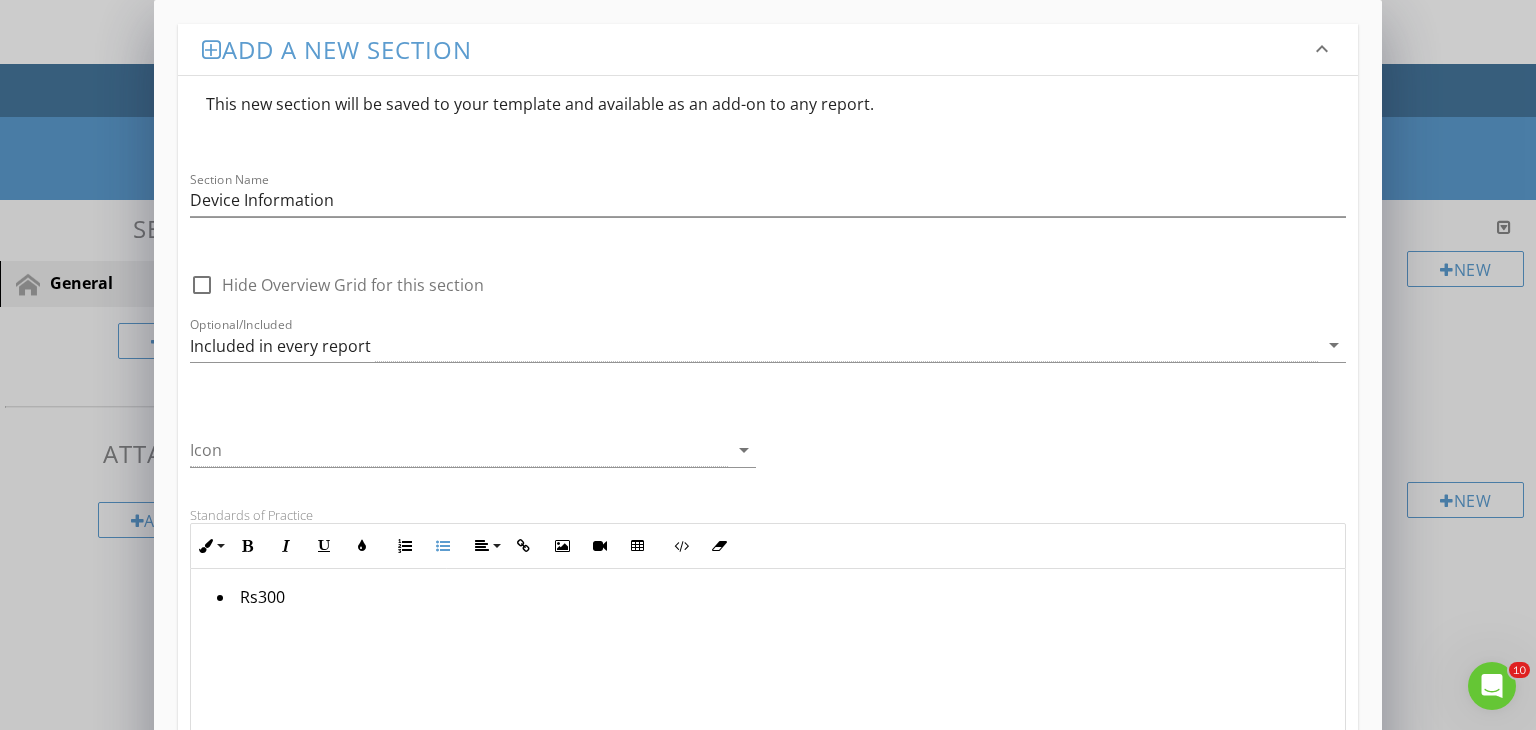 click on "Rs300" at bounding box center (768, 669) 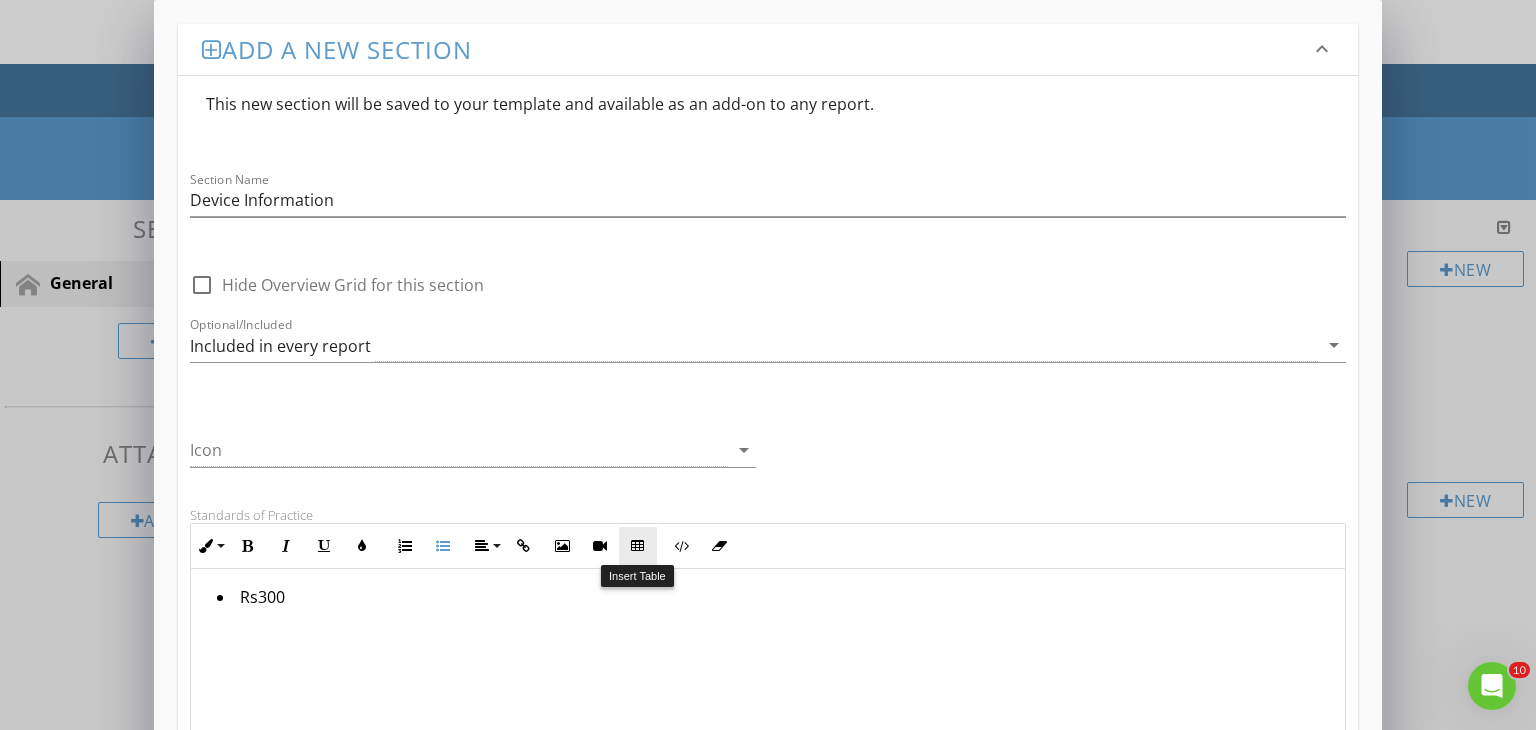 click at bounding box center (638, 546) 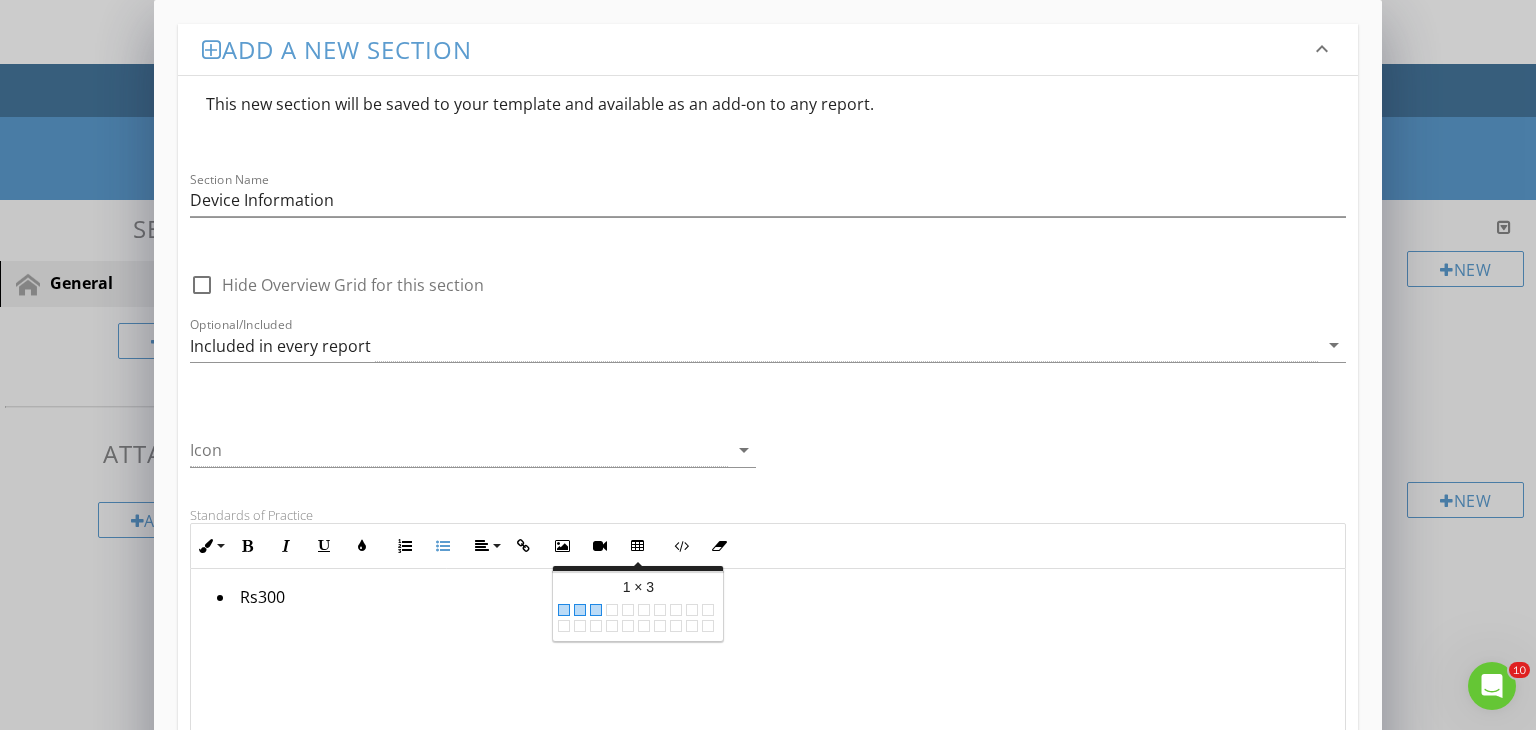click at bounding box center (596, 610) 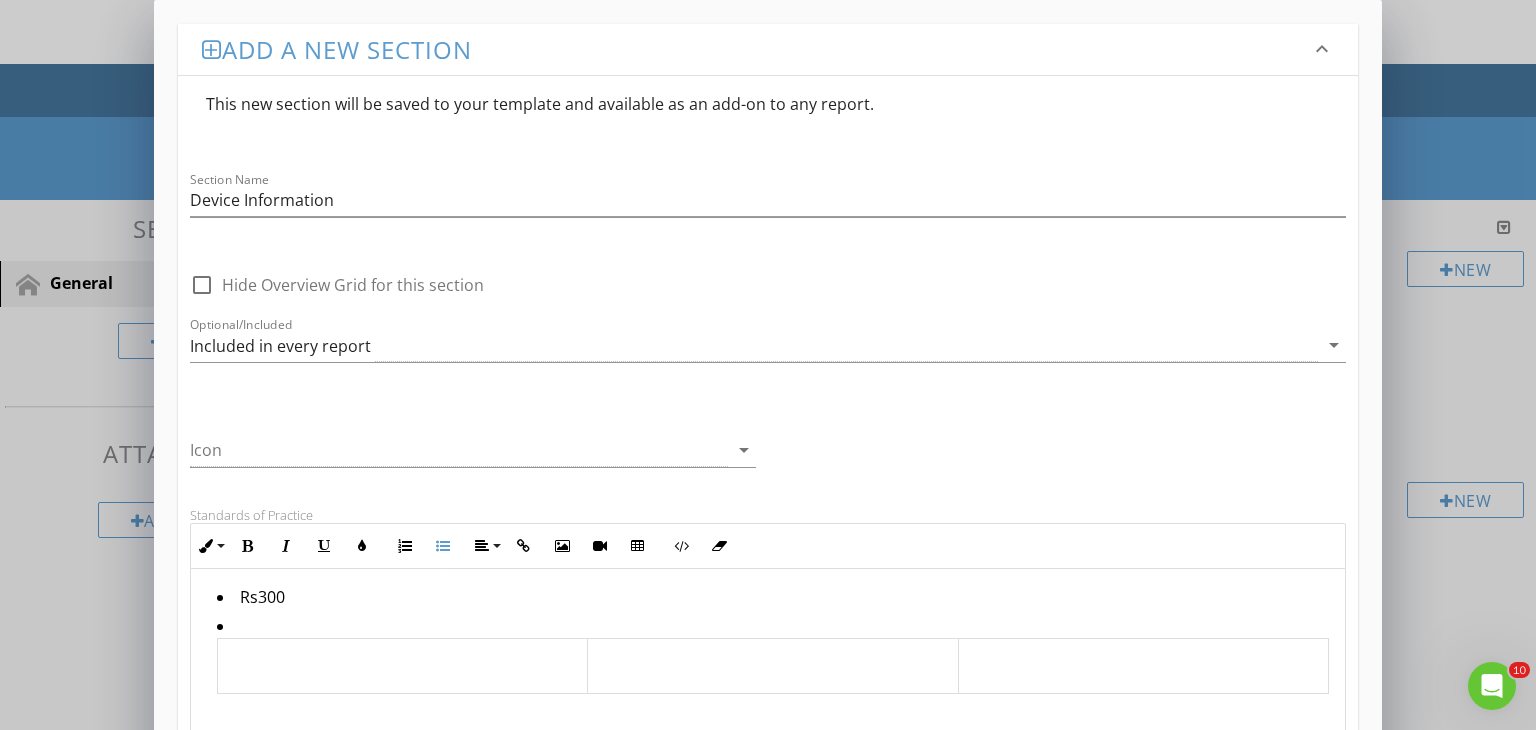 scroll, scrollTop: 0, scrollLeft: 0, axis: both 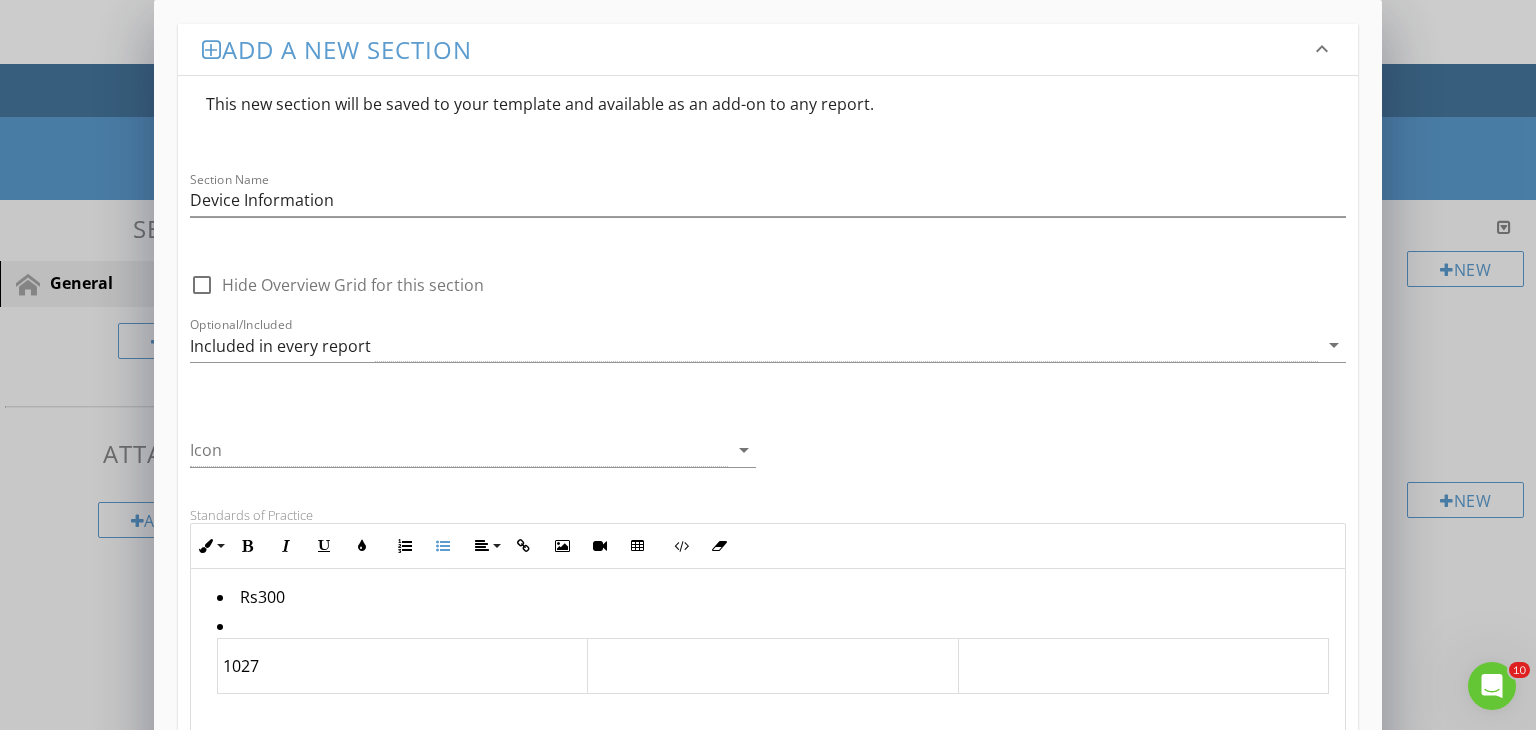 click on "Rs300" at bounding box center (773, 599) 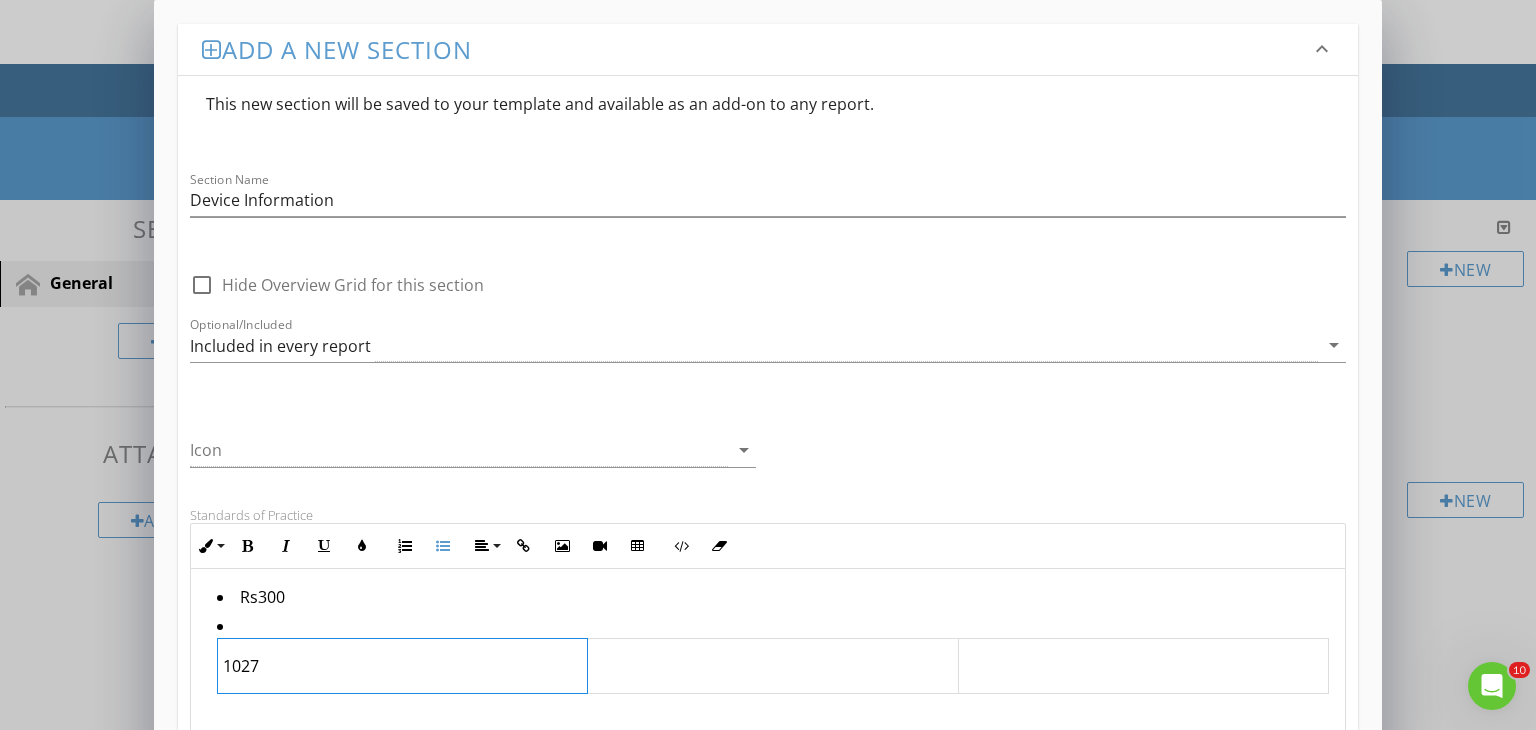 drag, startPoint x: 348, startPoint y: 629, endPoint x: 341, endPoint y: 665, distance: 36.67424 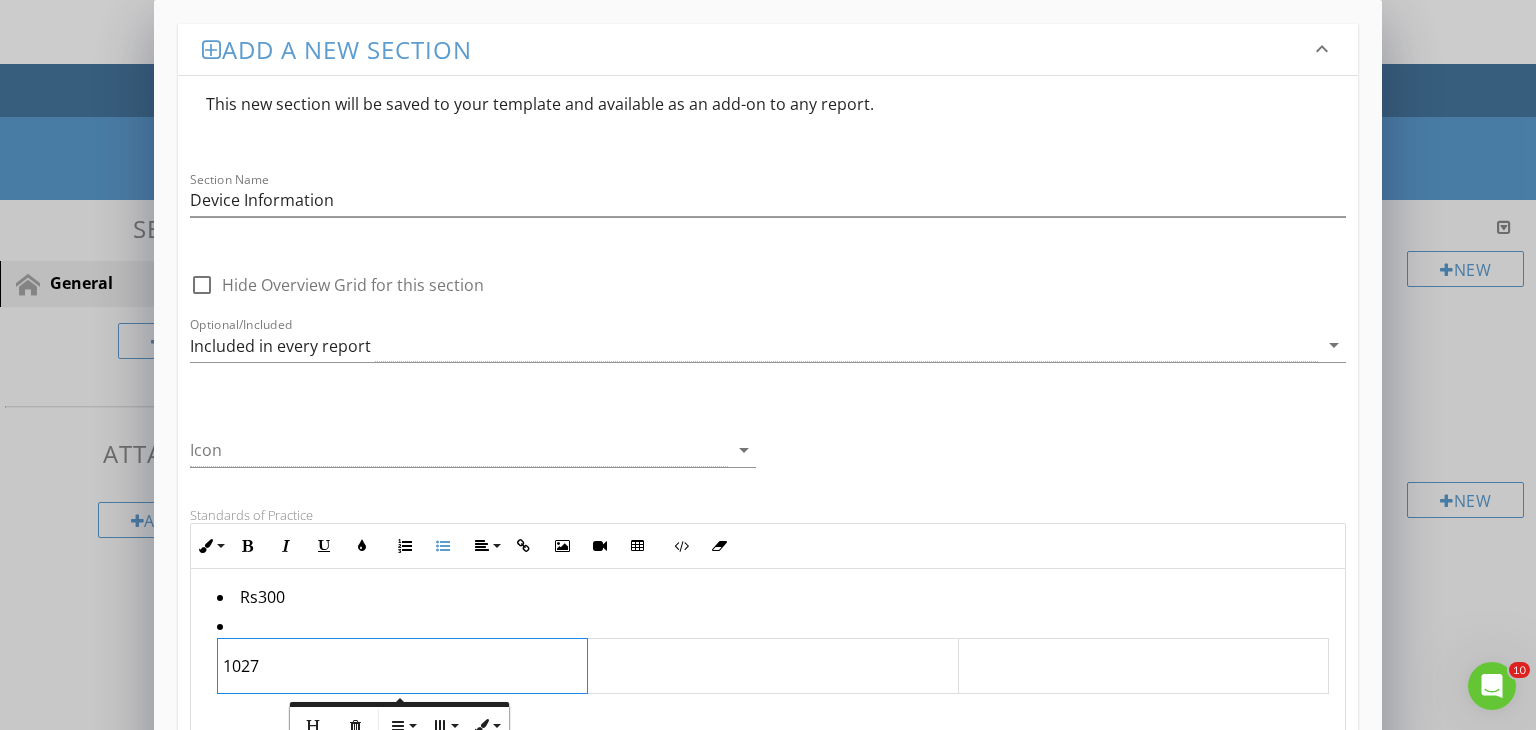 scroll, scrollTop: 0, scrollLeft: 0, axis: both 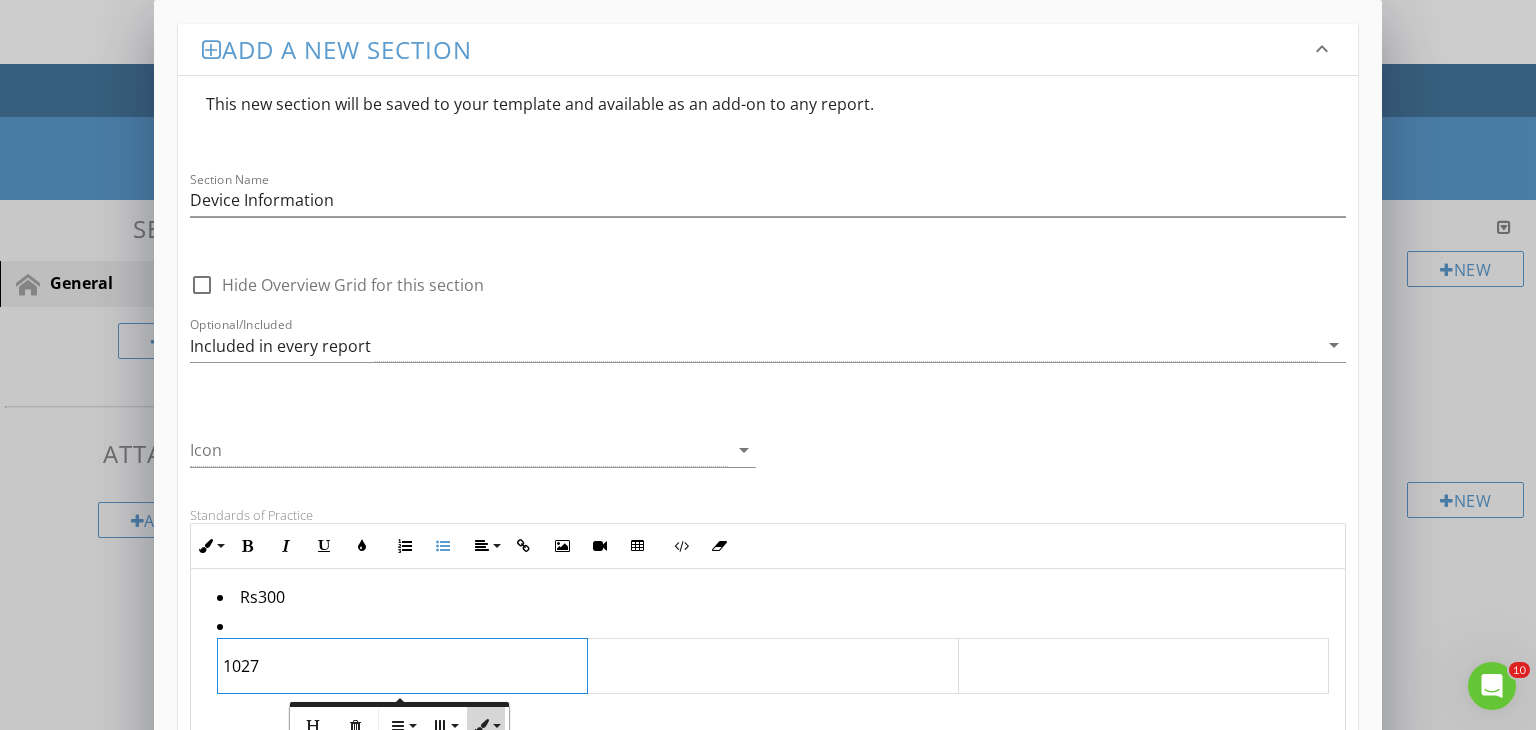 click on "Table Style" at bounding box center [486, 726] 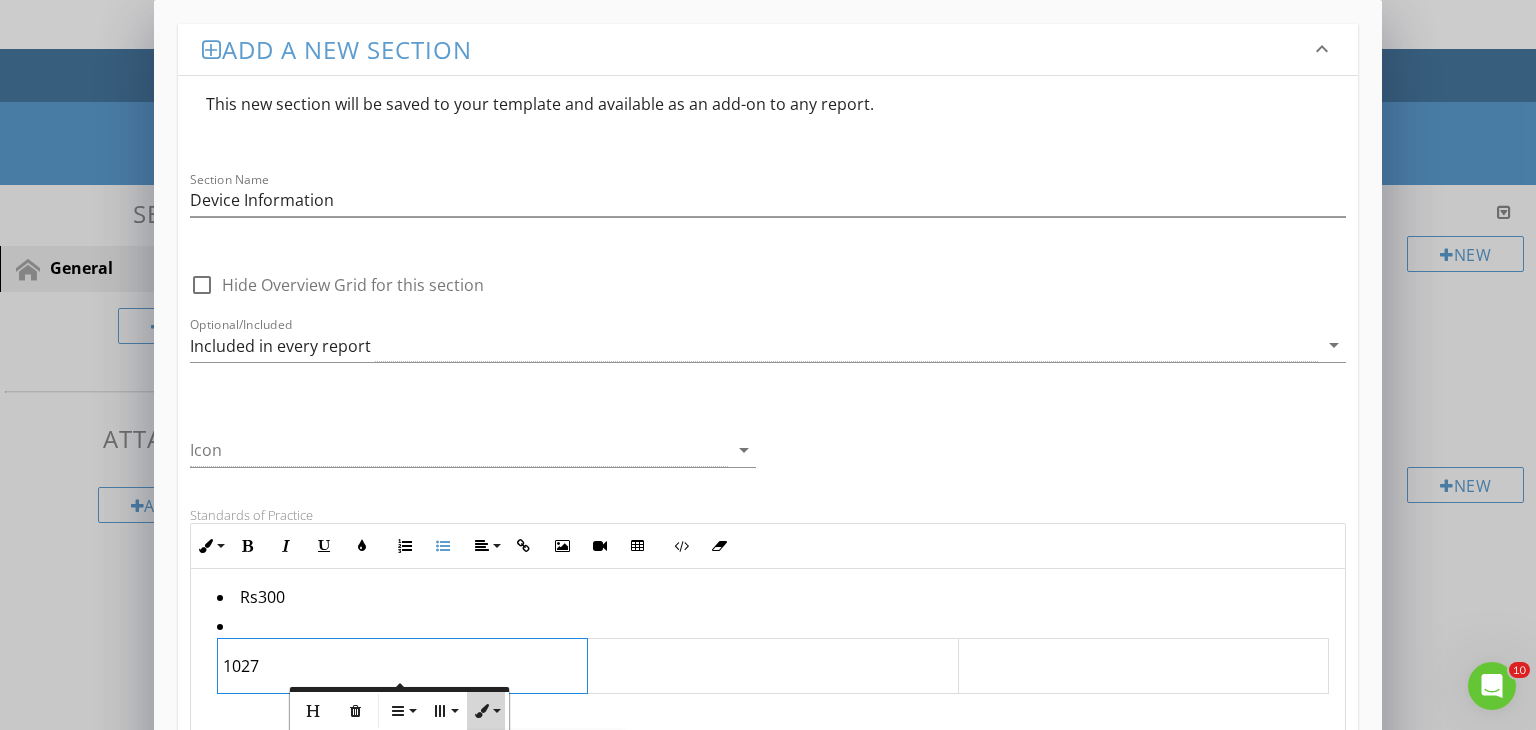 click on "Table Style" at bounding box center [486, 711] 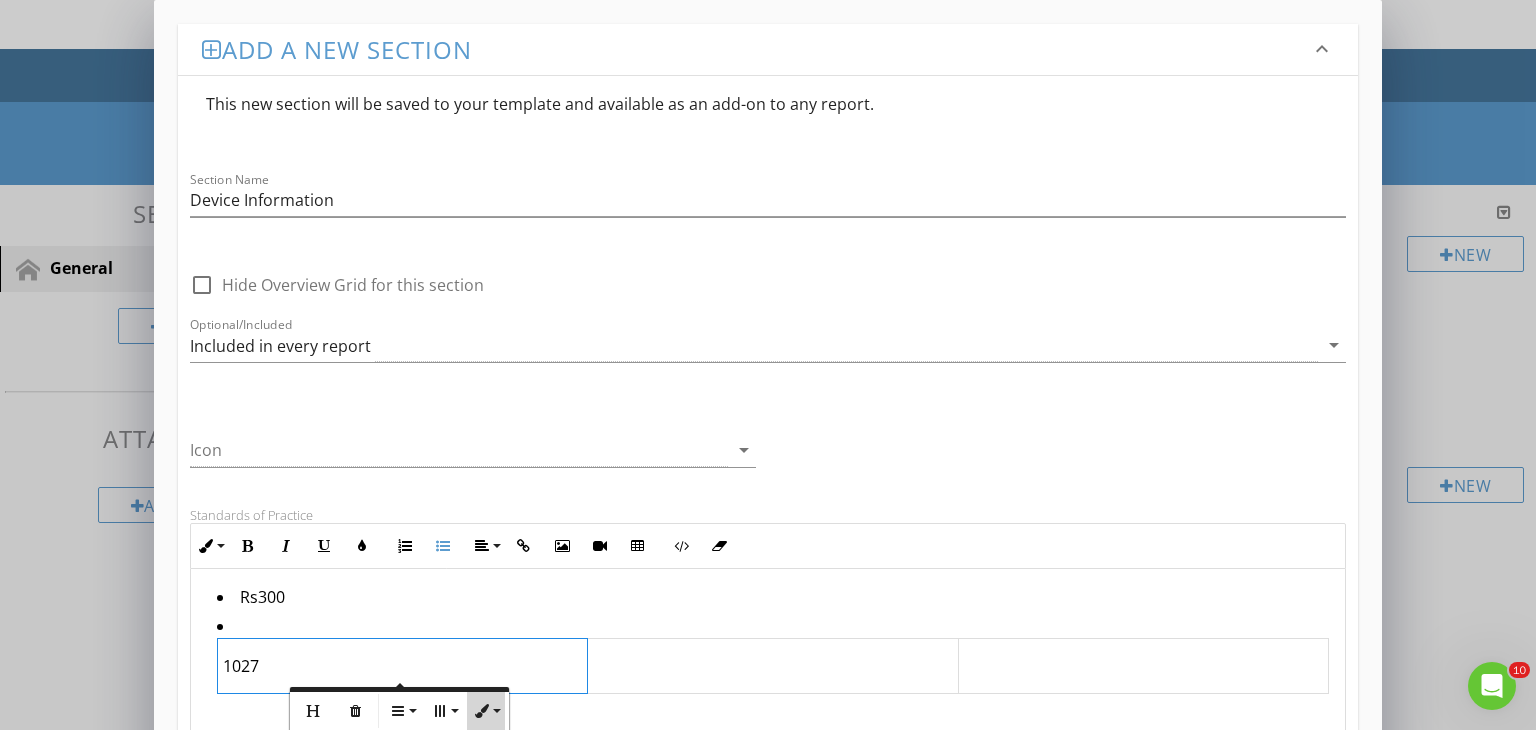 click at bounding box center [482, 711] 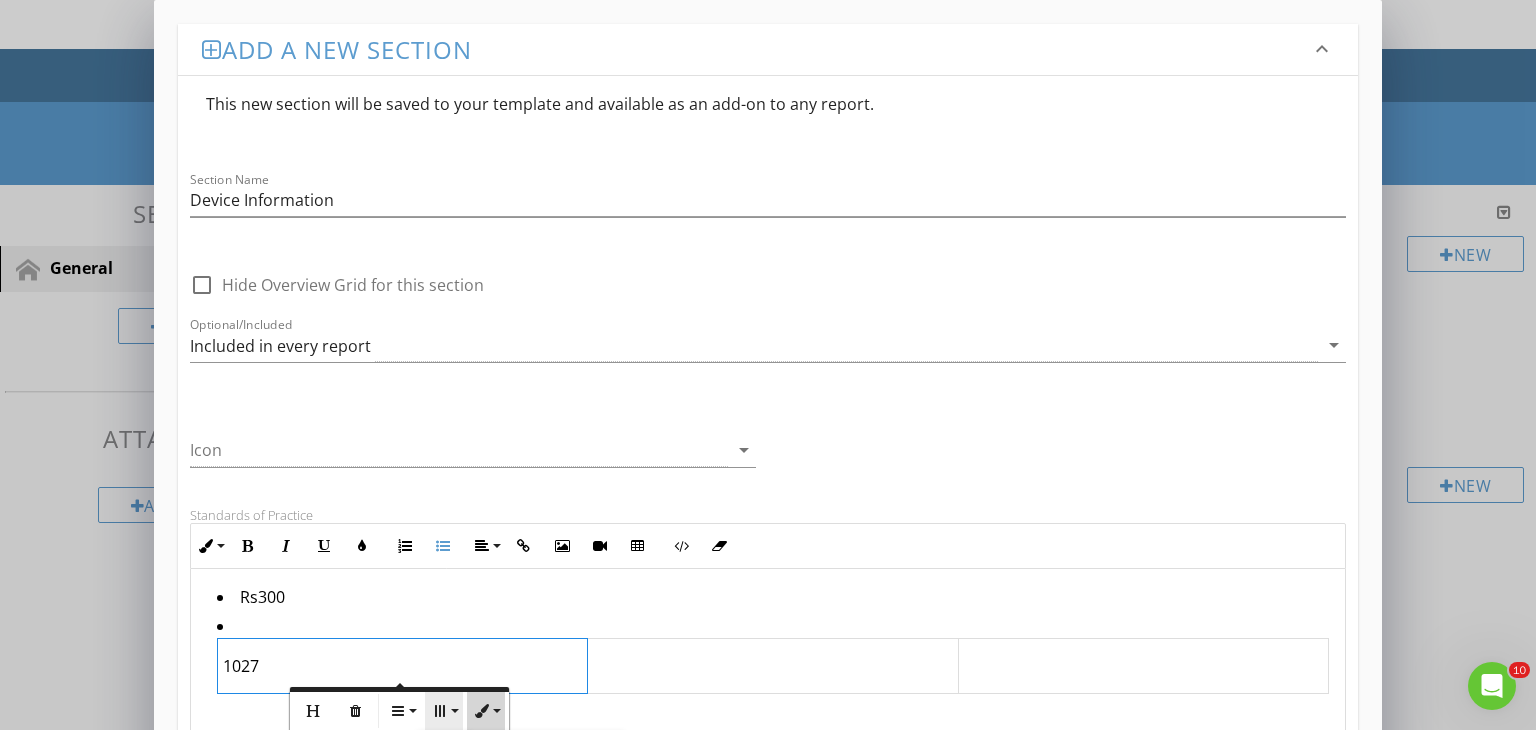 click on "Column" at bounding box center [444, 711] 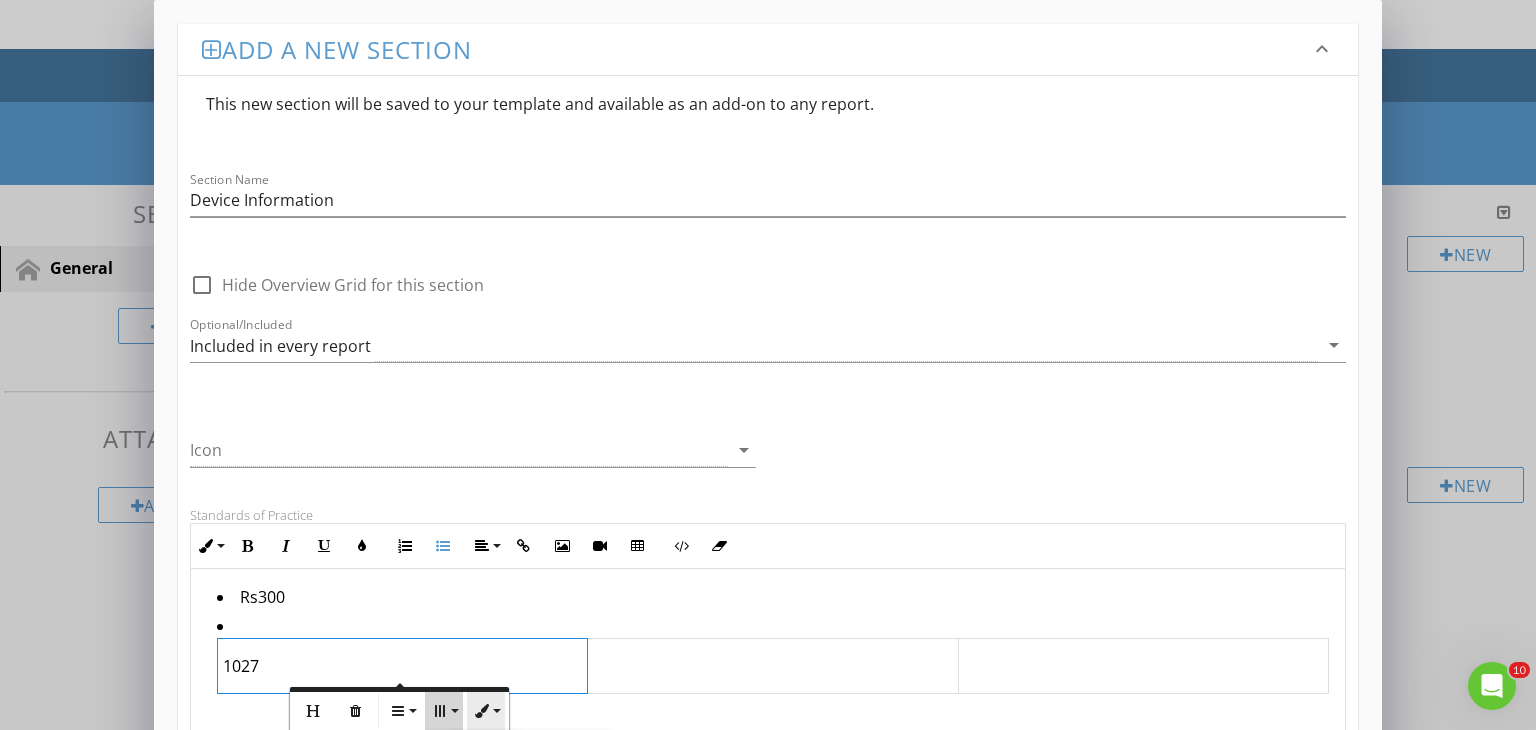 click at bounding box center [482, 711] 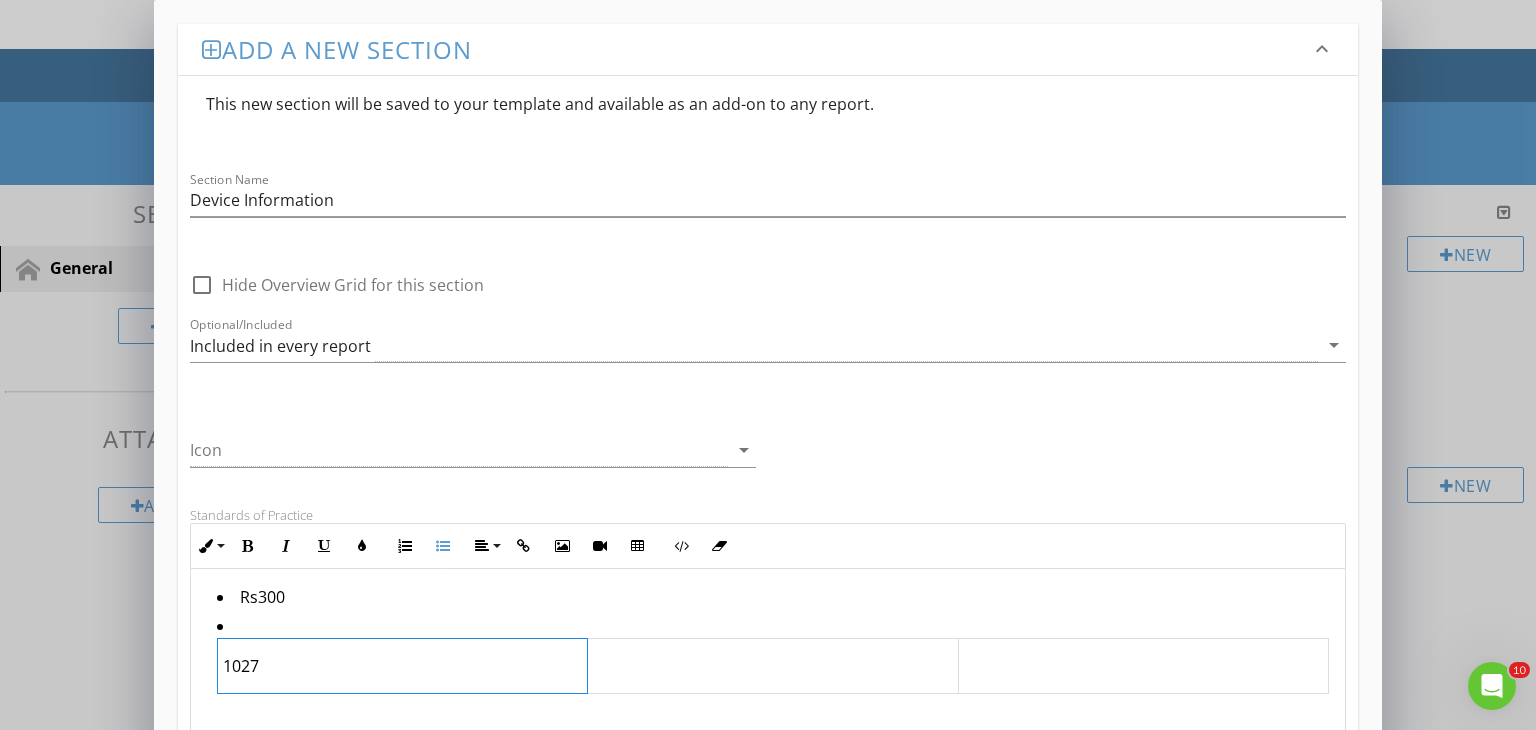 click on "1027" at bounding box center (402, 666) 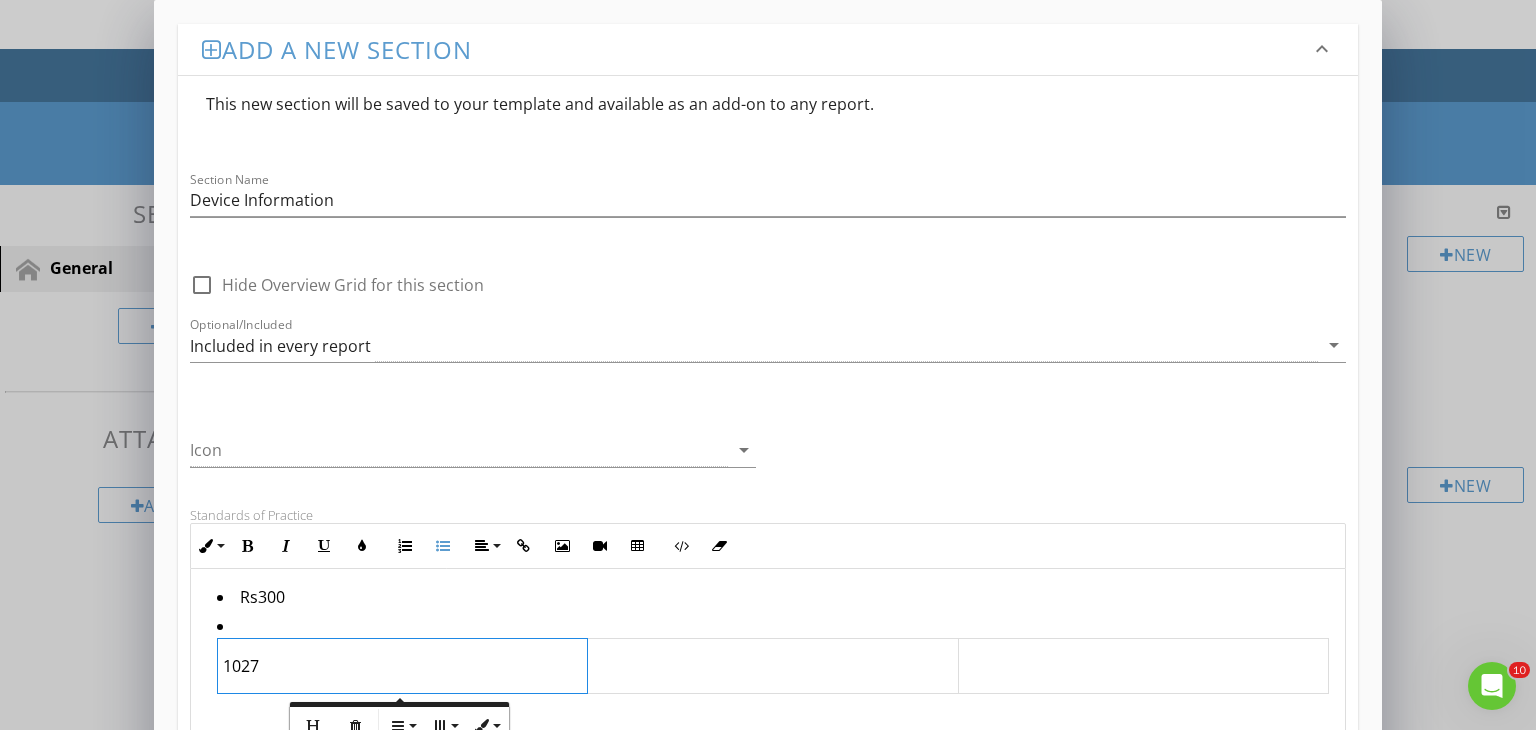 click on "1027" at bounding box center (402, 666) 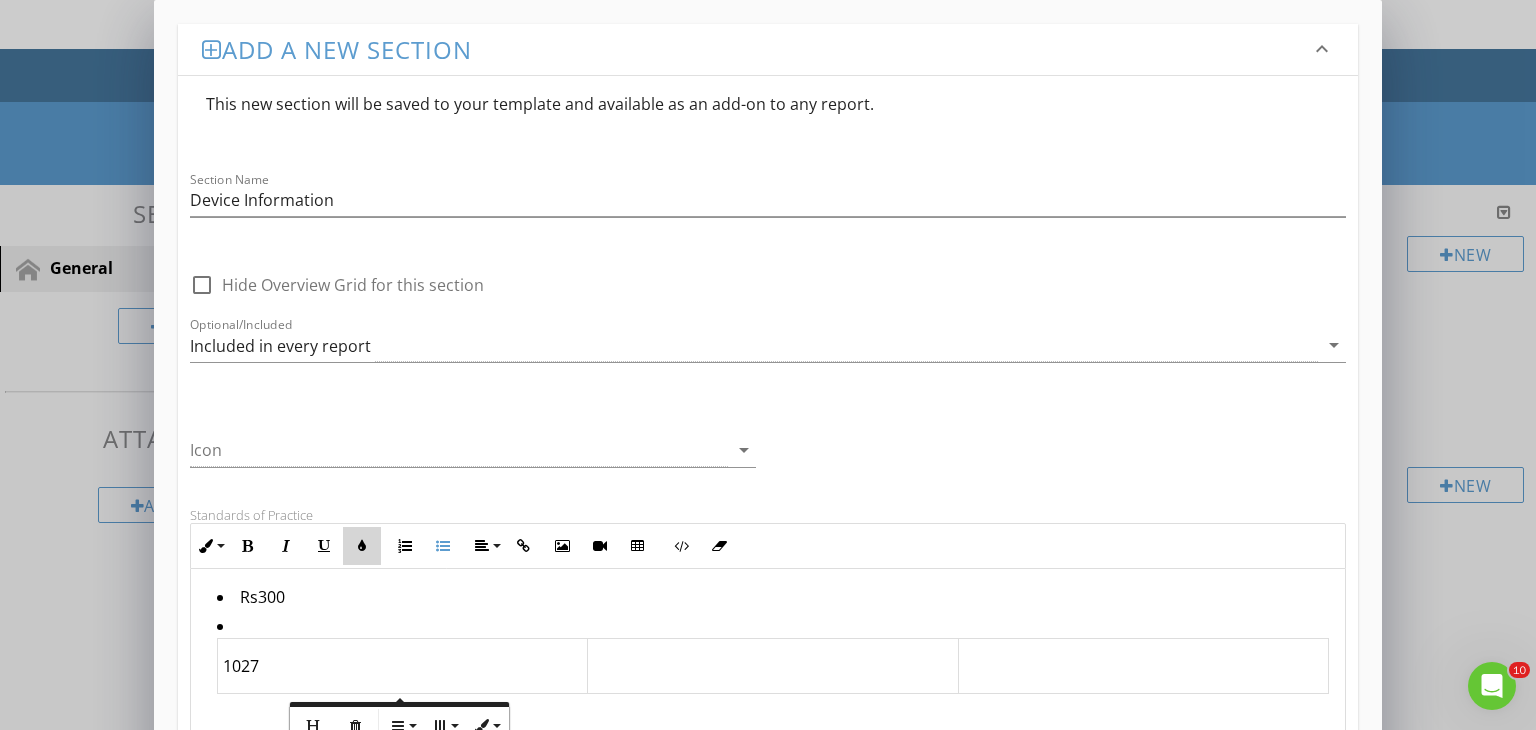click at bounding box center (362, 546) 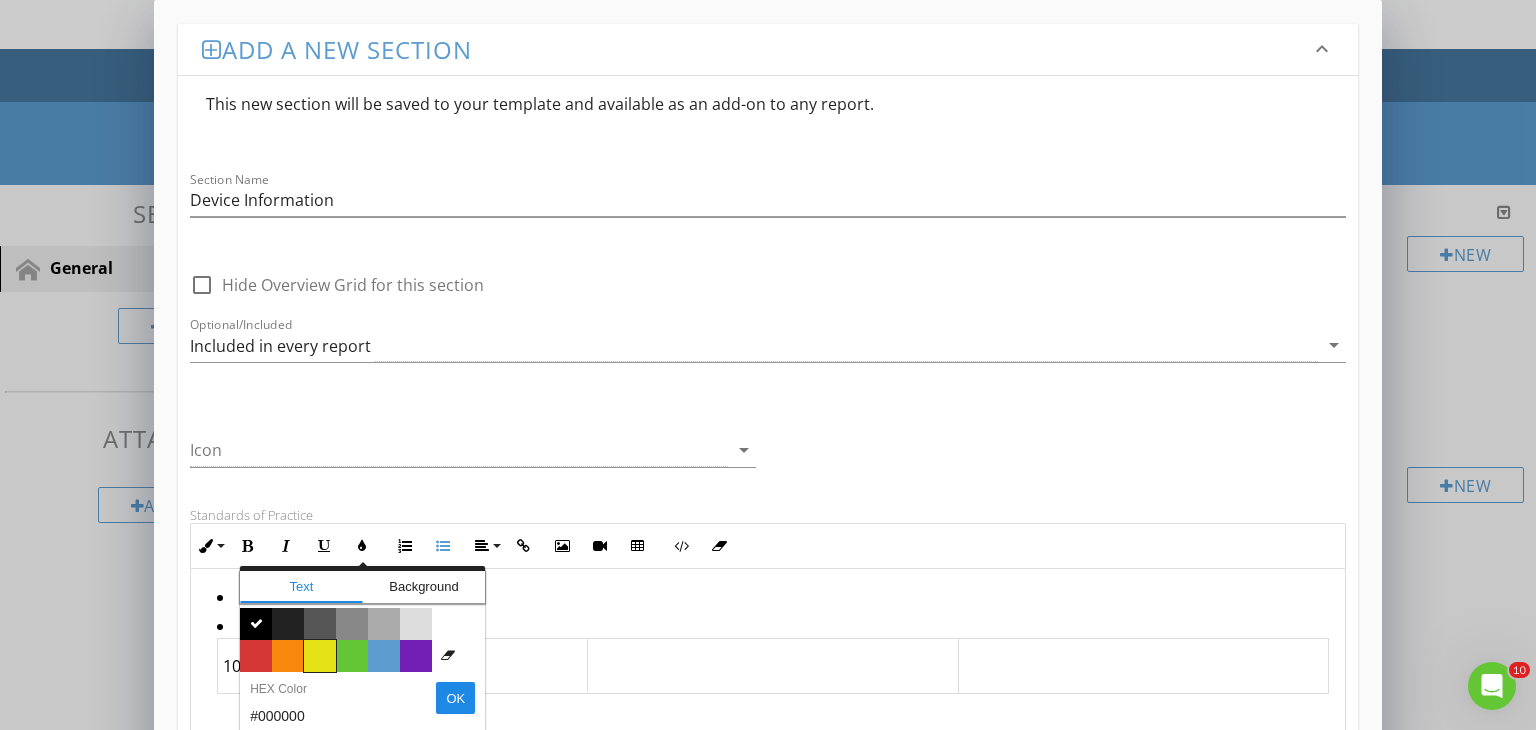 click on "Color #e5e318" at bounding box center (320, 656) 